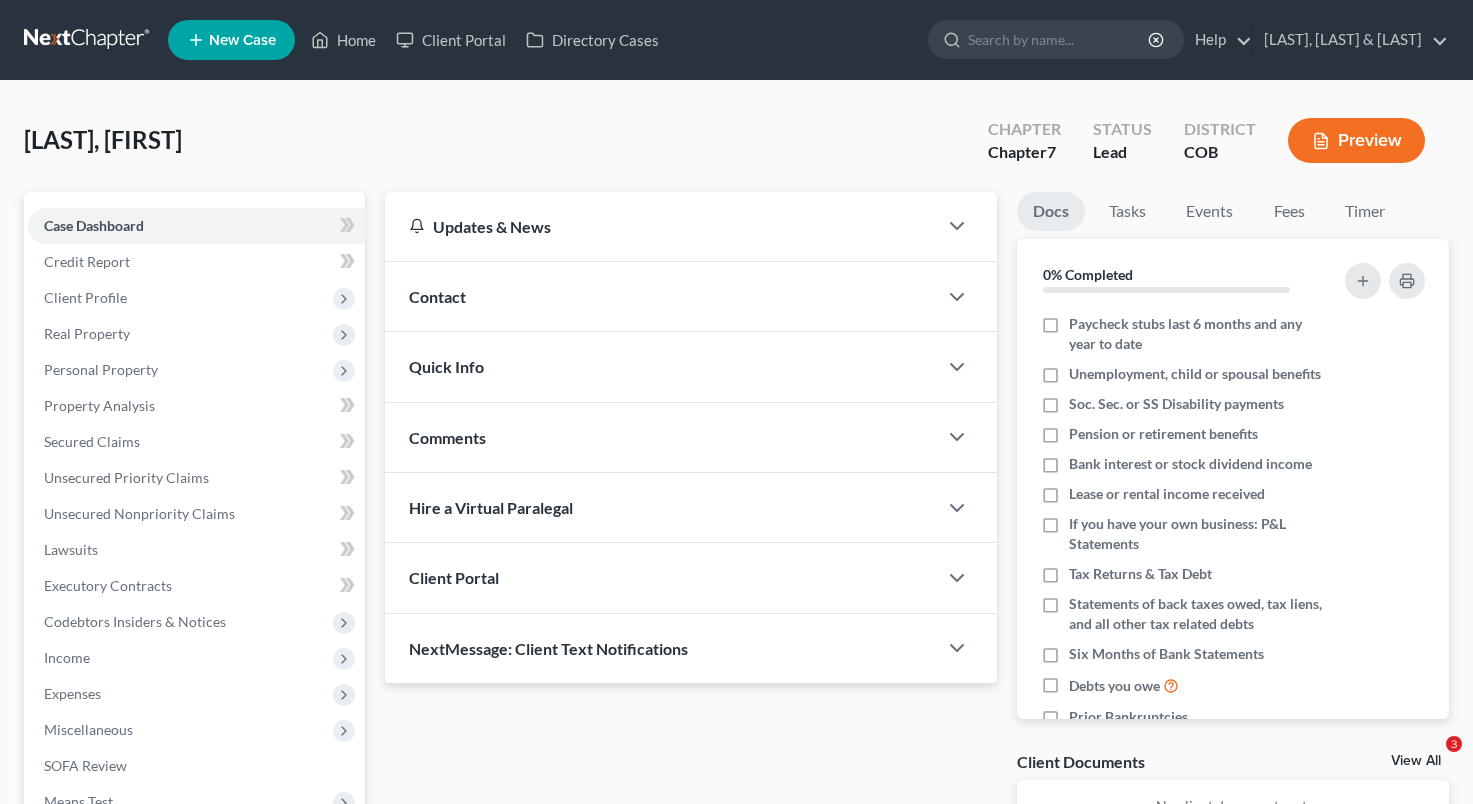 scroll, scrollTop: 0, scrollLeft: 0, axis: both 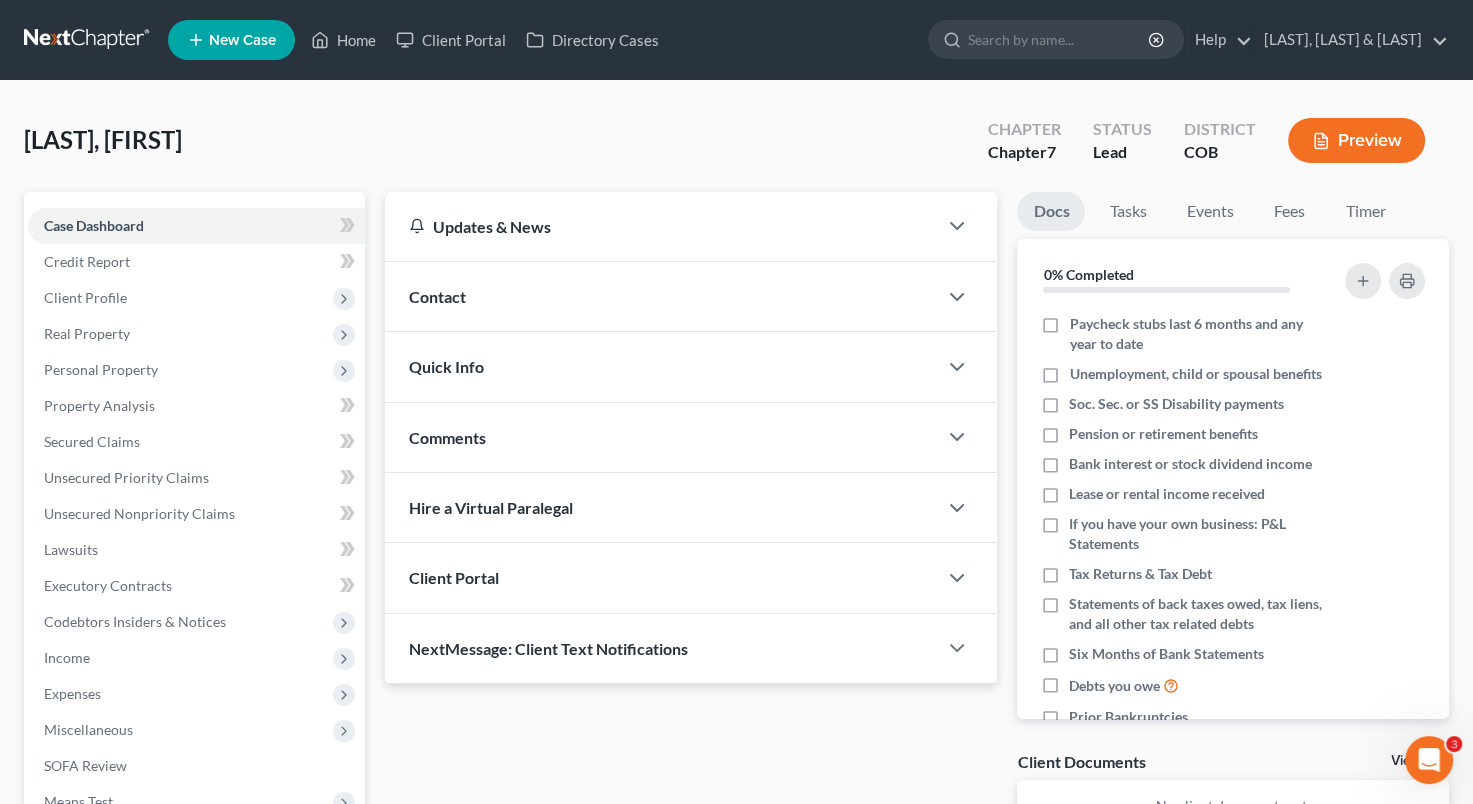 click on "[LAST], [FIRST] Upgraded Chapter Chapter 7 Status Lead District COB Preview" at bounding box center [736, 148] 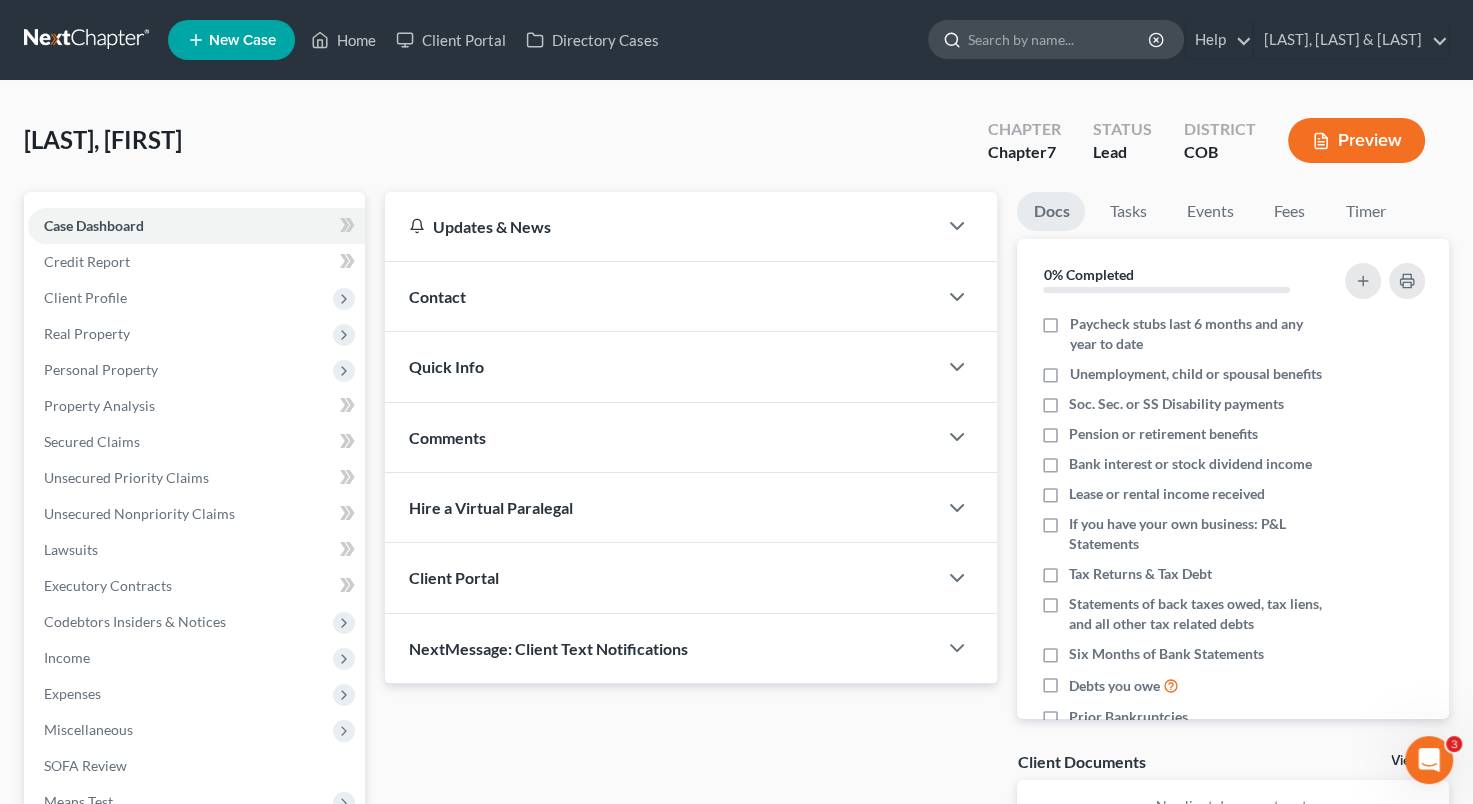 click at bounding box center (1059, 39) 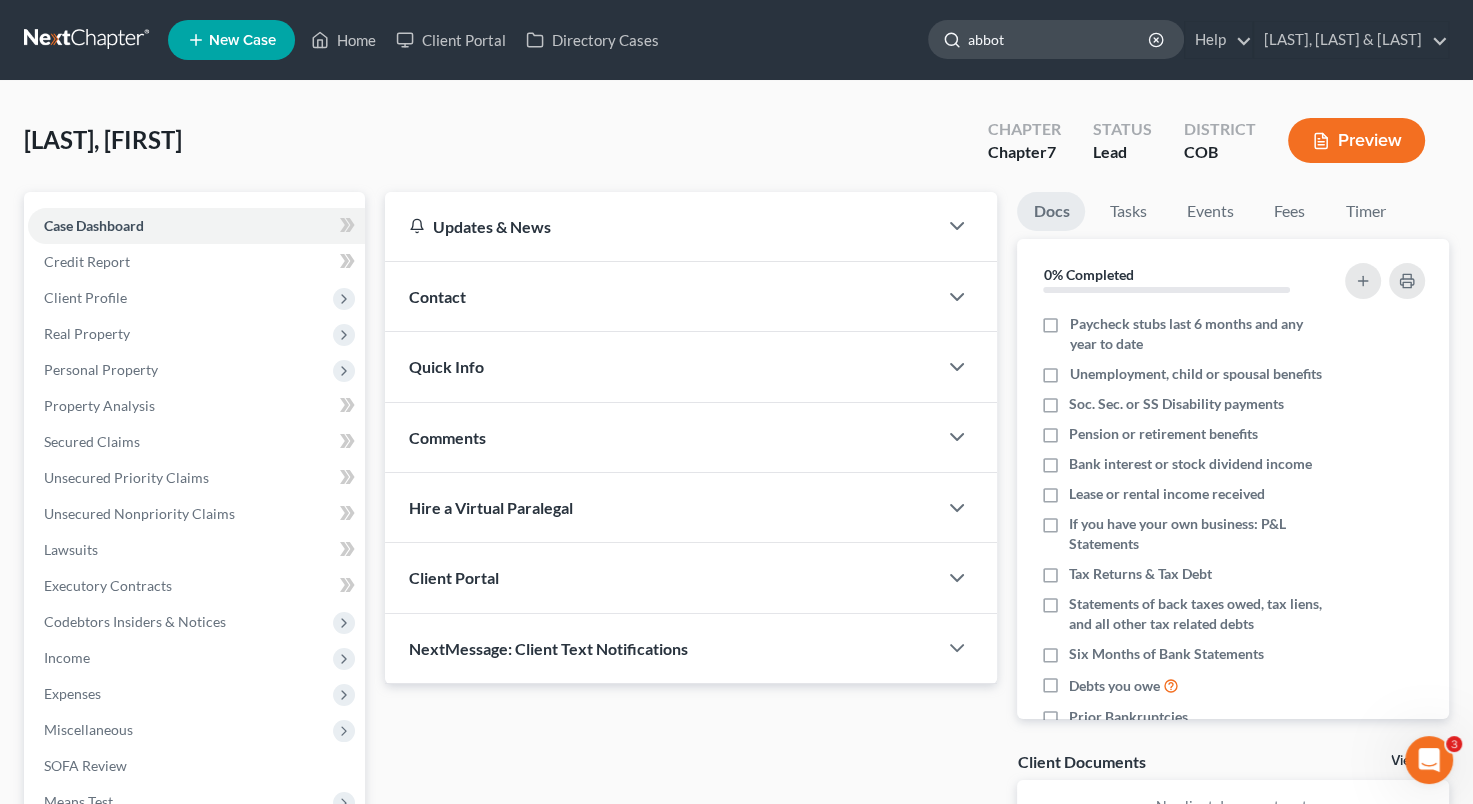 type on "abbott" 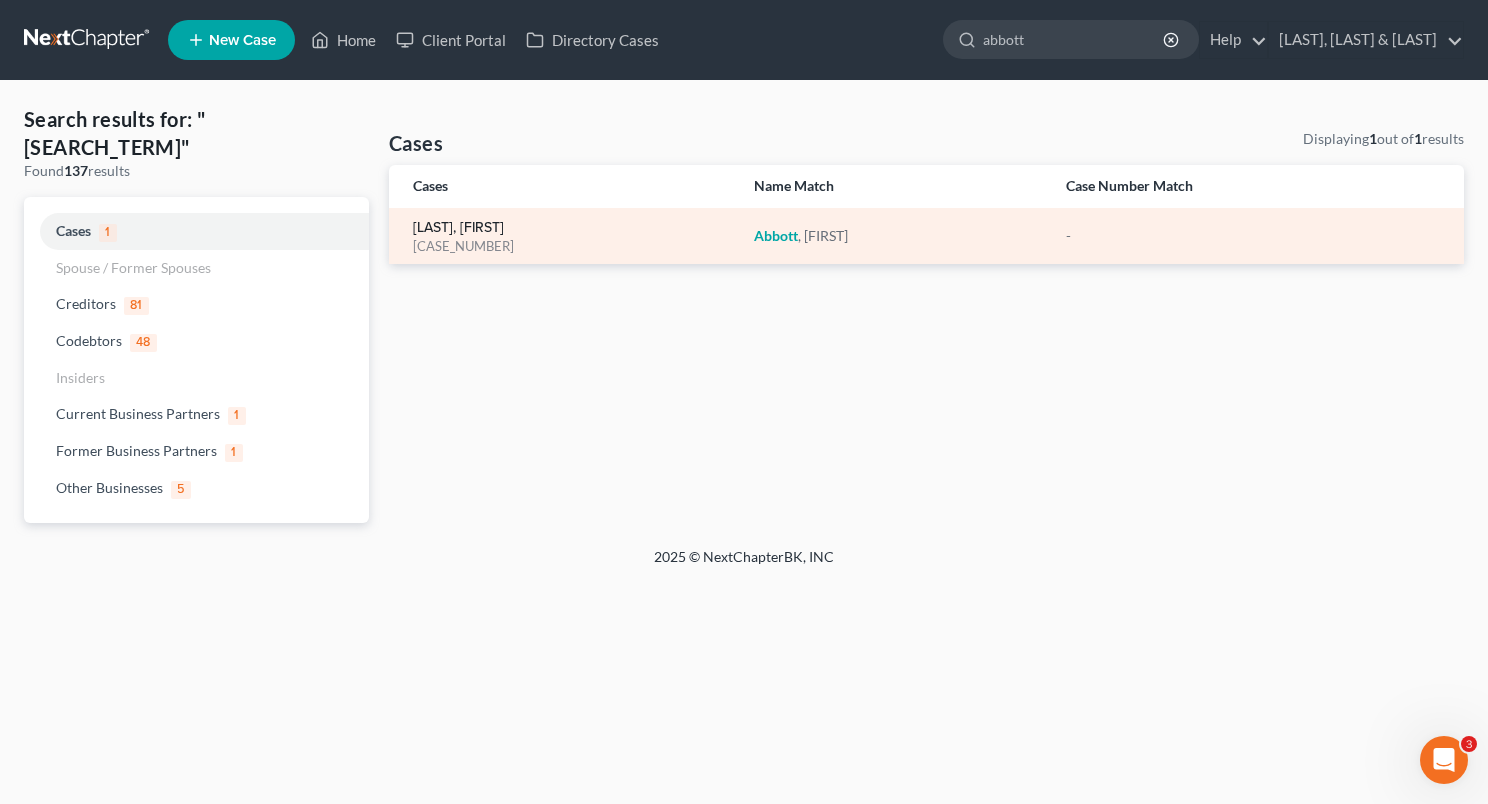 click on "[LAST], [FIRST]" at bounding box center (458, 228) 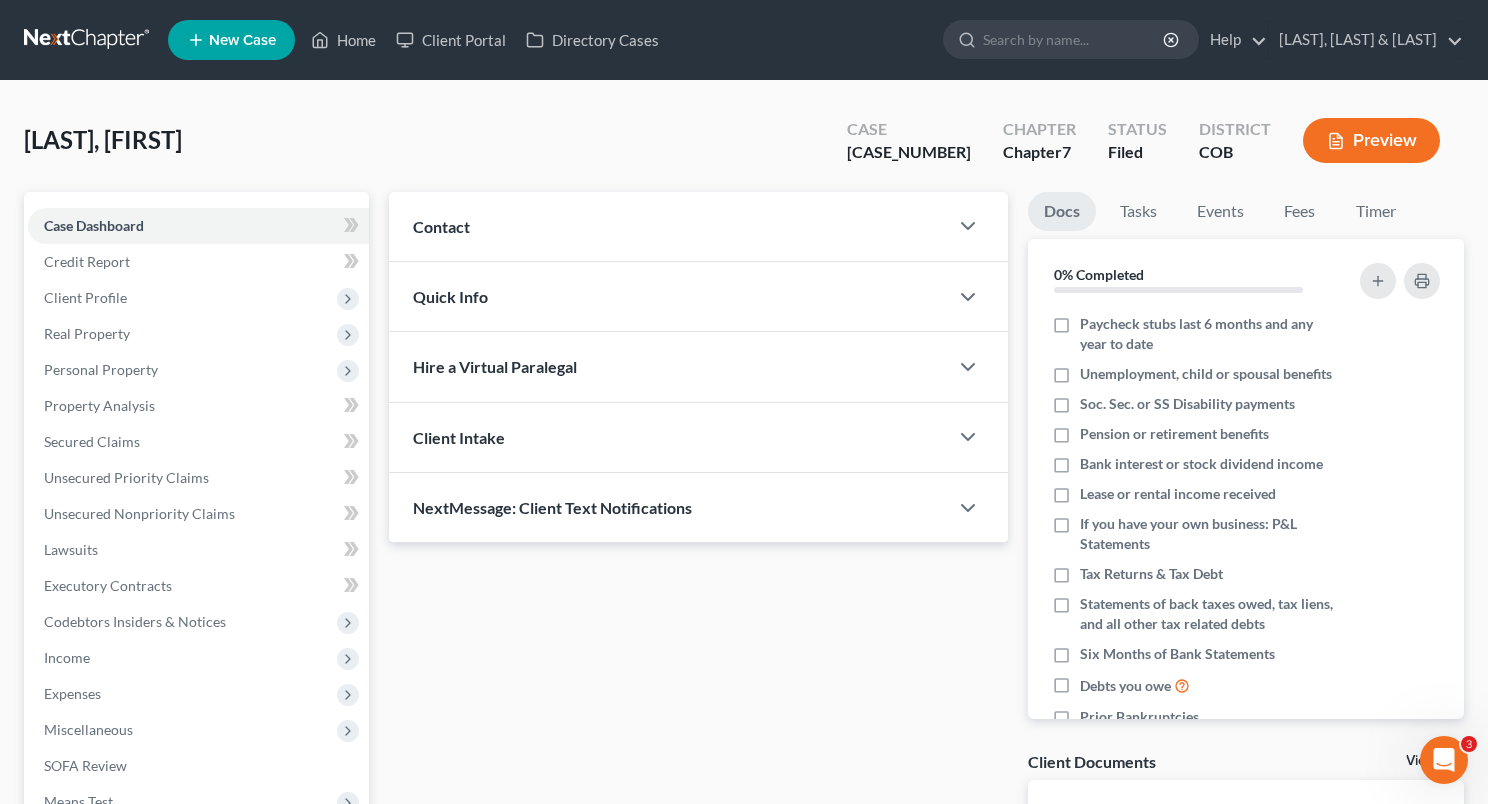 click on "Updates & News" at bounding box center (0, 0) 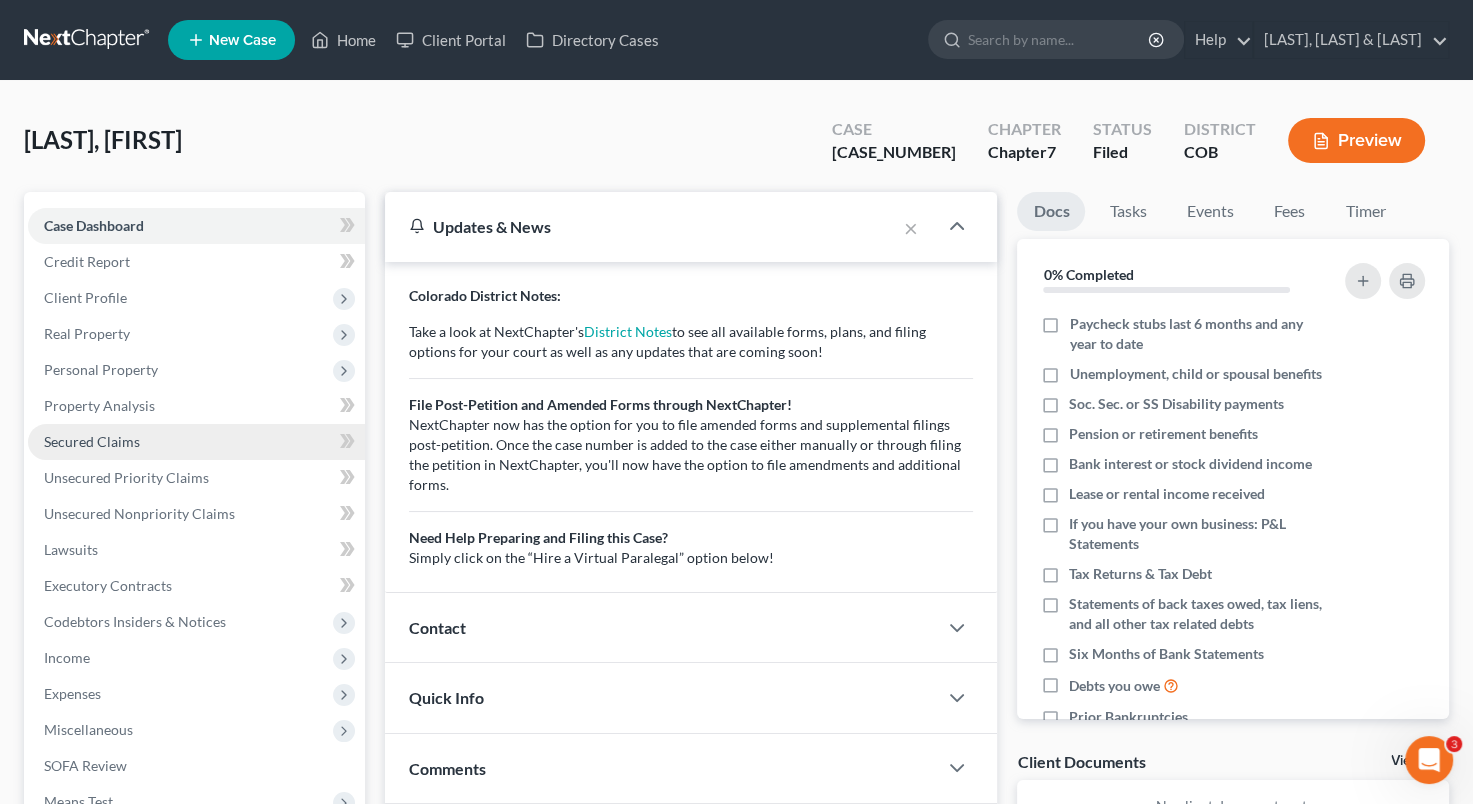 click on "Secured Claims" at bounding box center [92, 441] 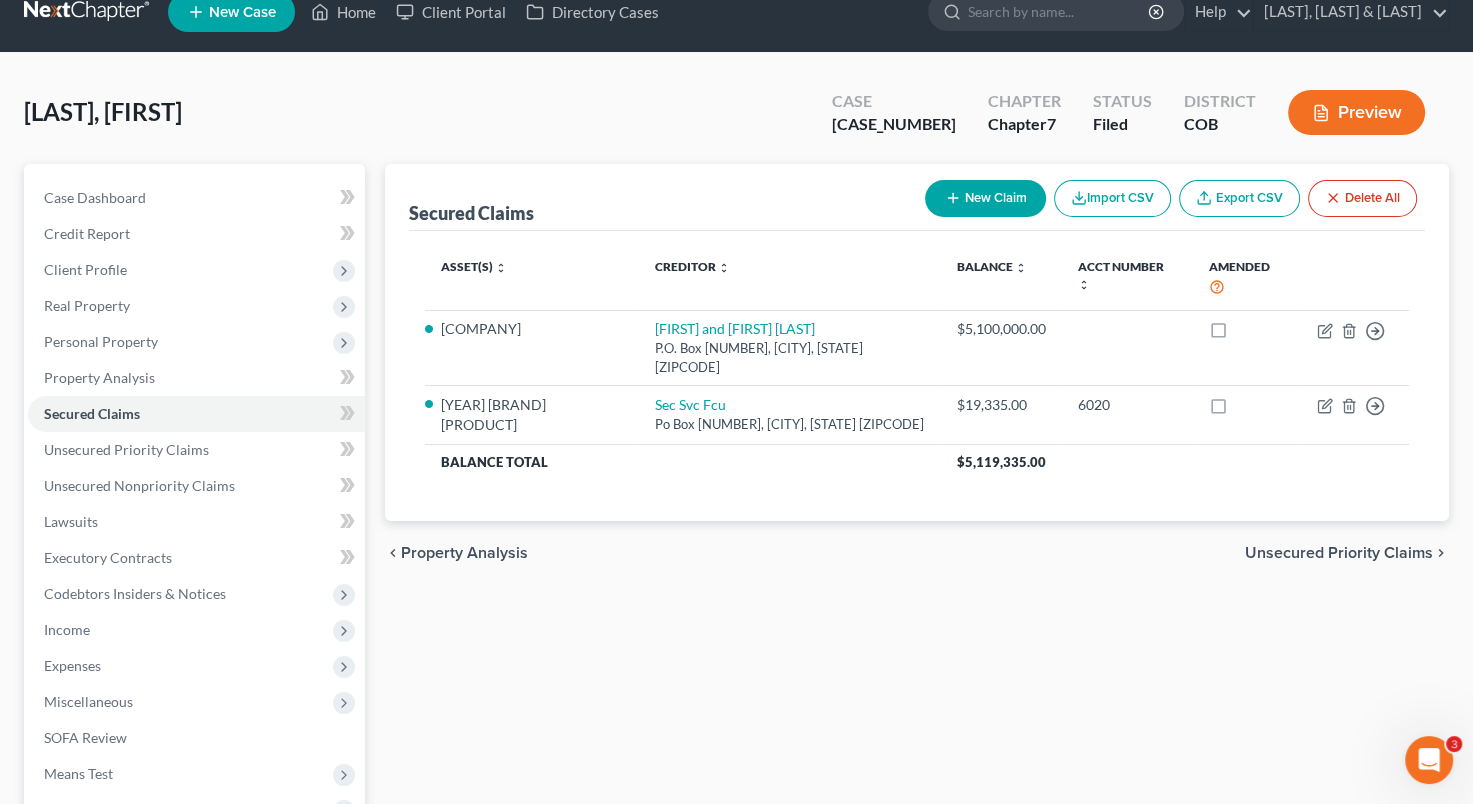scroll, scrollTop: 0, scrollLeft: 0, axis: both 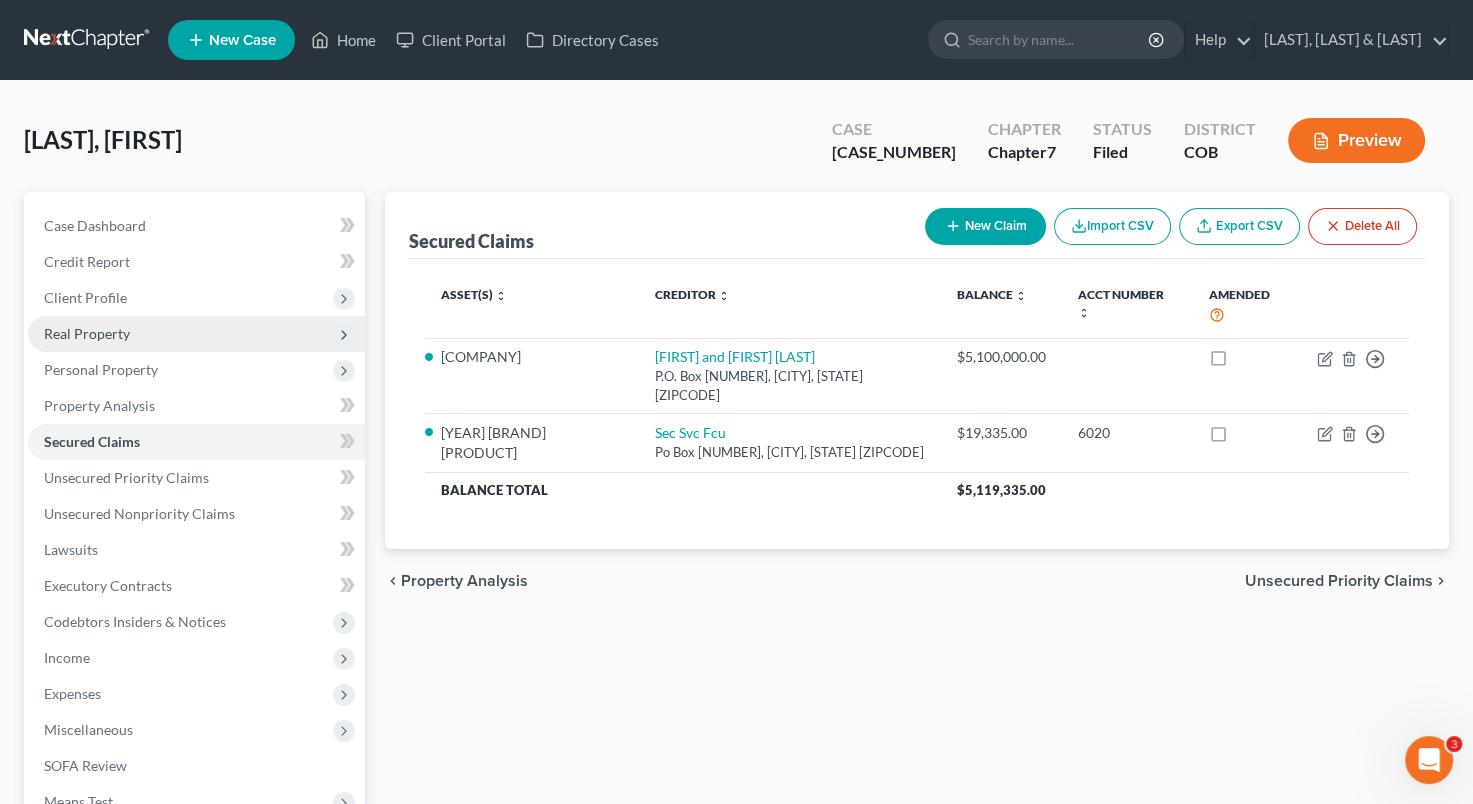 click on "Real Property" at bounding box center (196, 334) 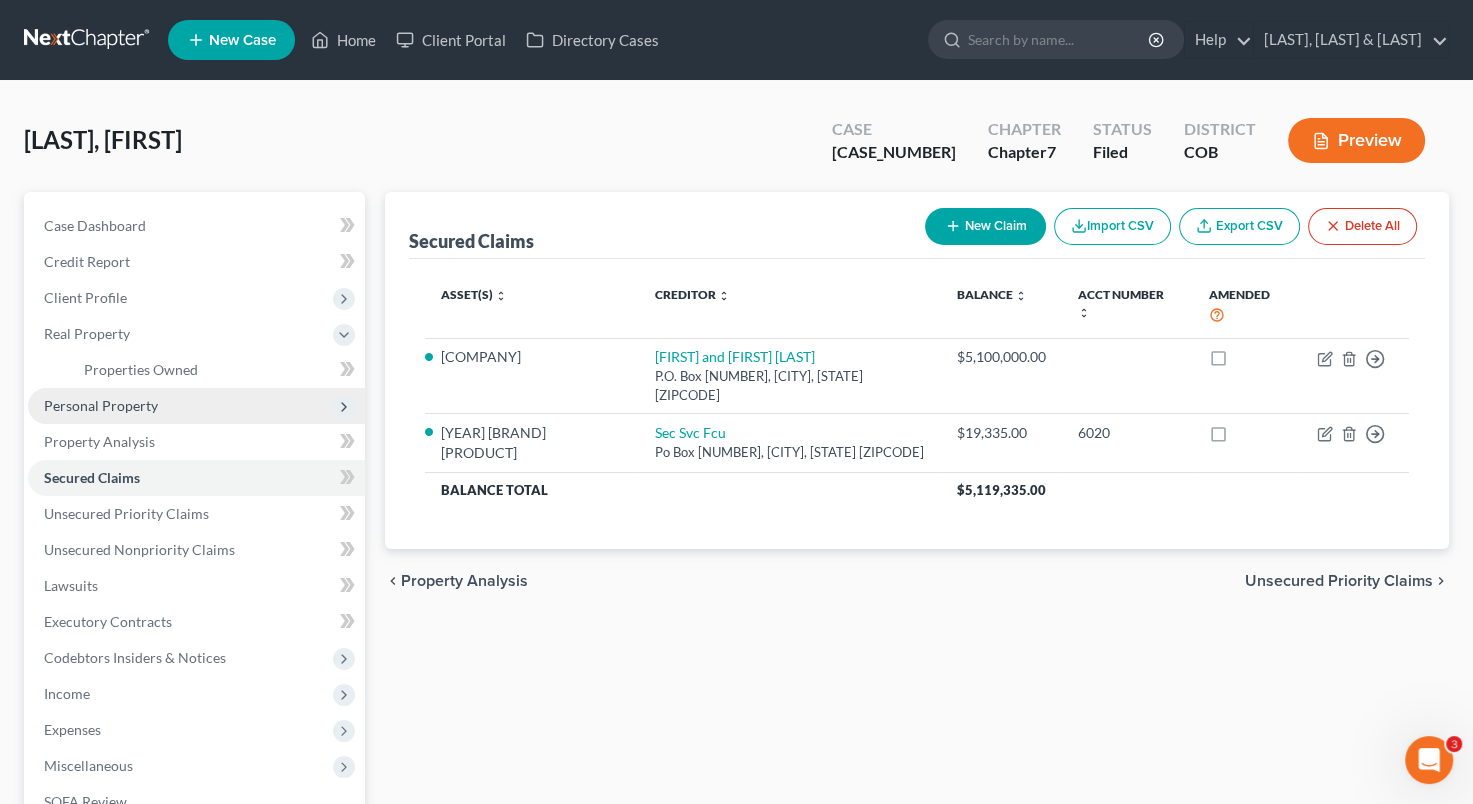 click on "Personal Property" at bounding box center [196, 406] 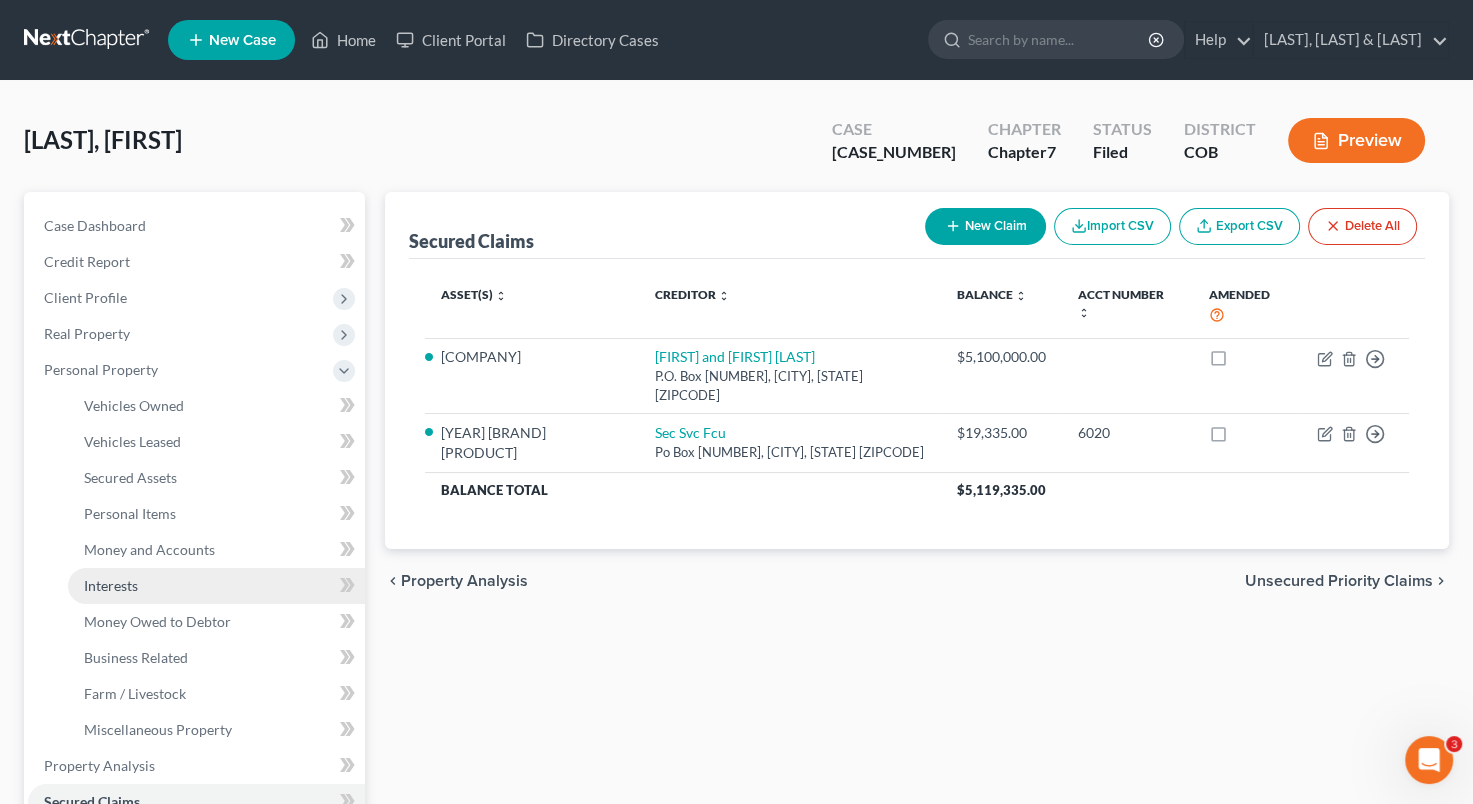 click on "Interests" at bounding box center [111, 585] 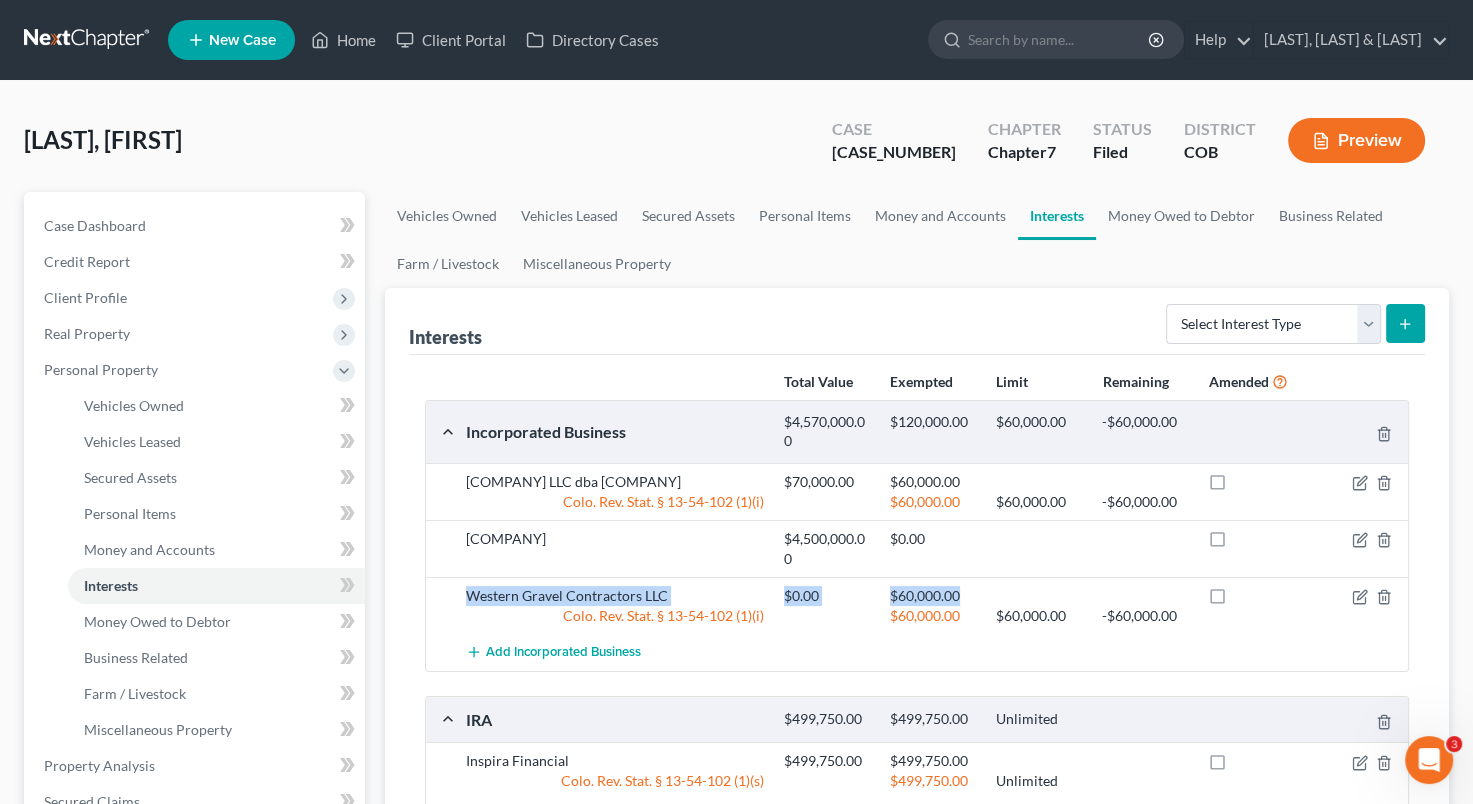 drag, startPoint x: 980, startPoint y: 622, endPoint x: 1254, endPoint y: 567, distance: 279.46558 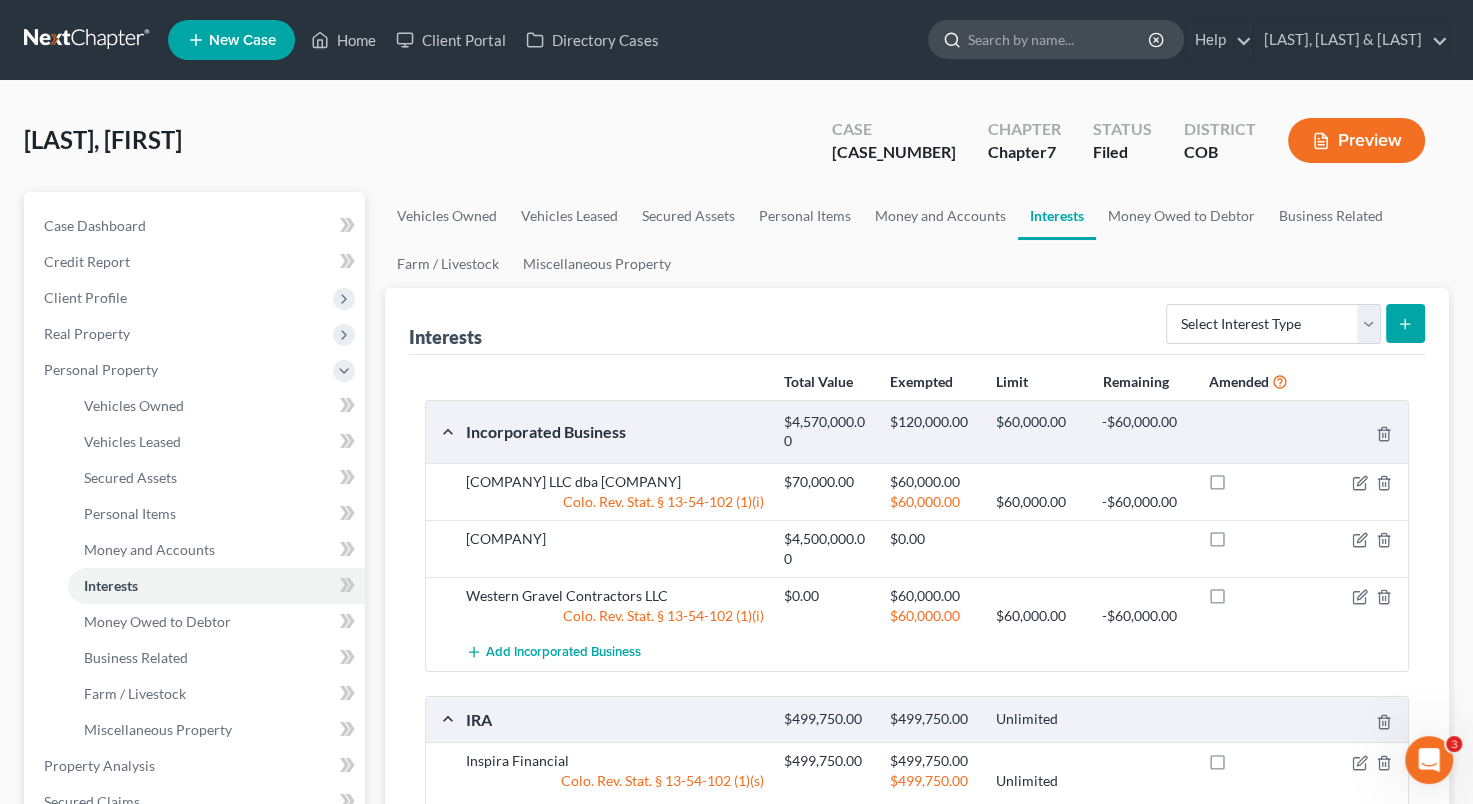 click at bounding box center (1059, 39) 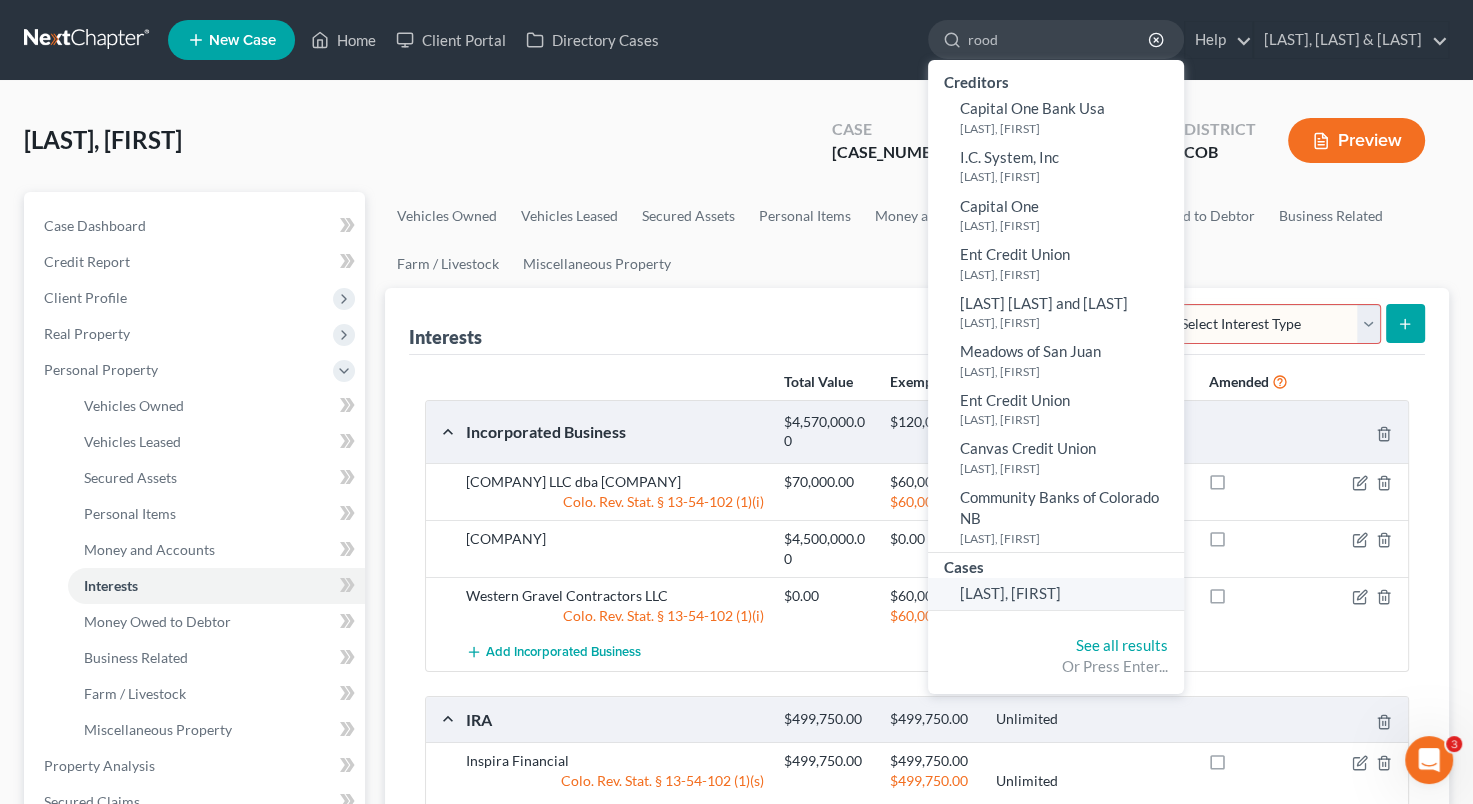 type on "rood" 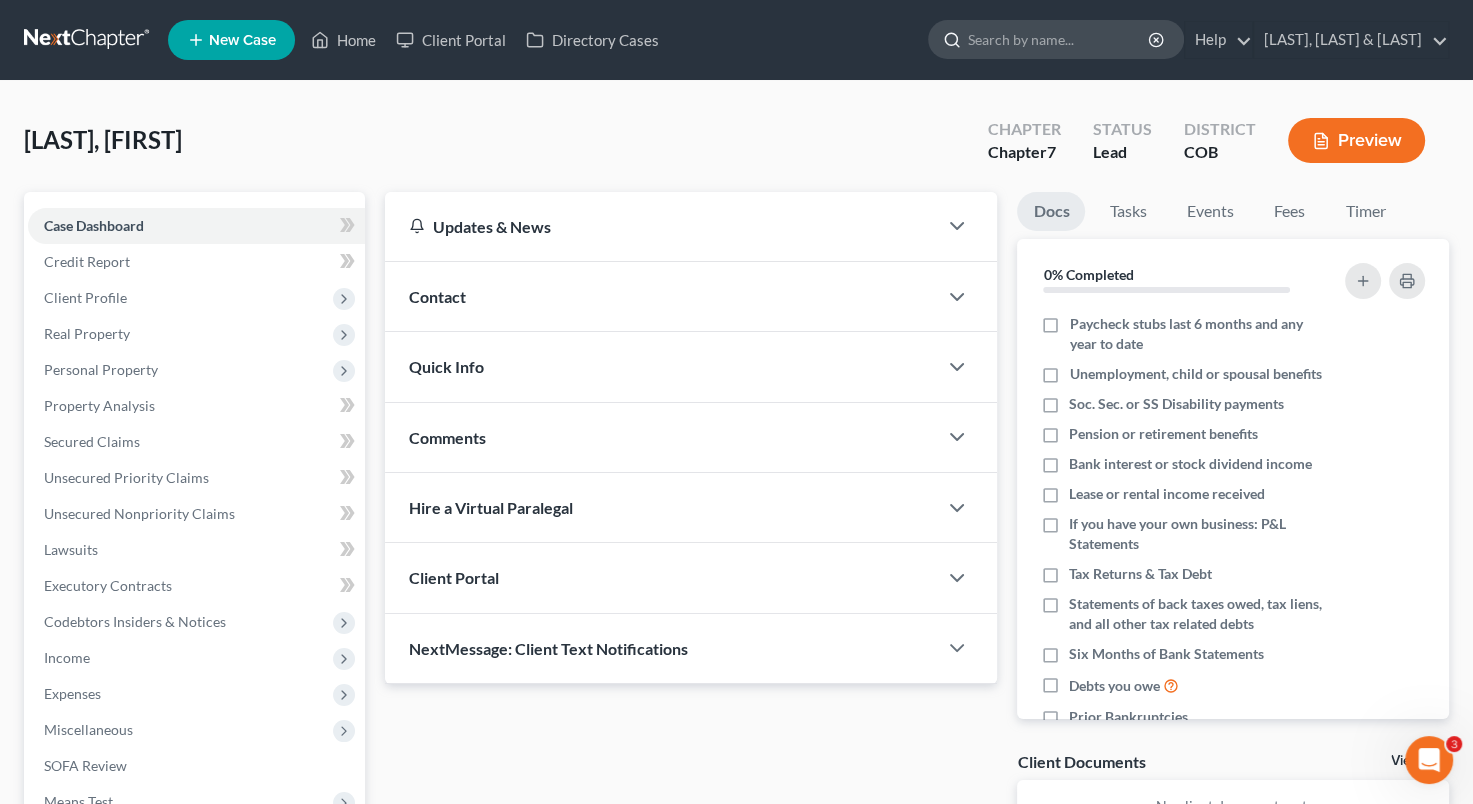 click at bounding box center (1059, 39) 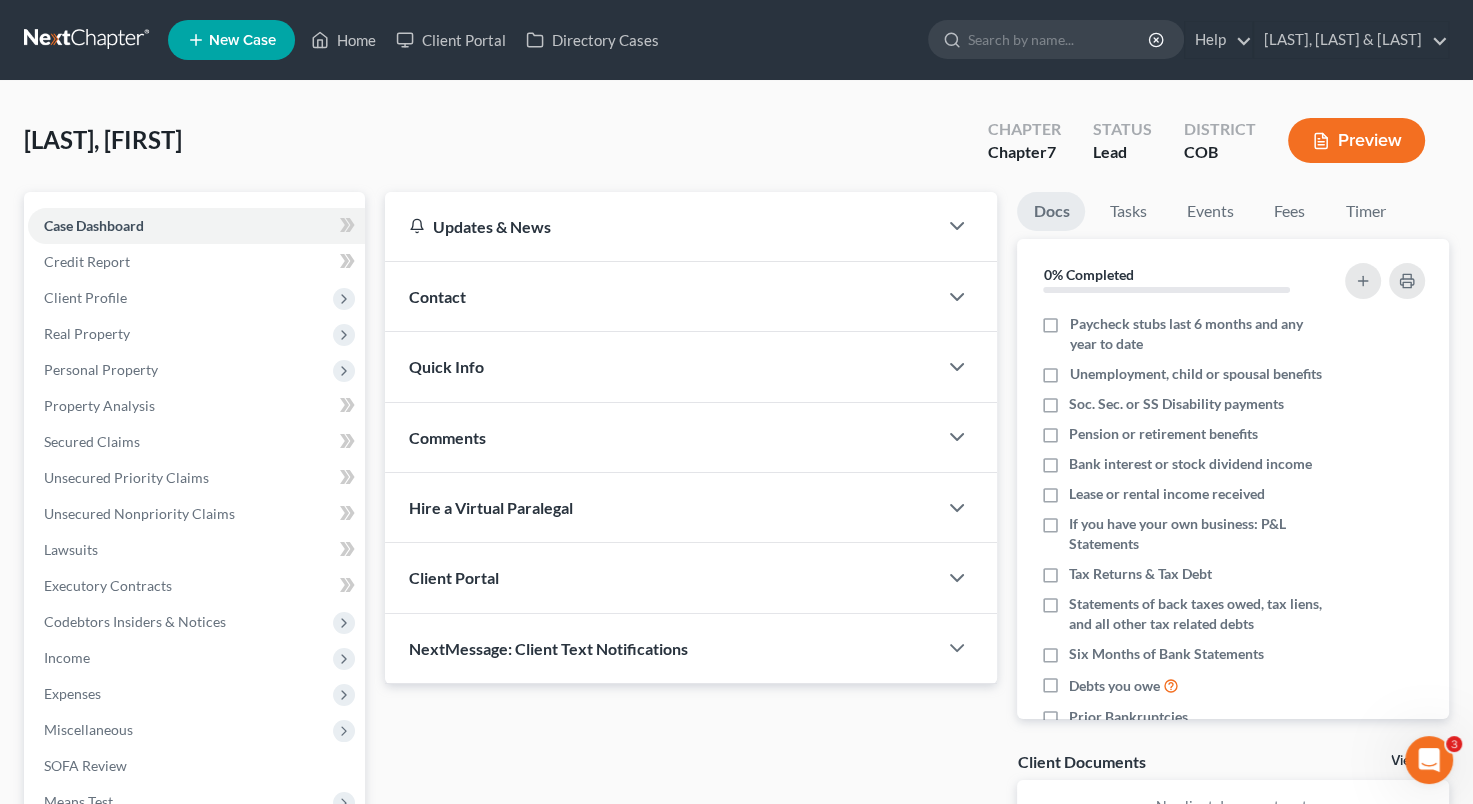 scroll, scrollTop: 38, scrollLeft: 0, axis: vertical 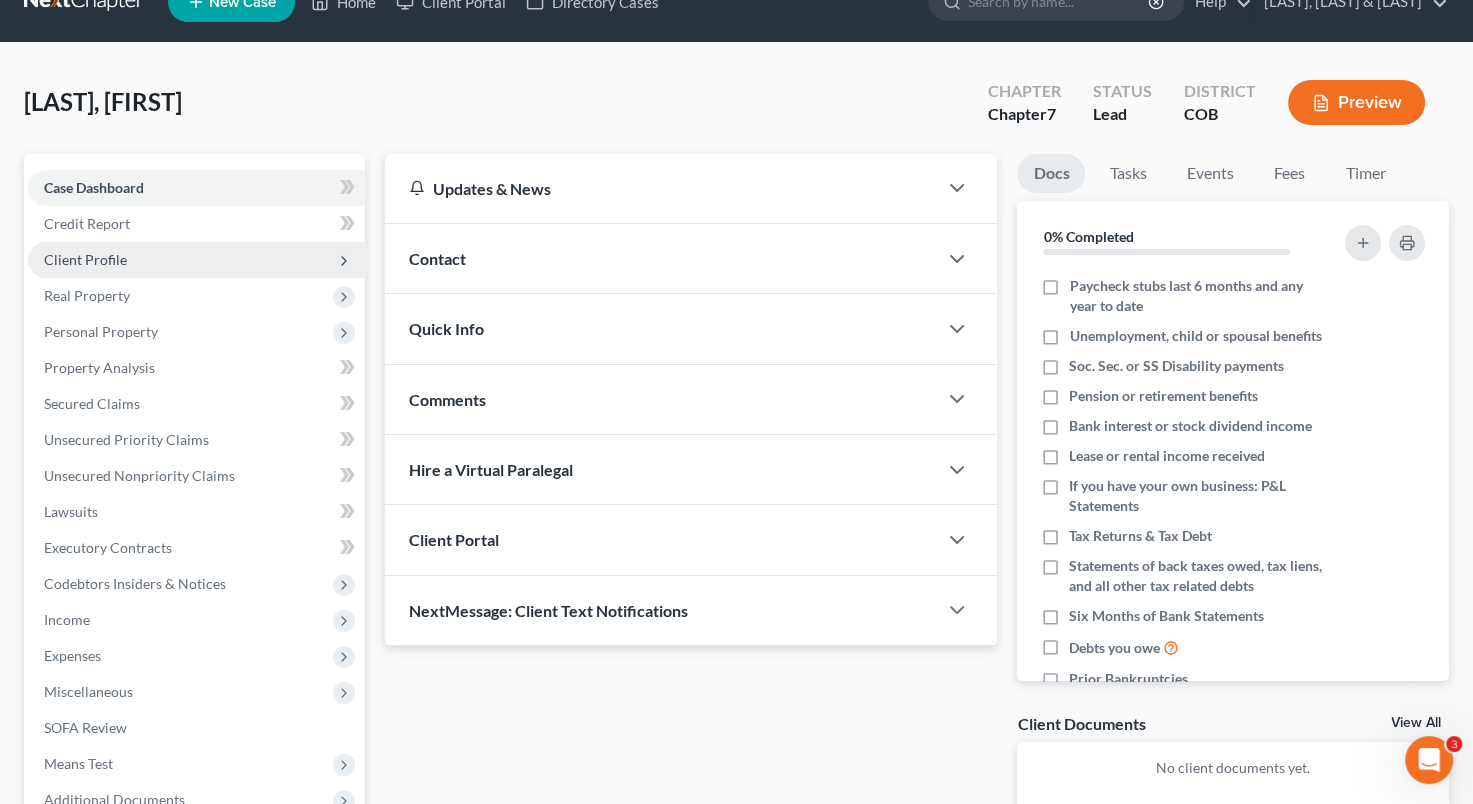click on "Client Profile" at bounding box center [196, 260] 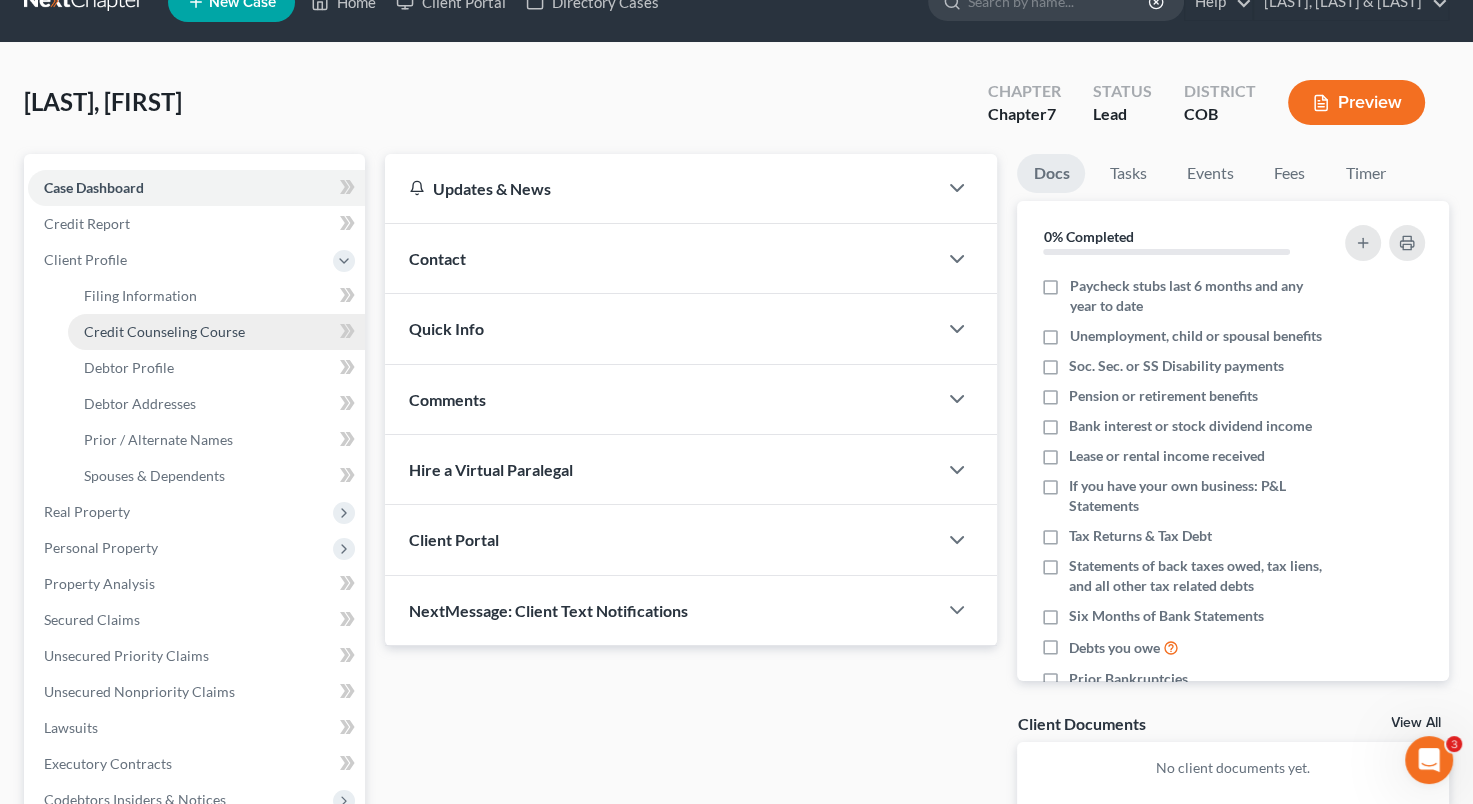 click on "Credit Counseling Course" at bounding box center (164, 331) 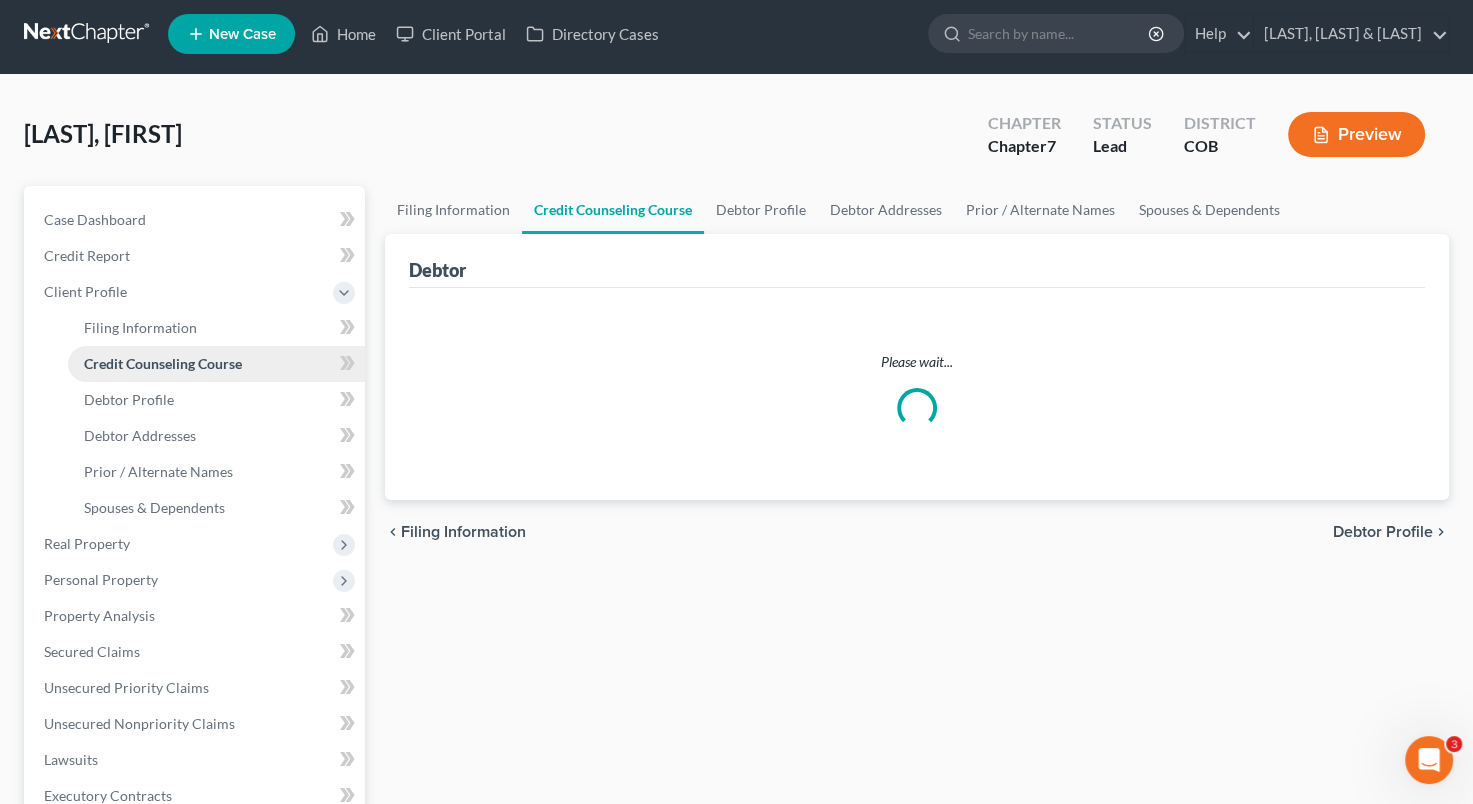 scroll, scrollTop: 0, scrollLeft: 0, axis: both 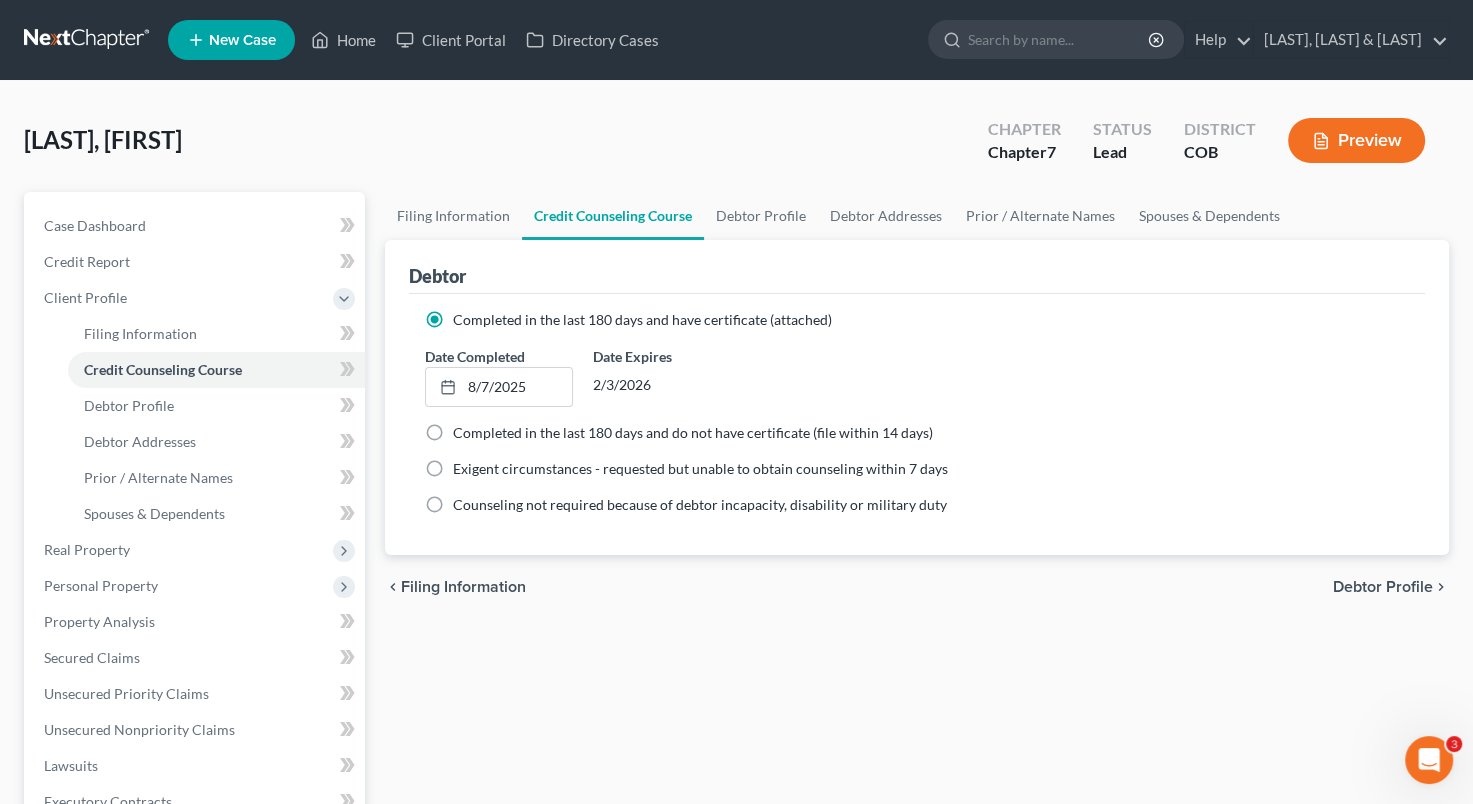 click on "Date Expires [DATE] Completed in the last 180 days and do not have certificate (file within 14 days) Date Completed
[DATE]
close Su" at bounding box center [917, 697] 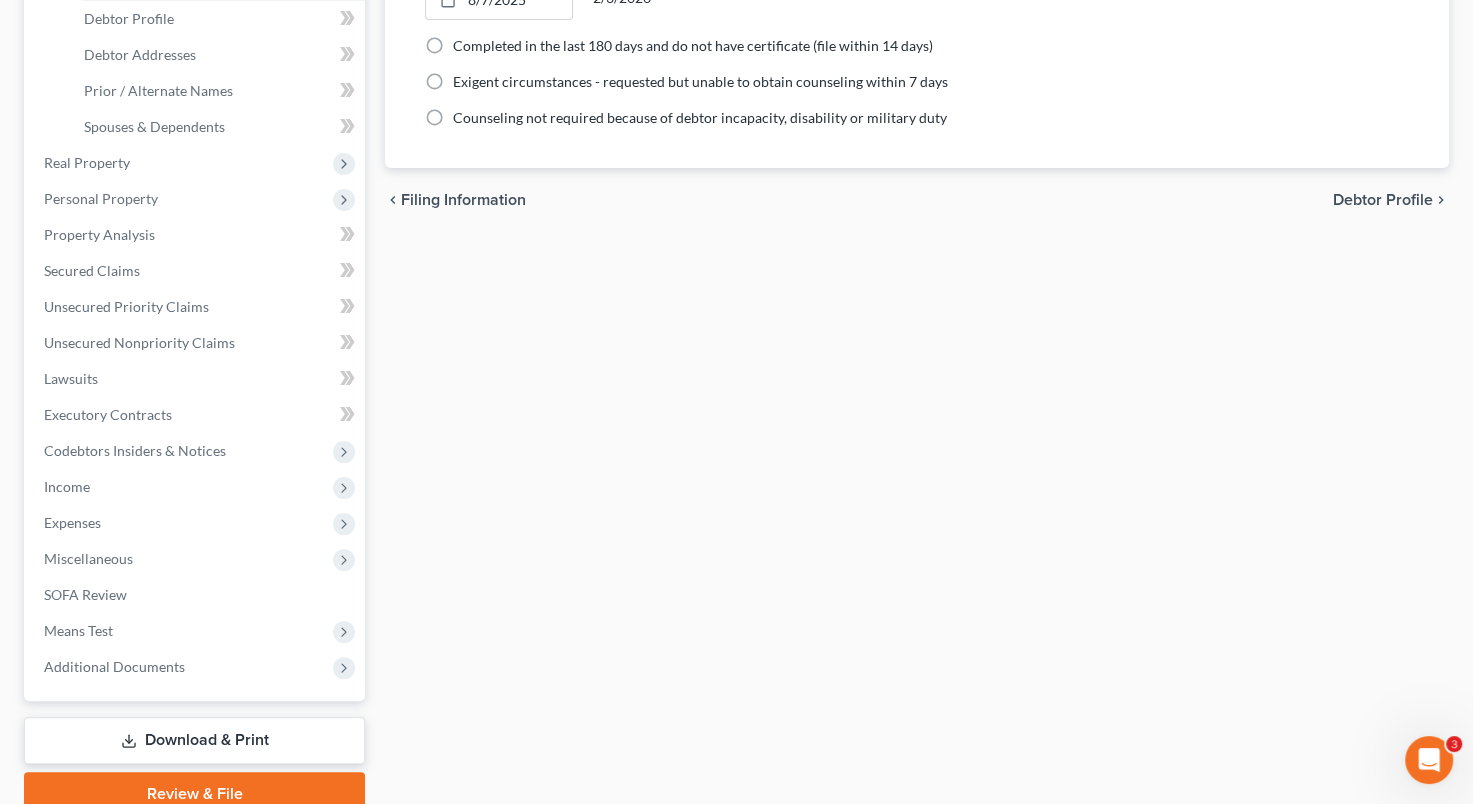 scroll, scrollTop: 388, scrollLeft: 0, axis: vertical 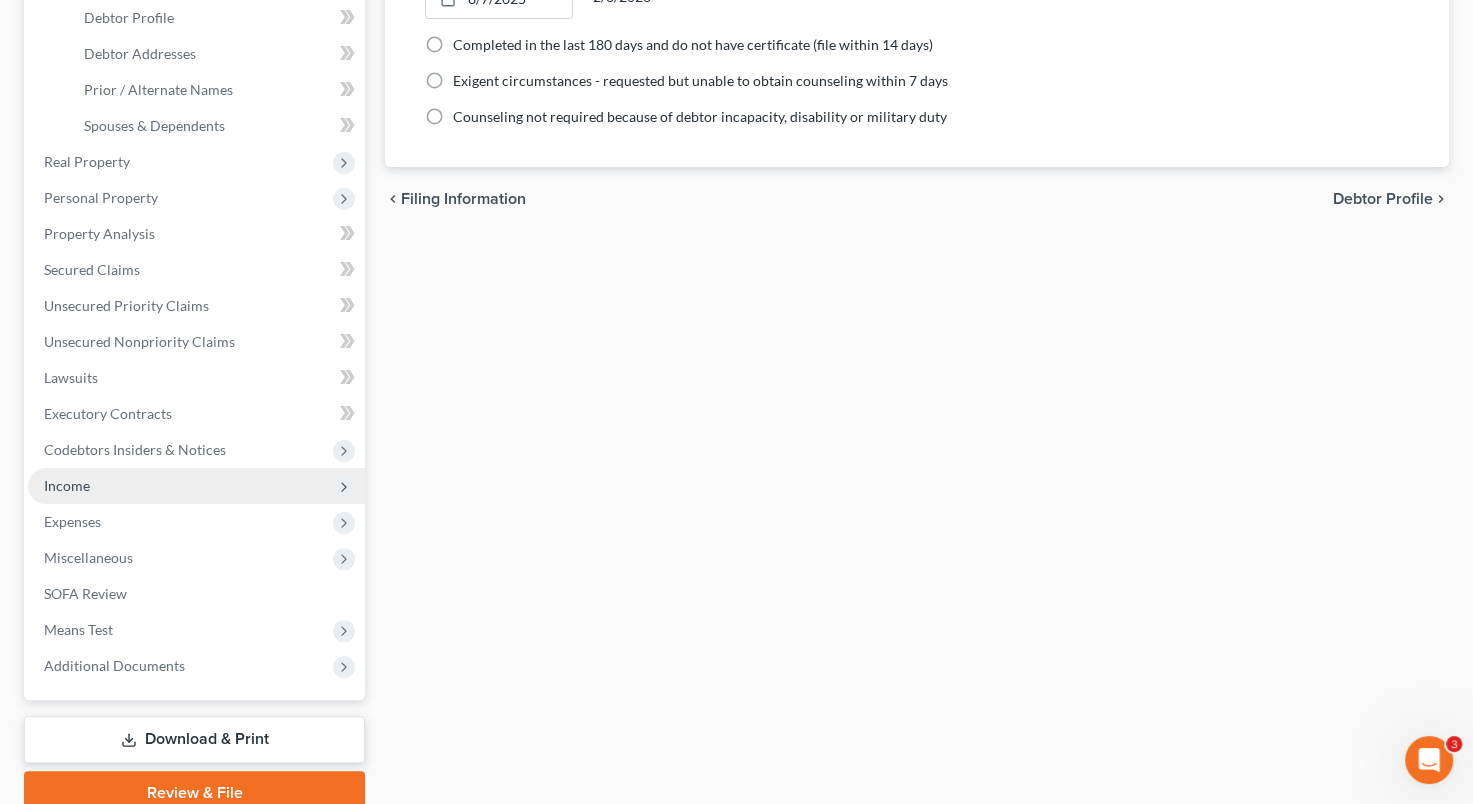 click on "Income" at bounding box center (196, 486) 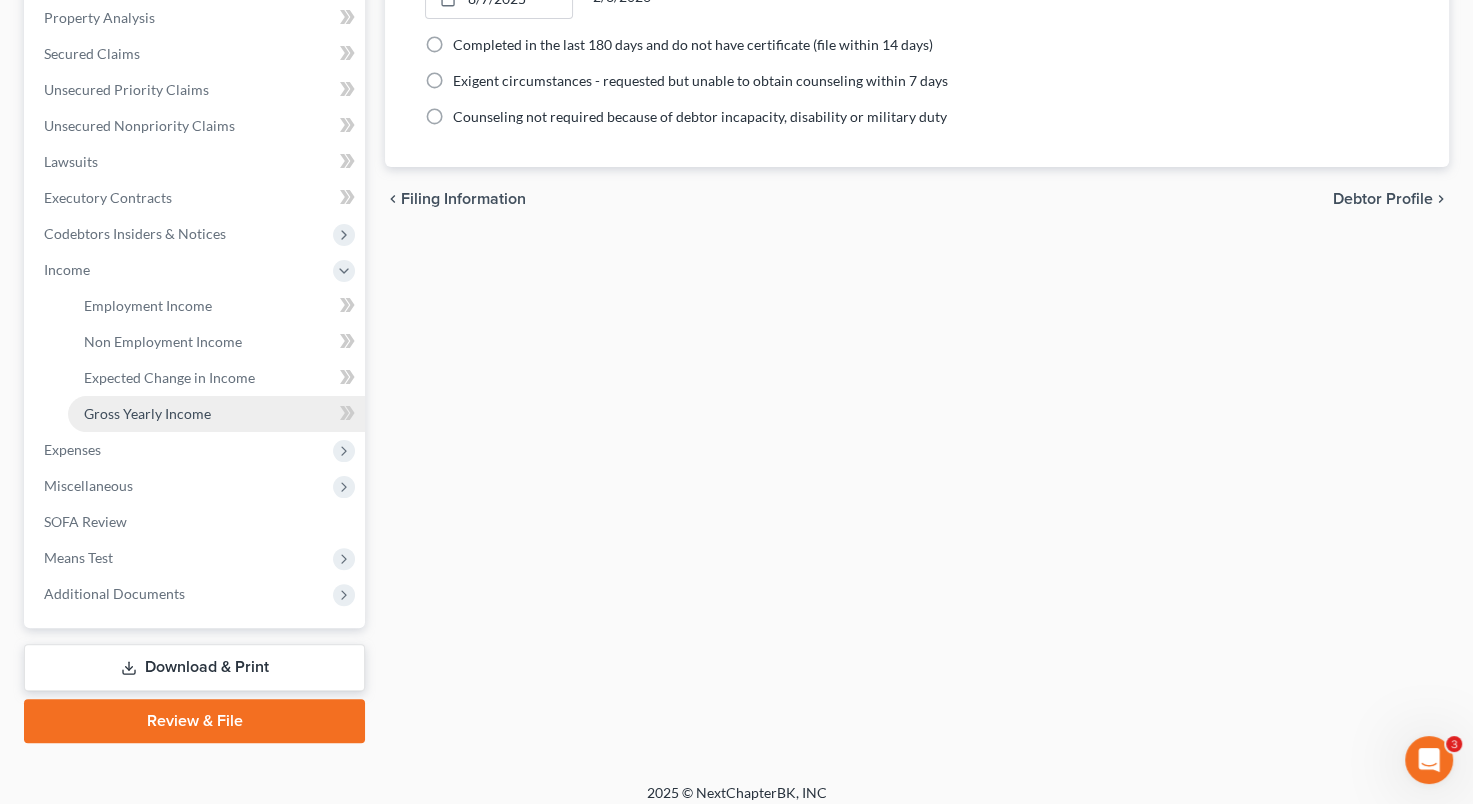 click on "Gross Yearly Income" at bounding box center [216, 414] 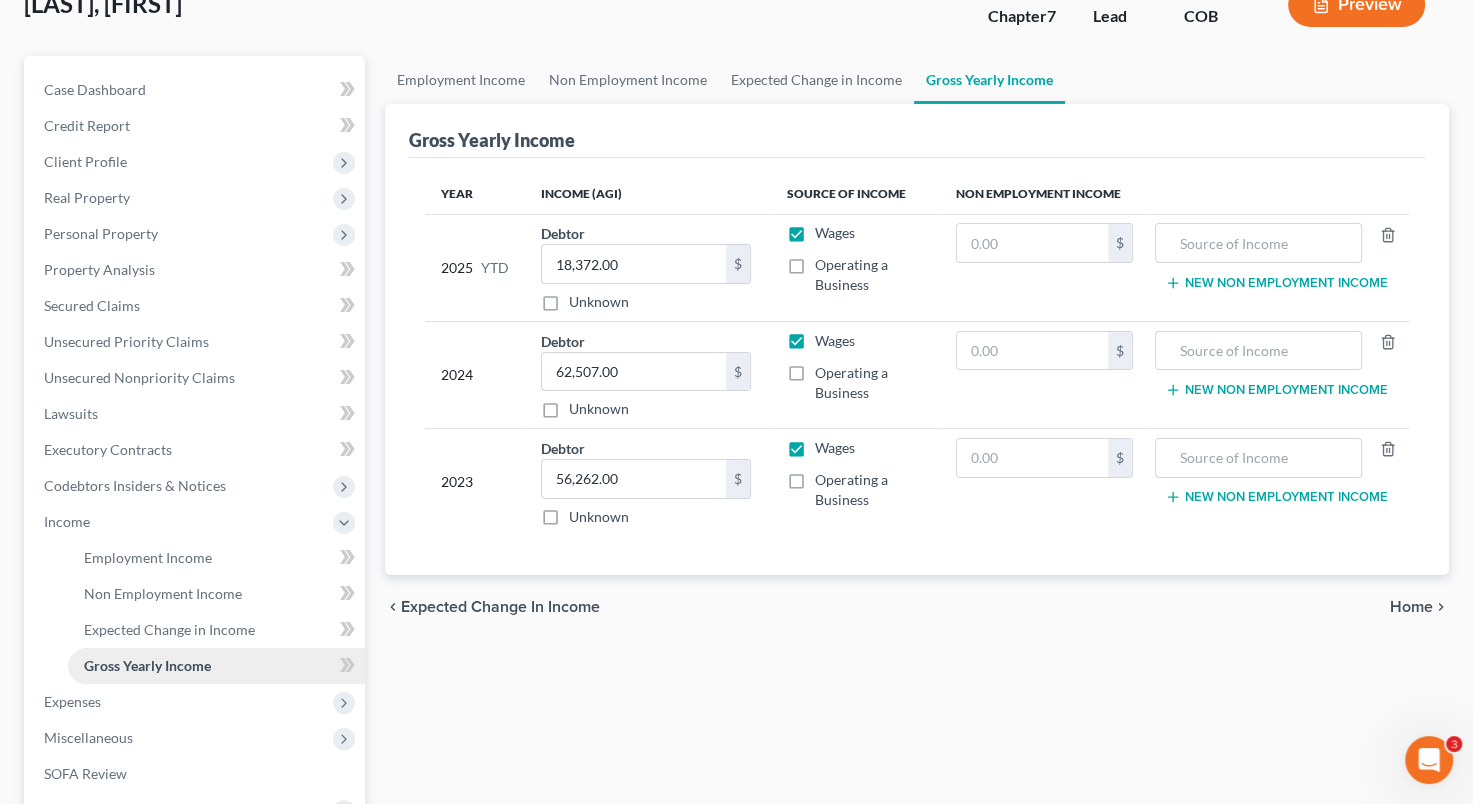 scroll, scrollTop: 0, scrollLeft: 0, axis: both 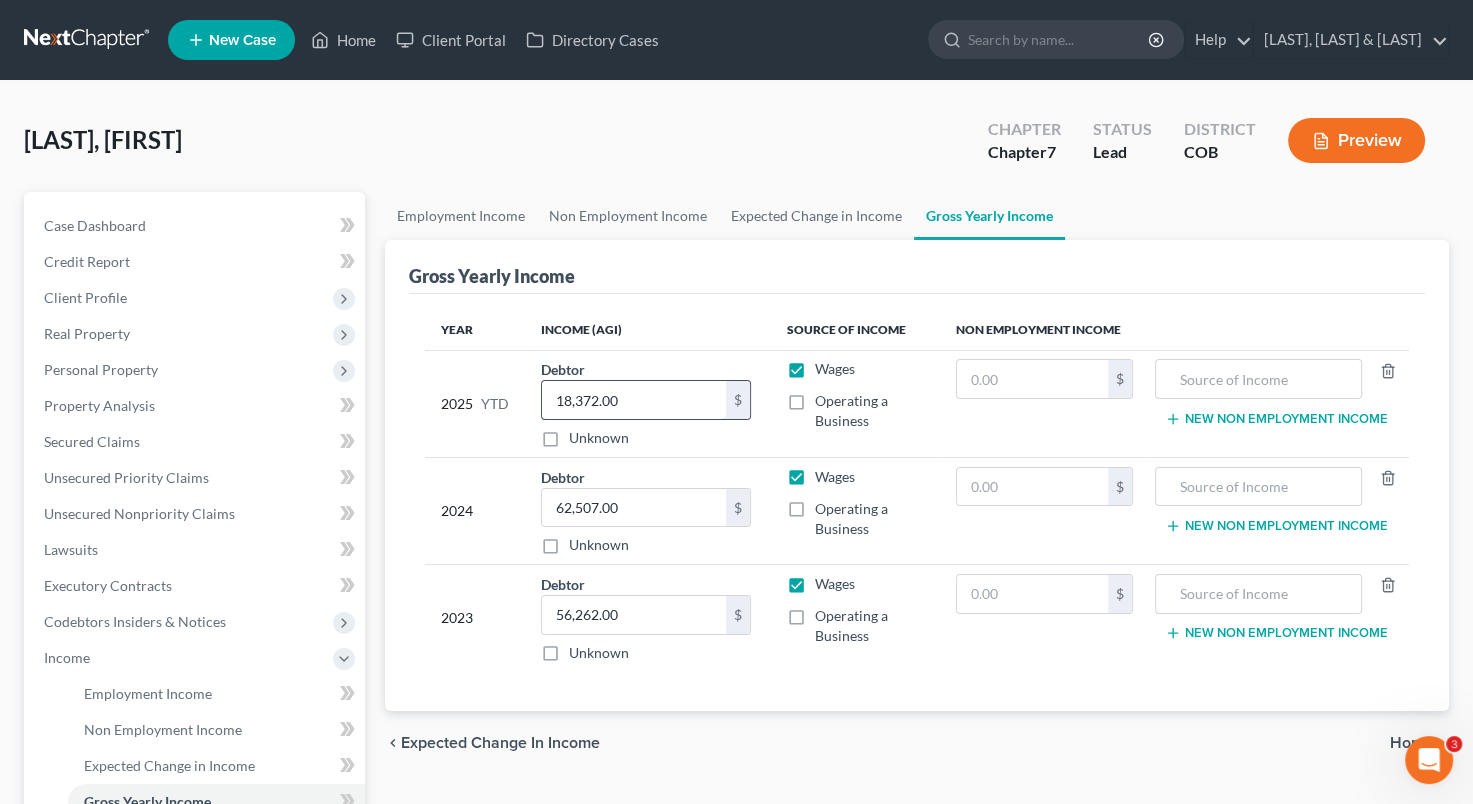click on "18,372.00" at bounding box center (634, 400) 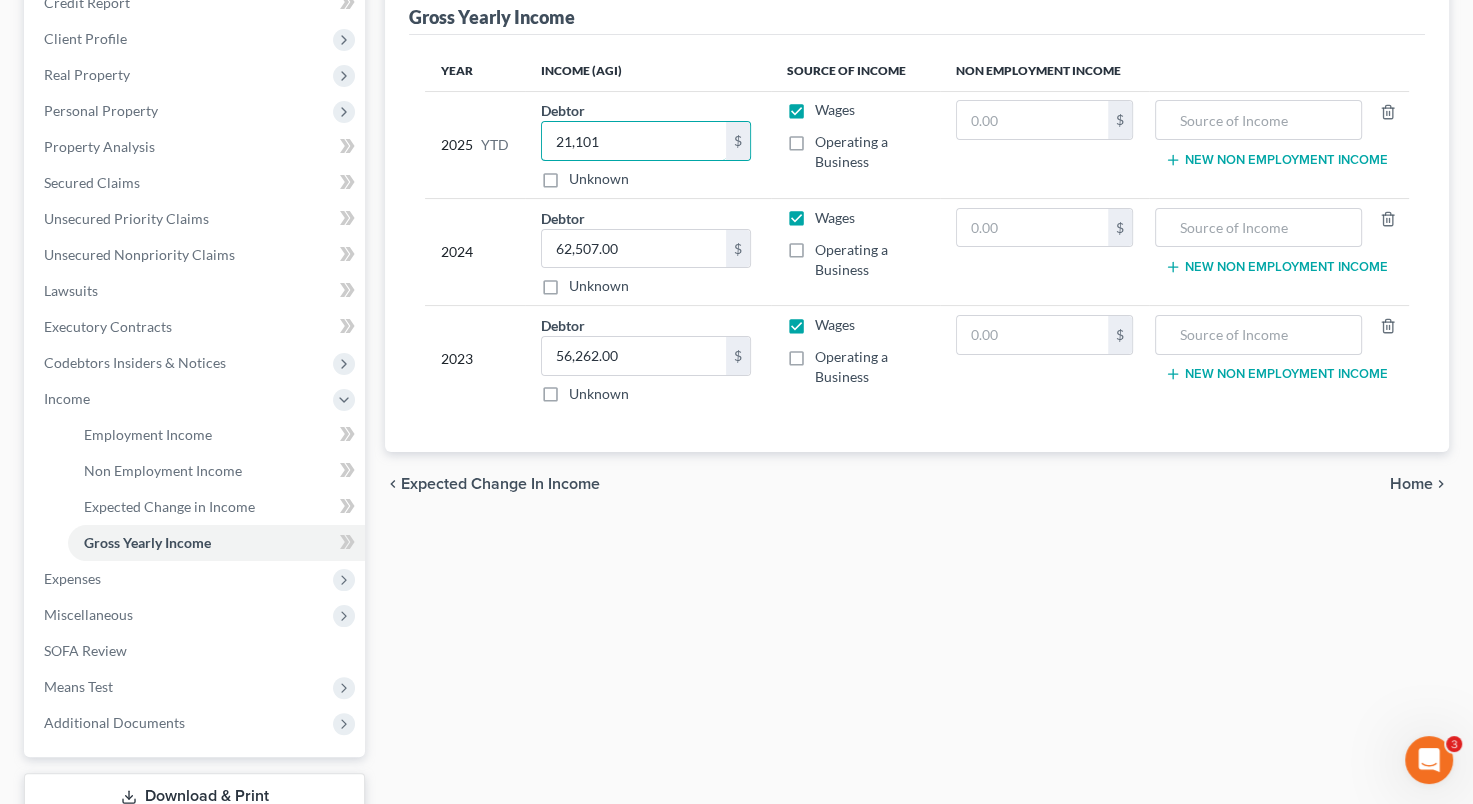 scroll, scrollTop: 262, scrollLeft: 0, axis: vertical 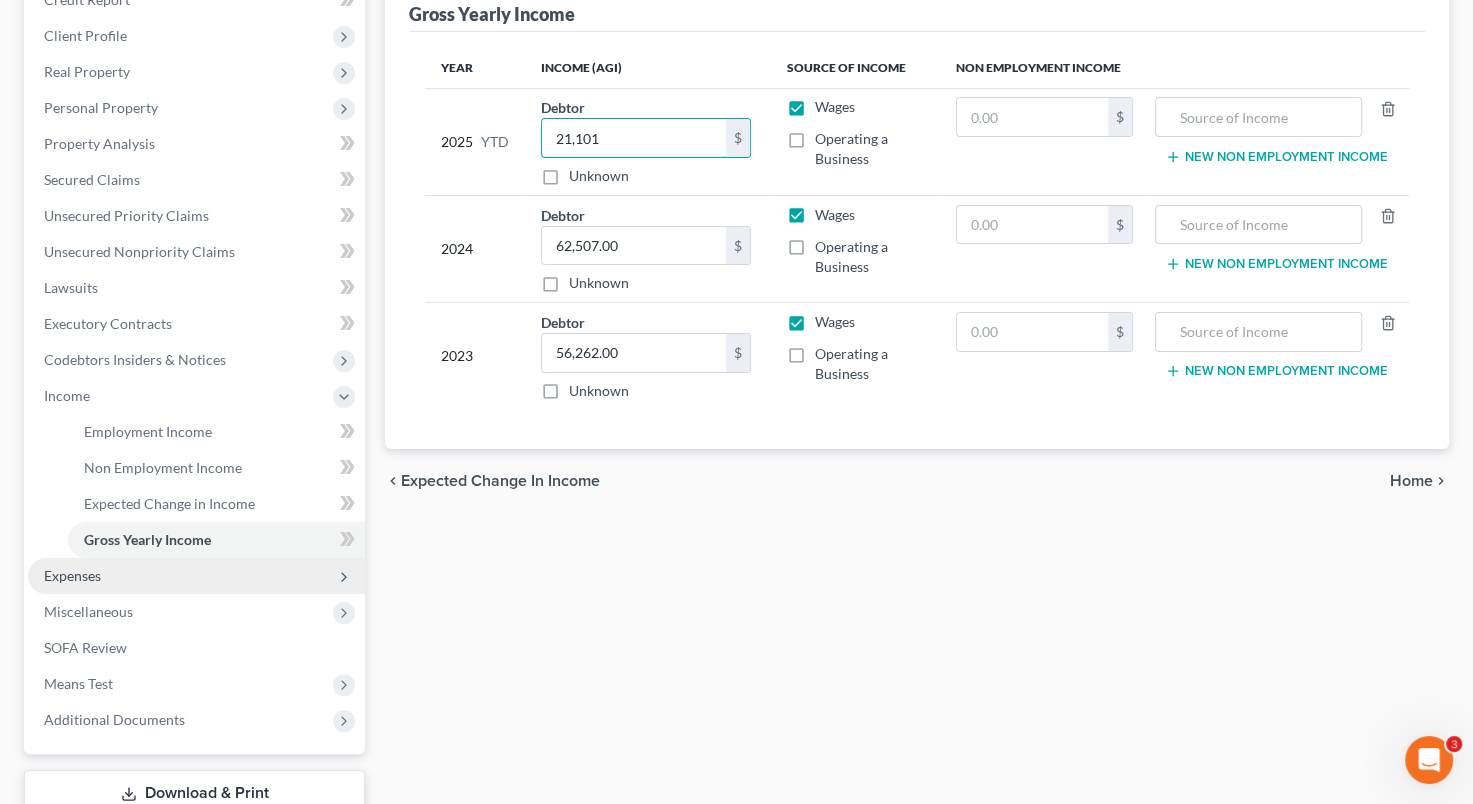 type on "21,101" 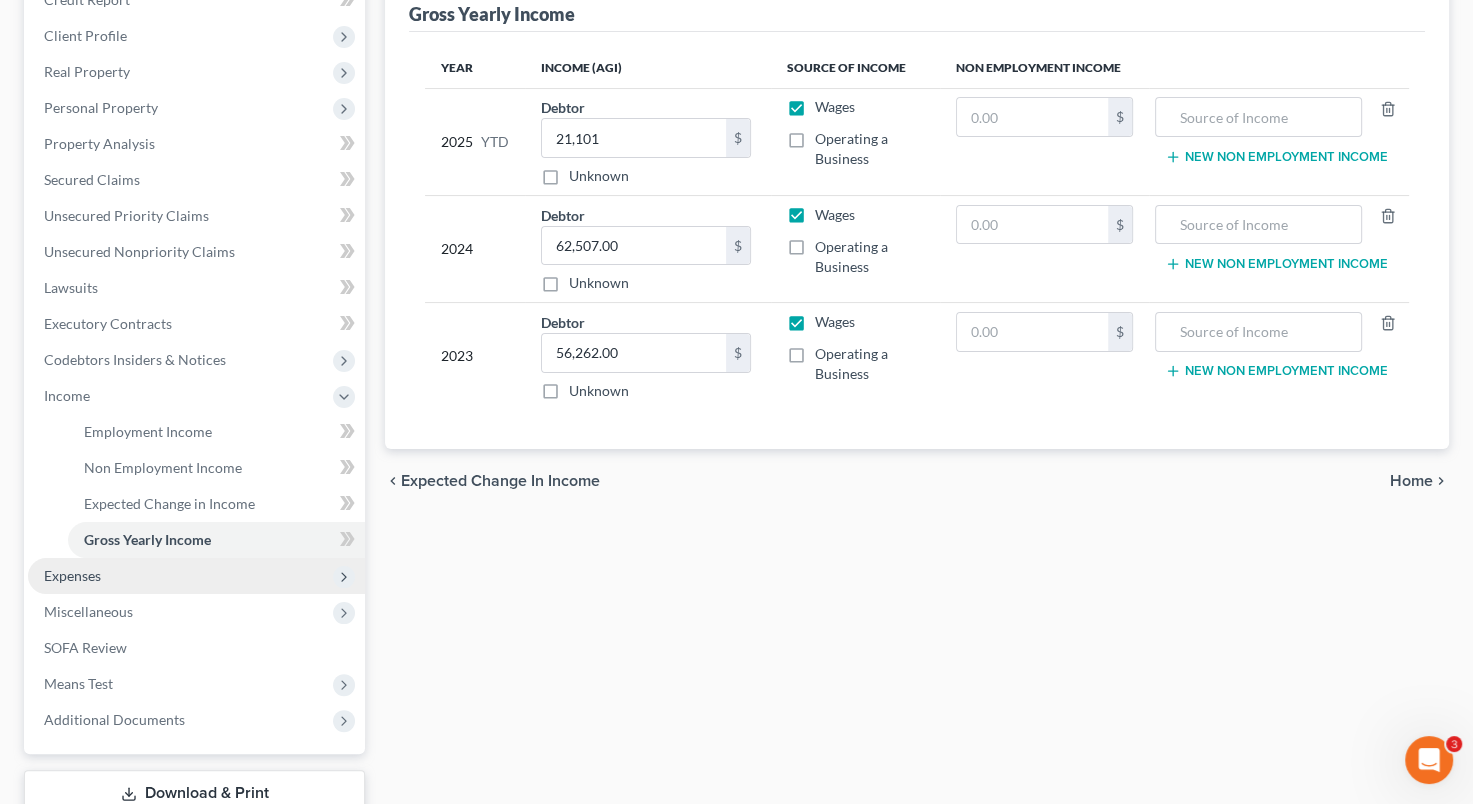 click on "Expenses" at bounding box center [196, 576] 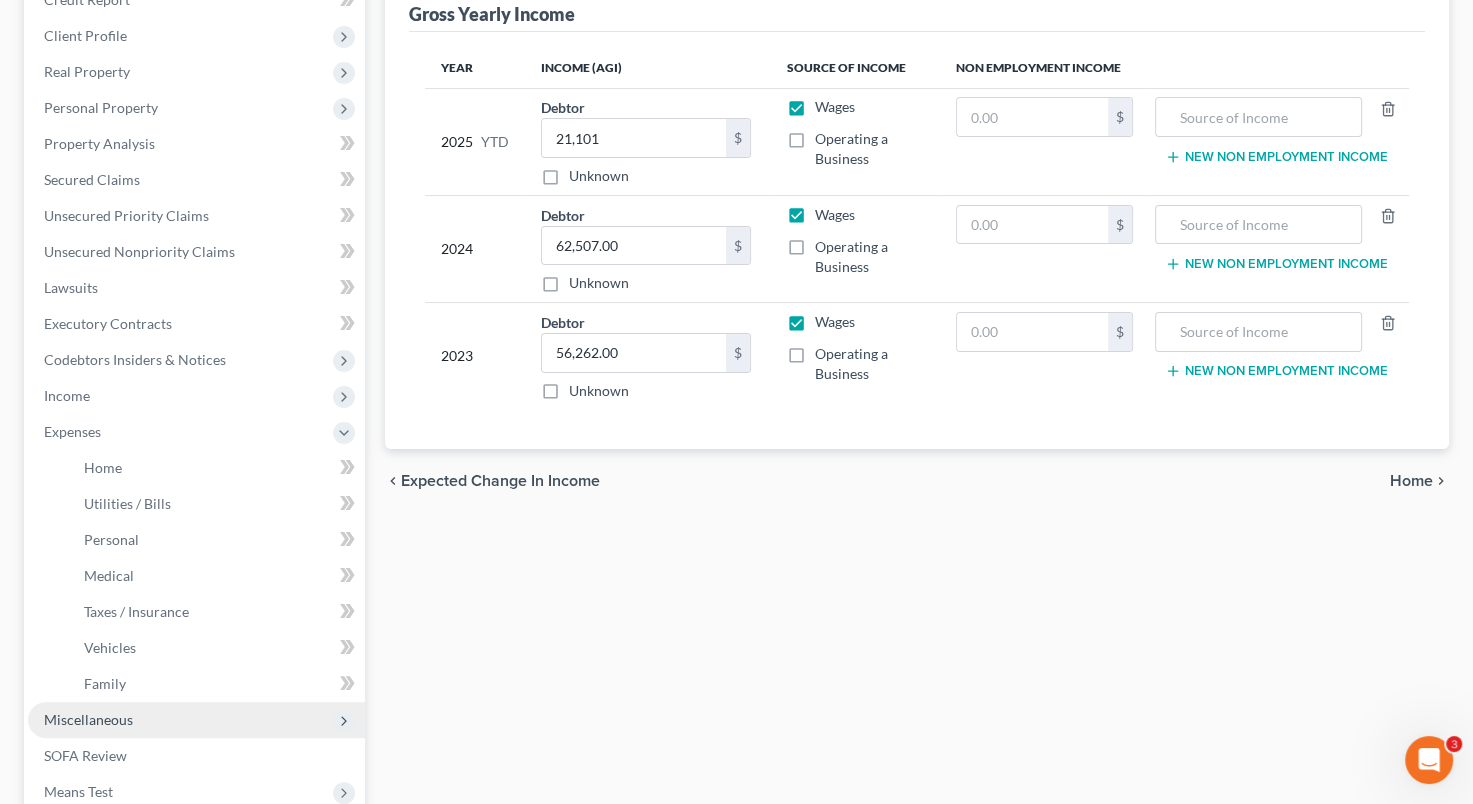 click on "Miscellaneous" at bounding box center [196, 720] 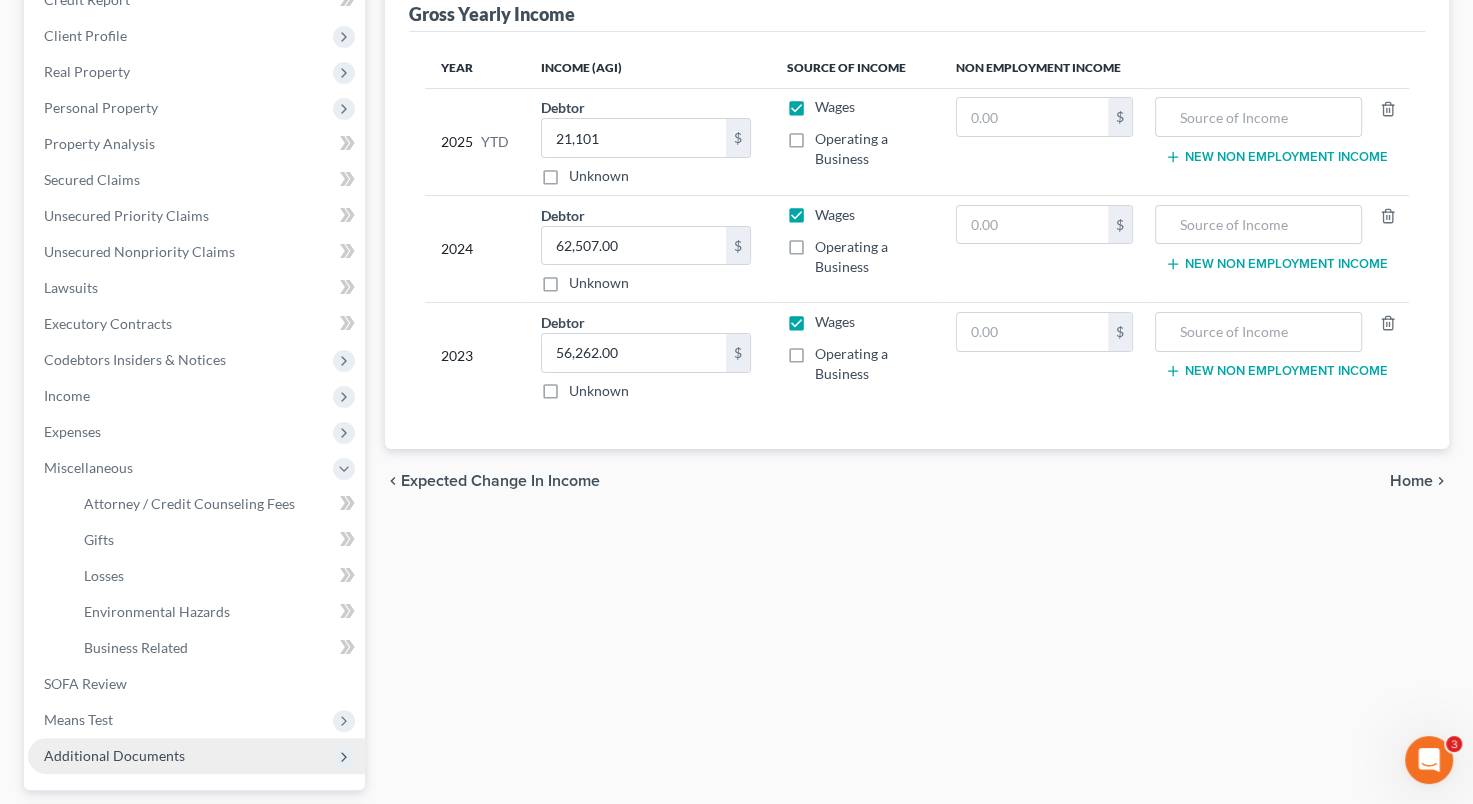 click on "Additional Documents" at bounding box center (114, 755) 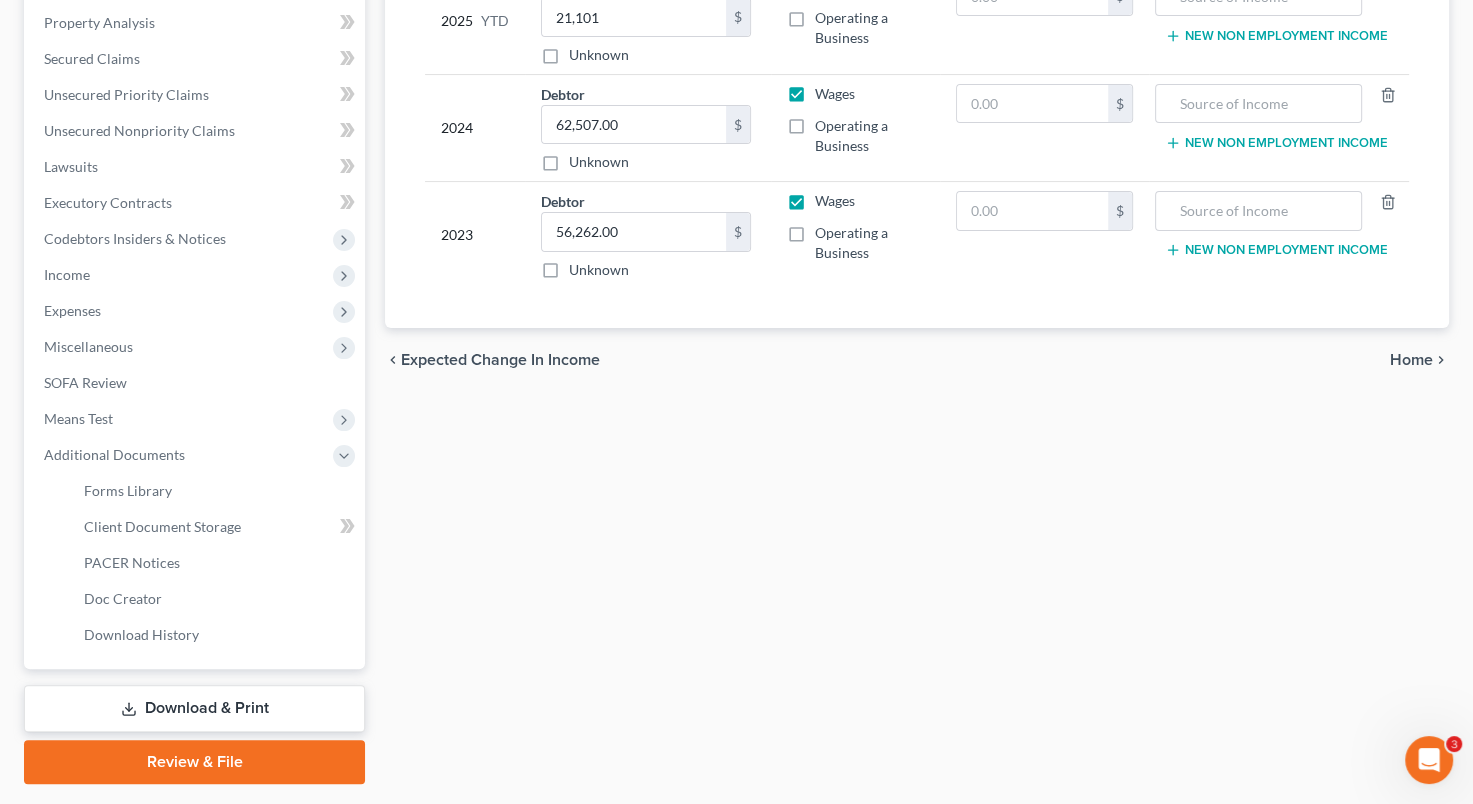 scroll, scrollTop: 437, scrollLeft: 0, axis: vertical 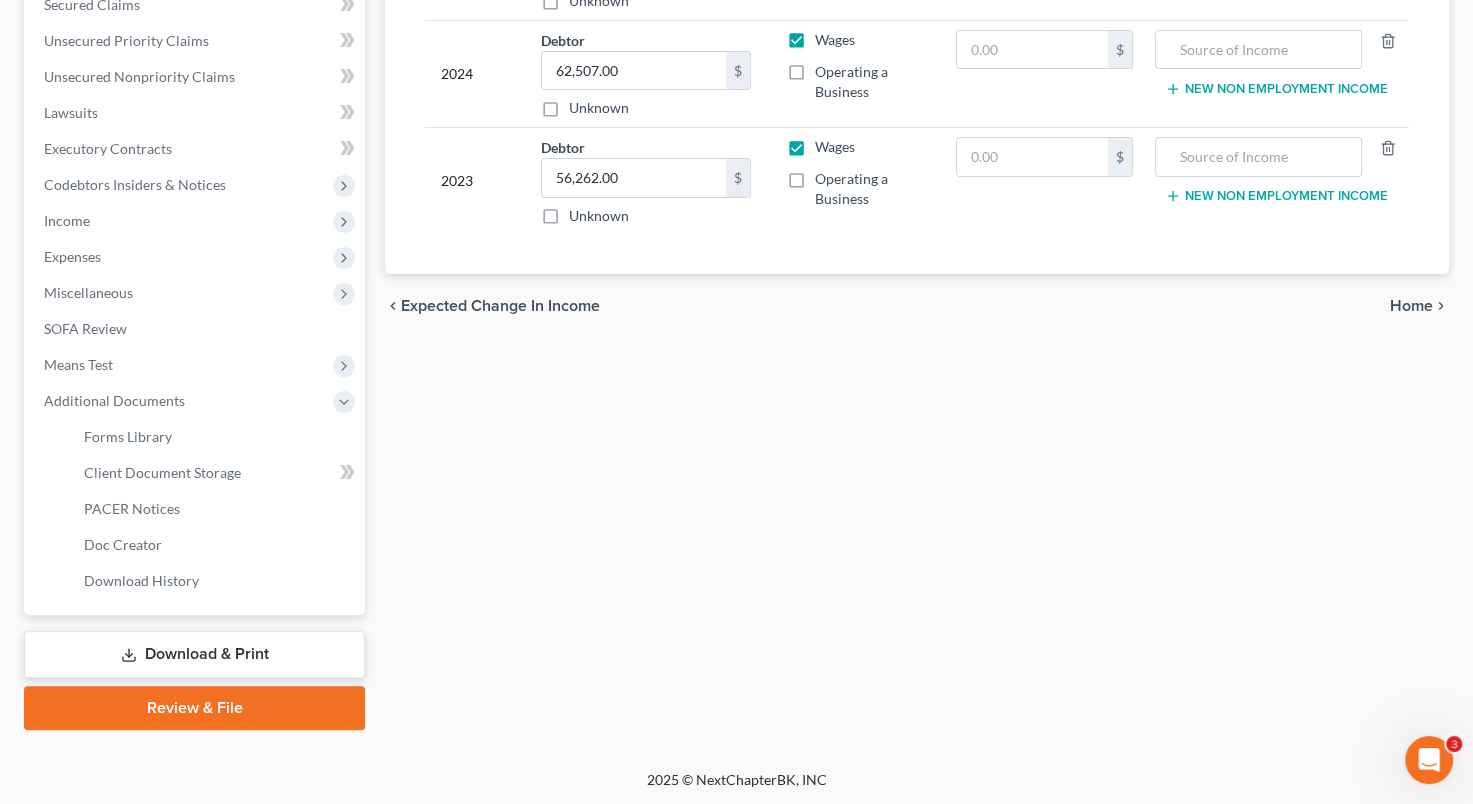 click on "Download & Print" at bounding box center [194, 654] 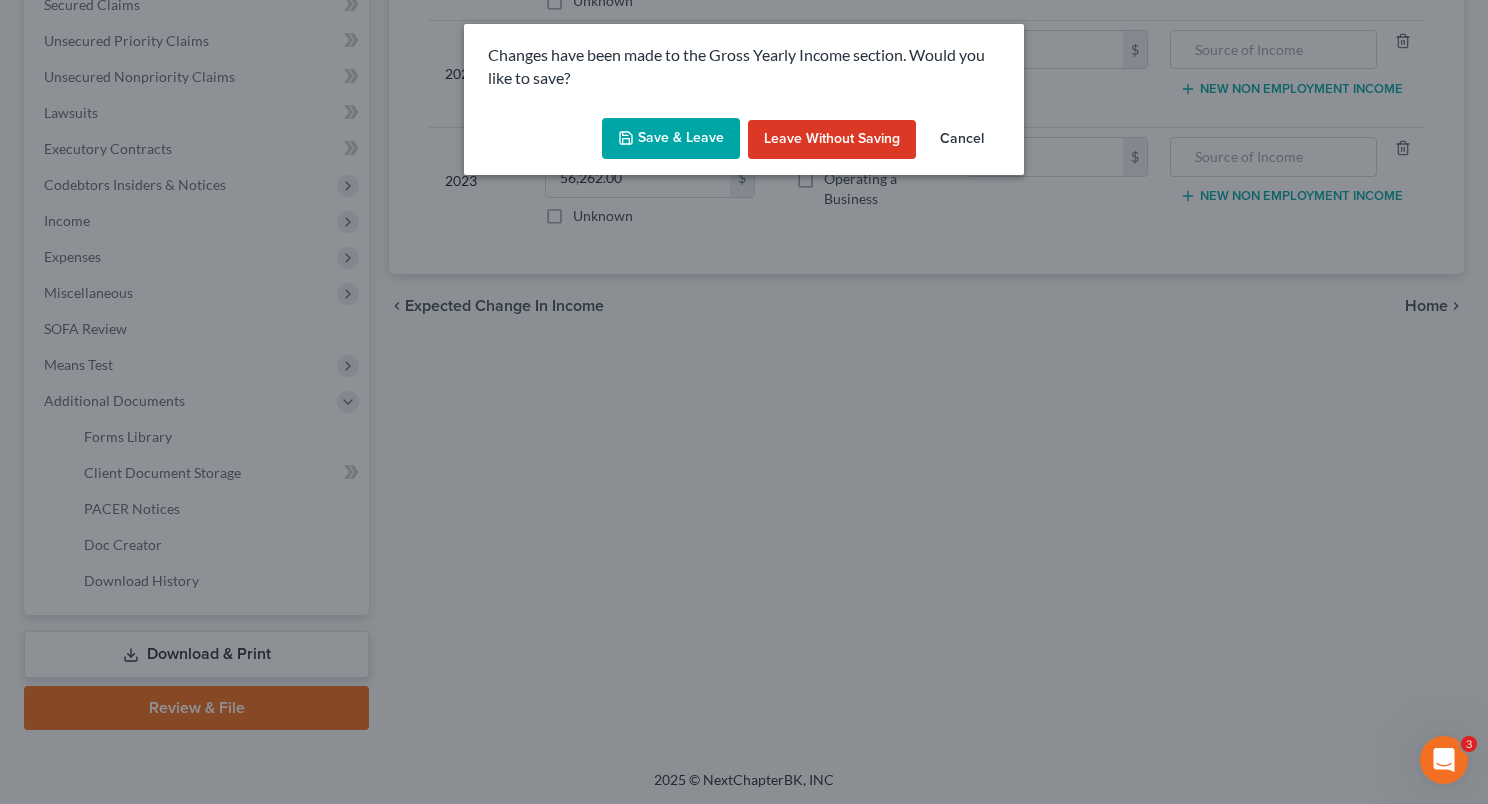 click on "Save & Leave" at bounding box center [671, 139] 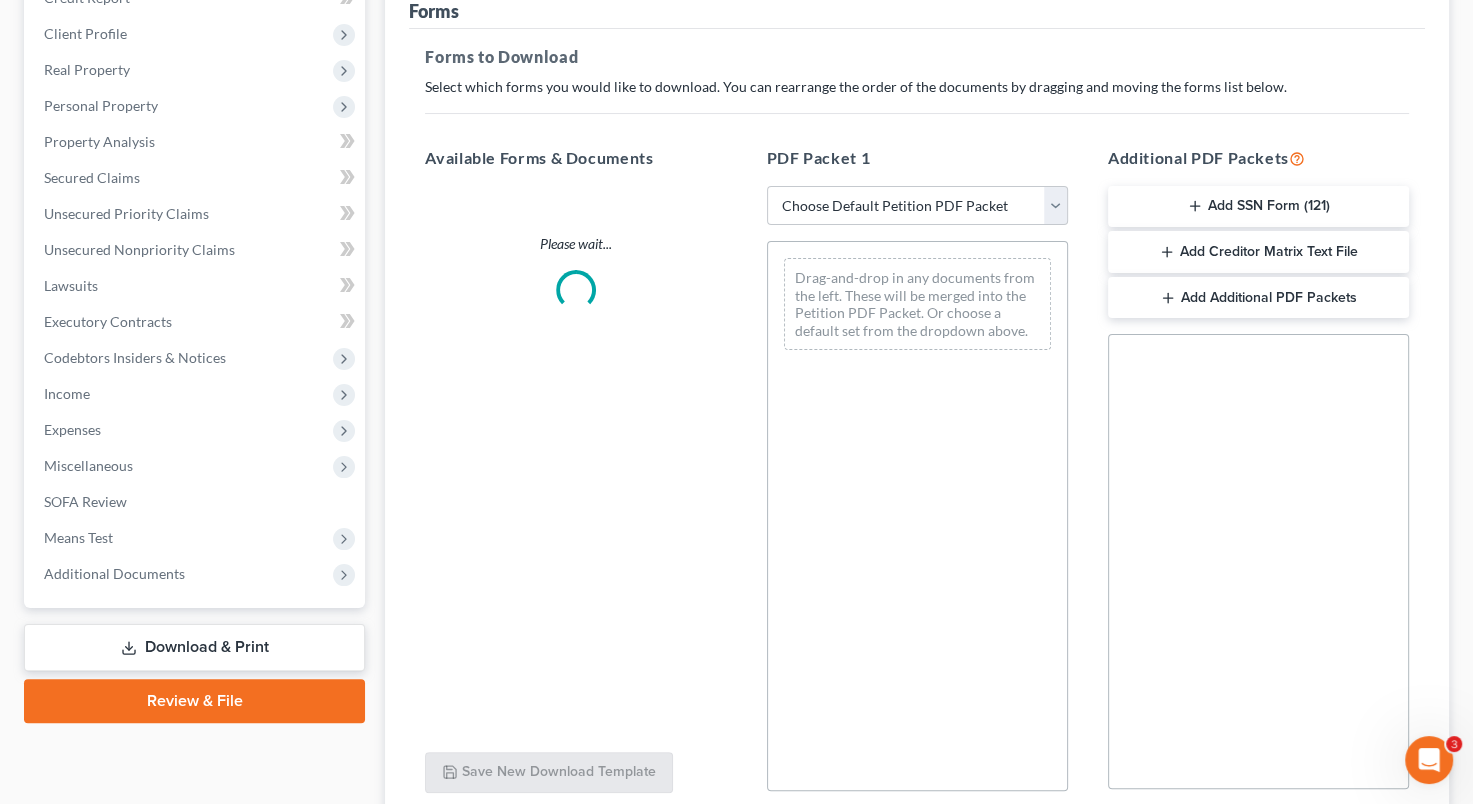 scroll, scrollTop: 0, scrollLeft: 0, axis: both 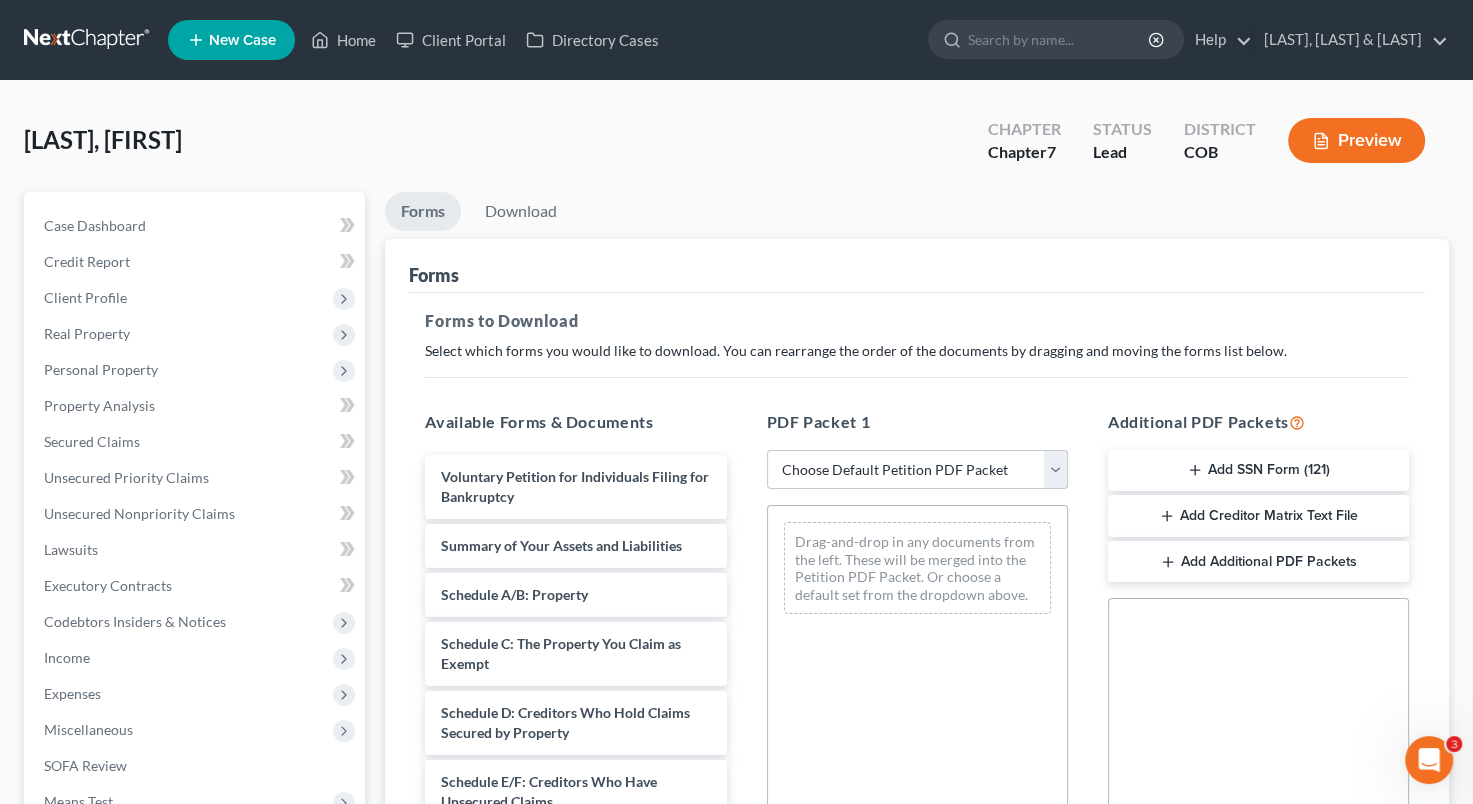 click on "Choose Default Petition PDF Packet Complete Bankruptcy Petition (all forms and schedules) Emergency Filing Forms (Petition and Creditor List Only) Amended Forms Signature Pages Only Walker -Petition Packet 4-5-24 White Bankruptcy Case - For Review Client Advisory" at bounding box center [917, 470] 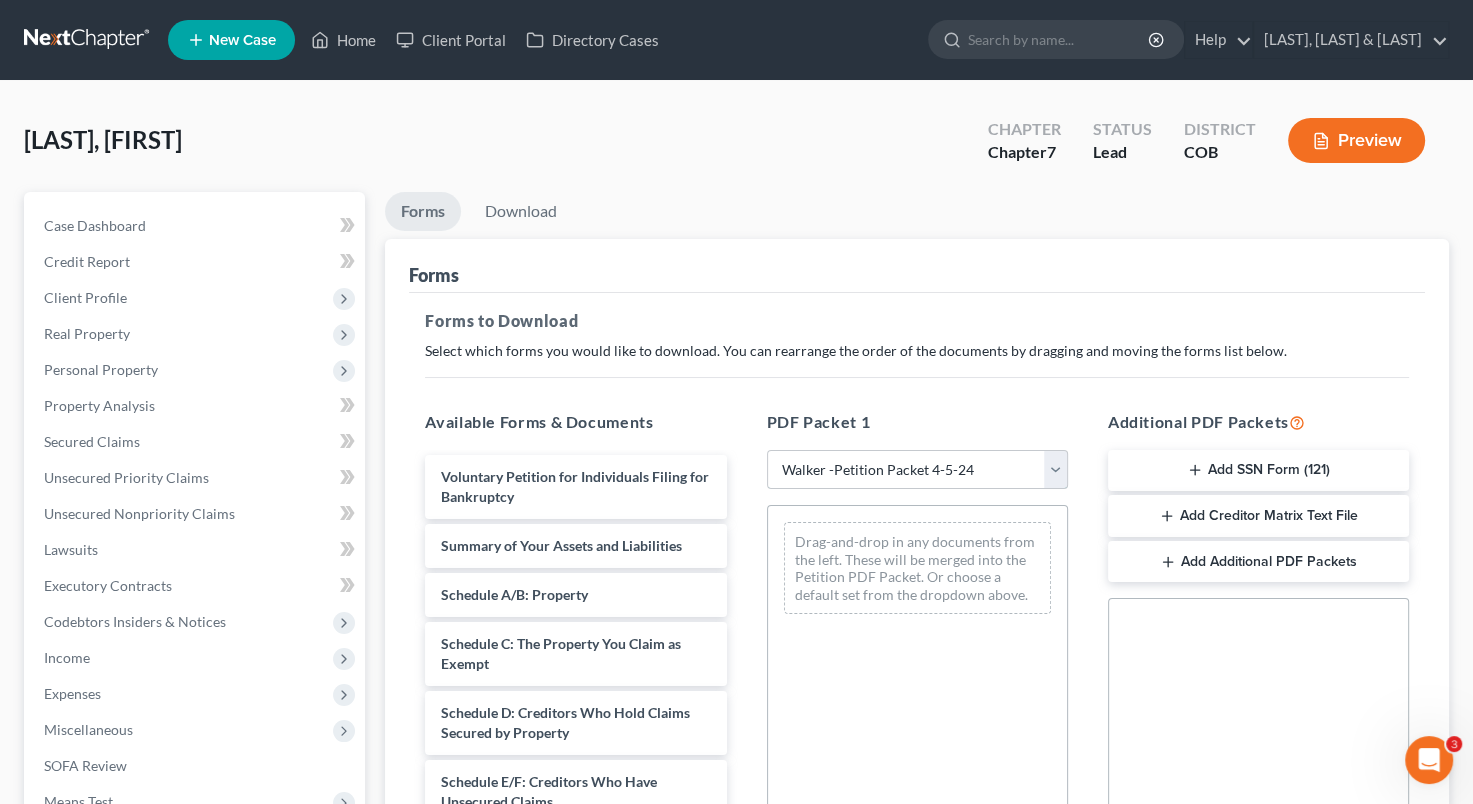 click on "Choose Default Petition PDF Packet Complete Bankruptcy Petition (all forms and schedules) Emergency Filing Forms (Petition and Creditor List Only) Amended Forms Signature Pages Only Walker -Petition Packet 4-5-24 White Bankruptcy Case - For Review Client Advisory" at bounding box center [917, 470] 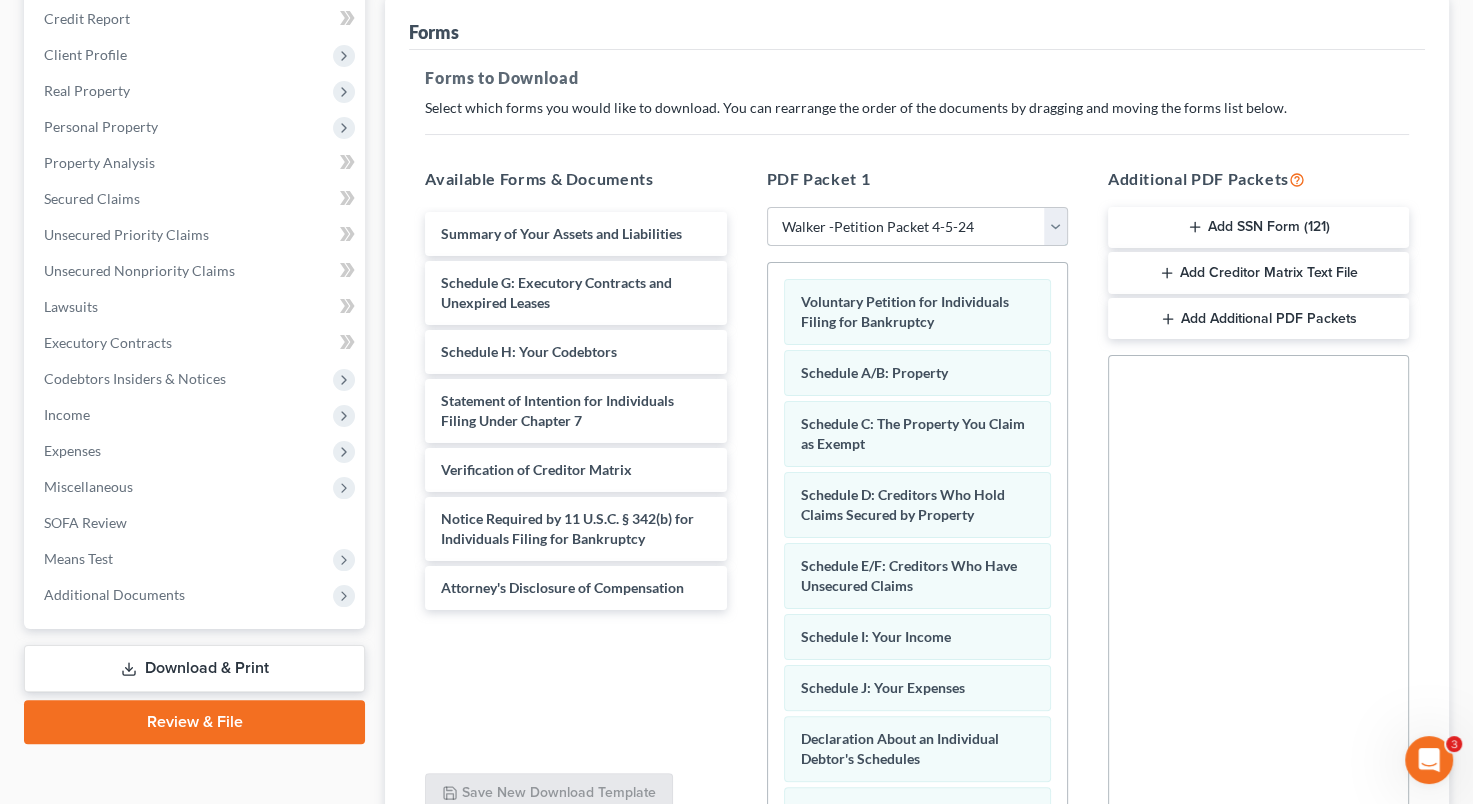 scroll, scrollTop: 264, scrollLeft: 0, axis: vertical 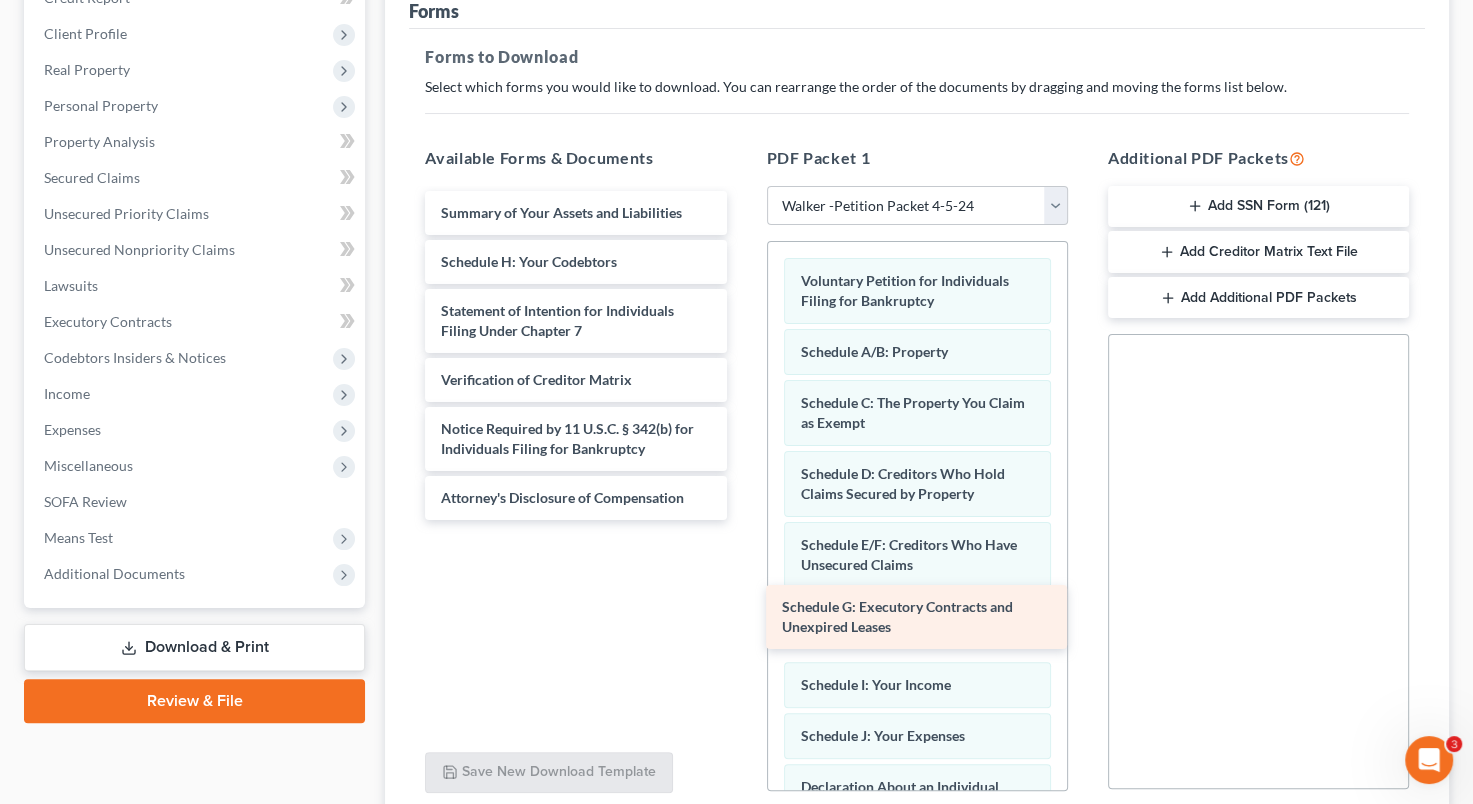 drag, startPoint x: 568, startPoint y: 273, endPoint x: 909, endPoint y: 619, distance: 485.79523 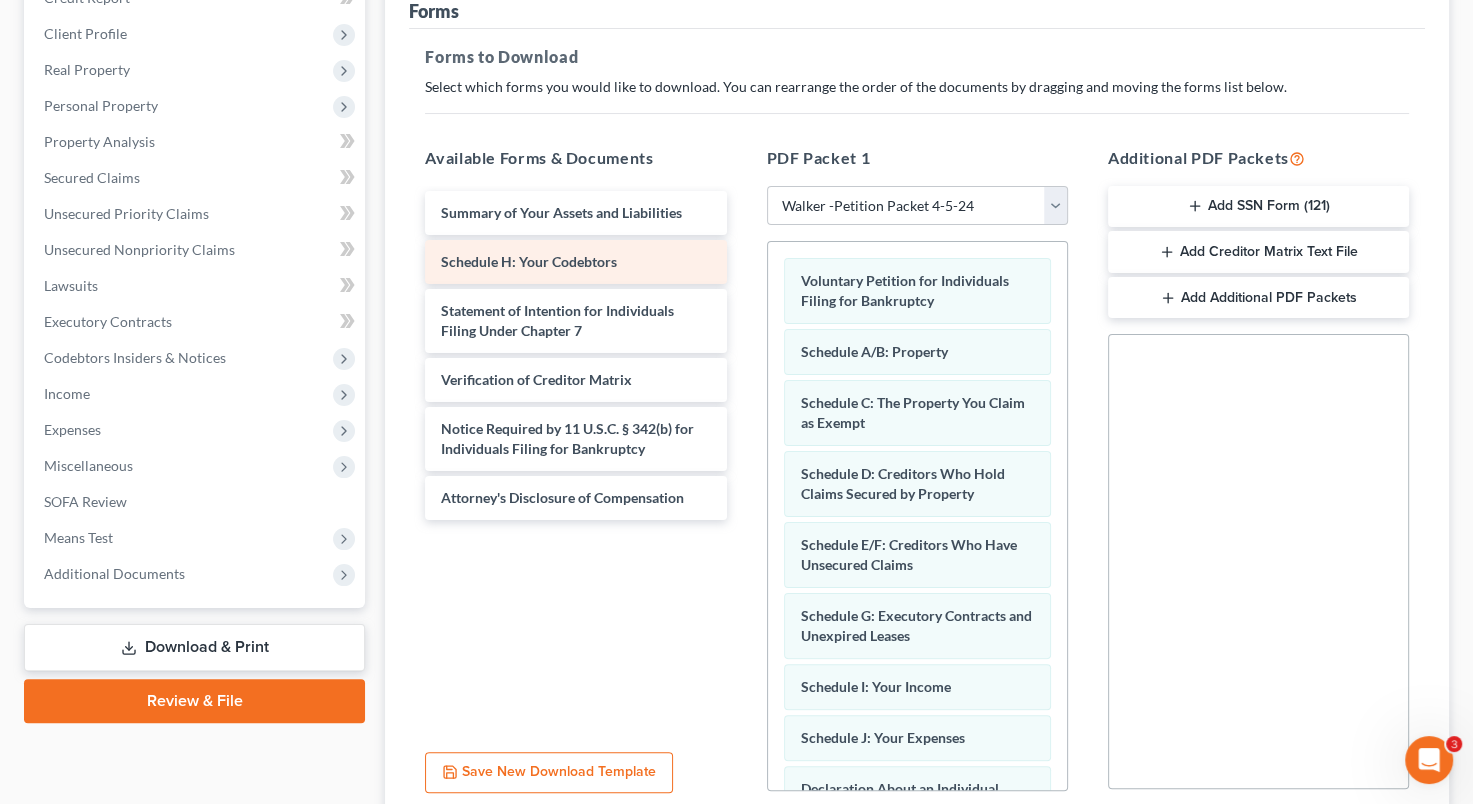 click on "Schedule H: Your Codebtors" at bounding box center (575, 262) 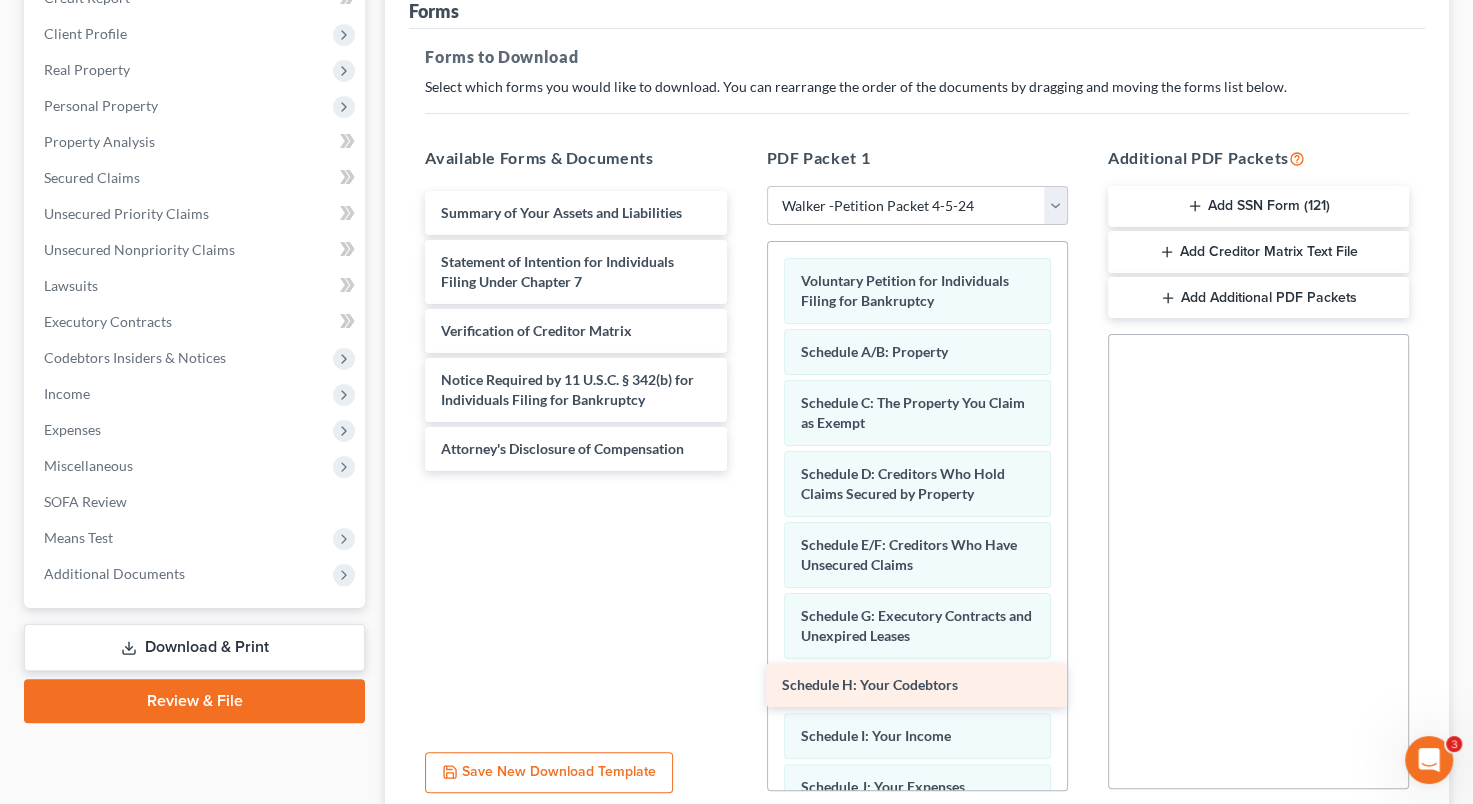 drag, startPoint x: 580, startPoint y: 247, endPoint x: 921, endPoint y: 669, distance: 542.55414 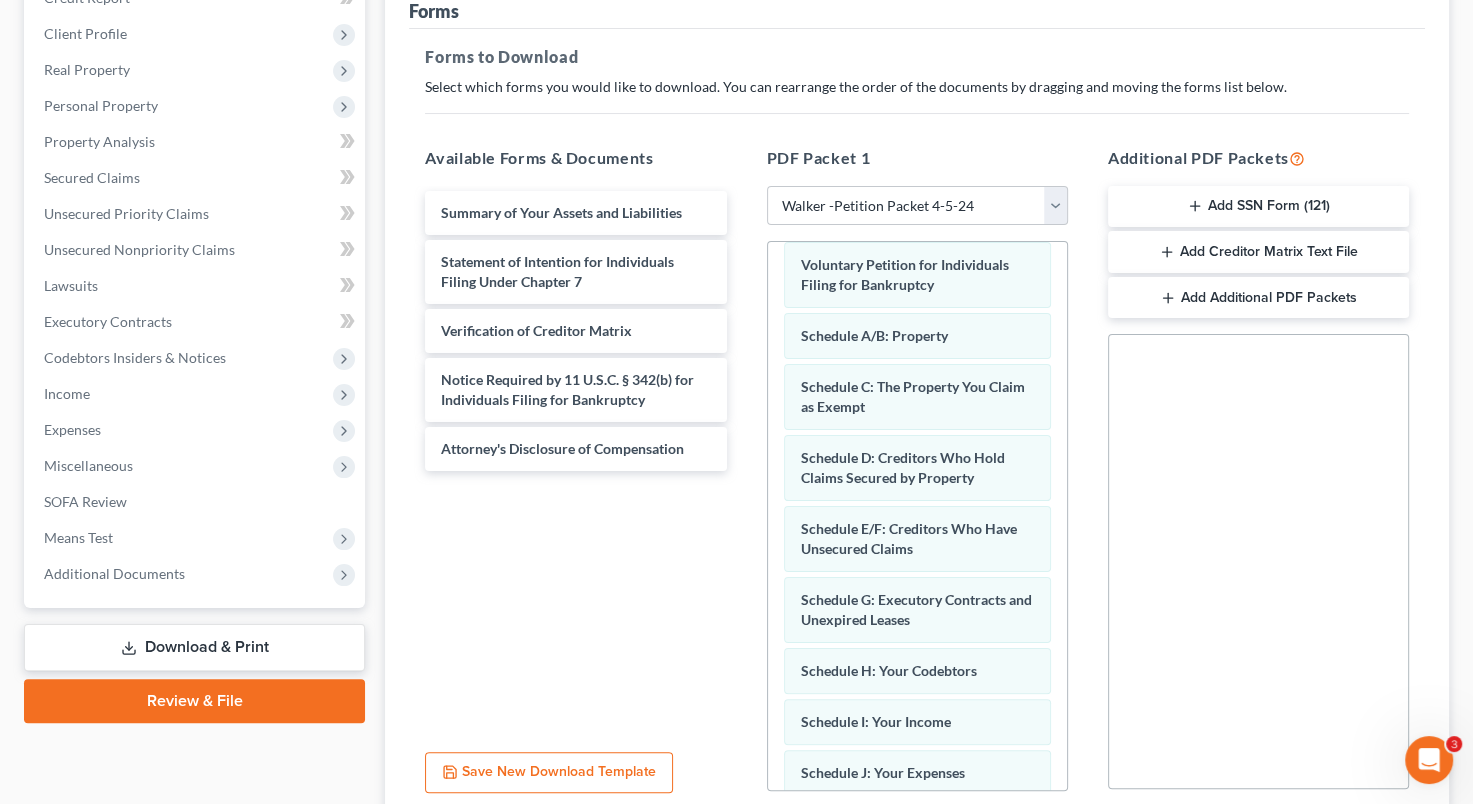 scroll, scrollTop: 0, scrollLeft: 0, axis: both 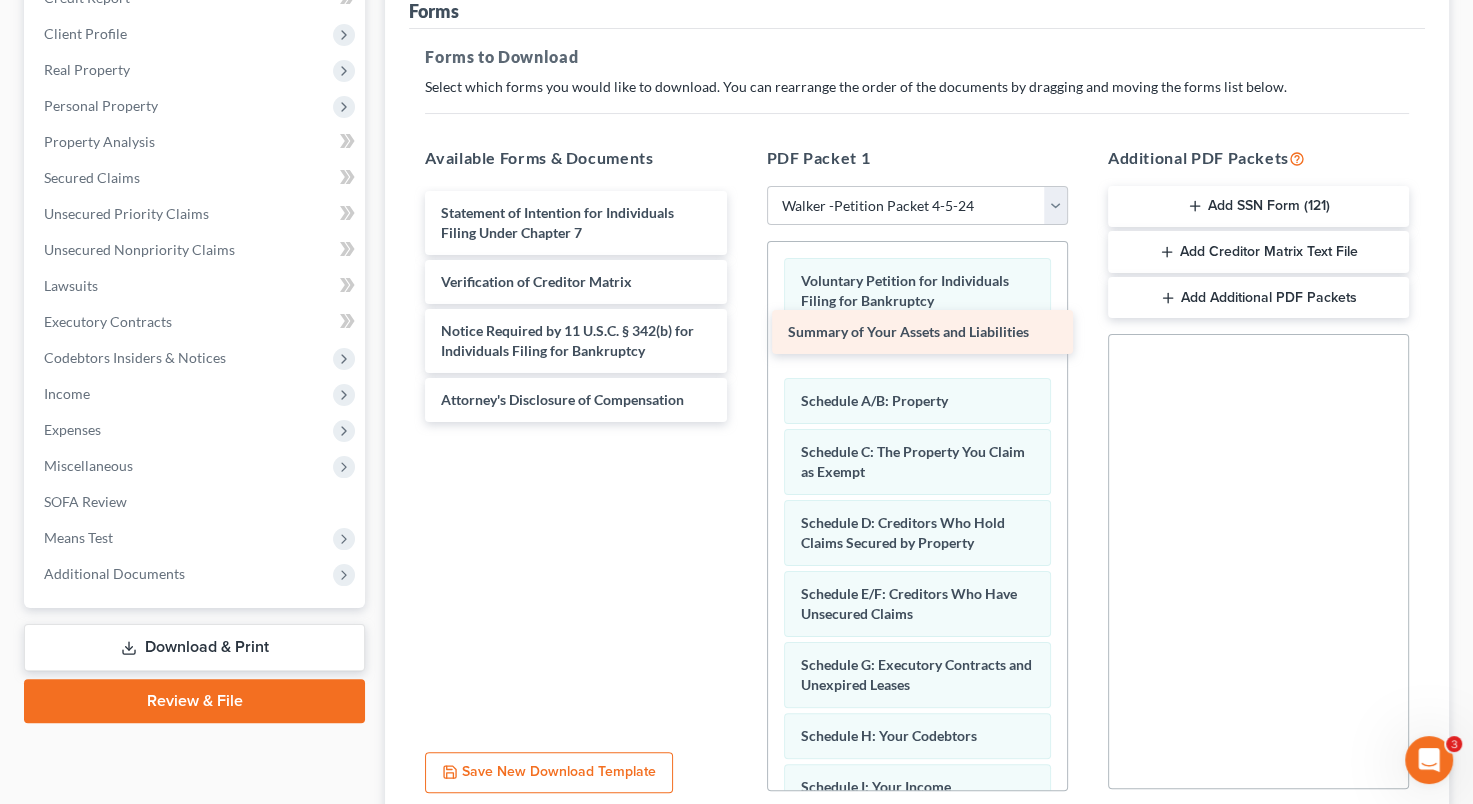 drag, startPoint x: 536, startPoint y: 213, endPoint x: 883, endPoint y: 334, distance: 367.4915 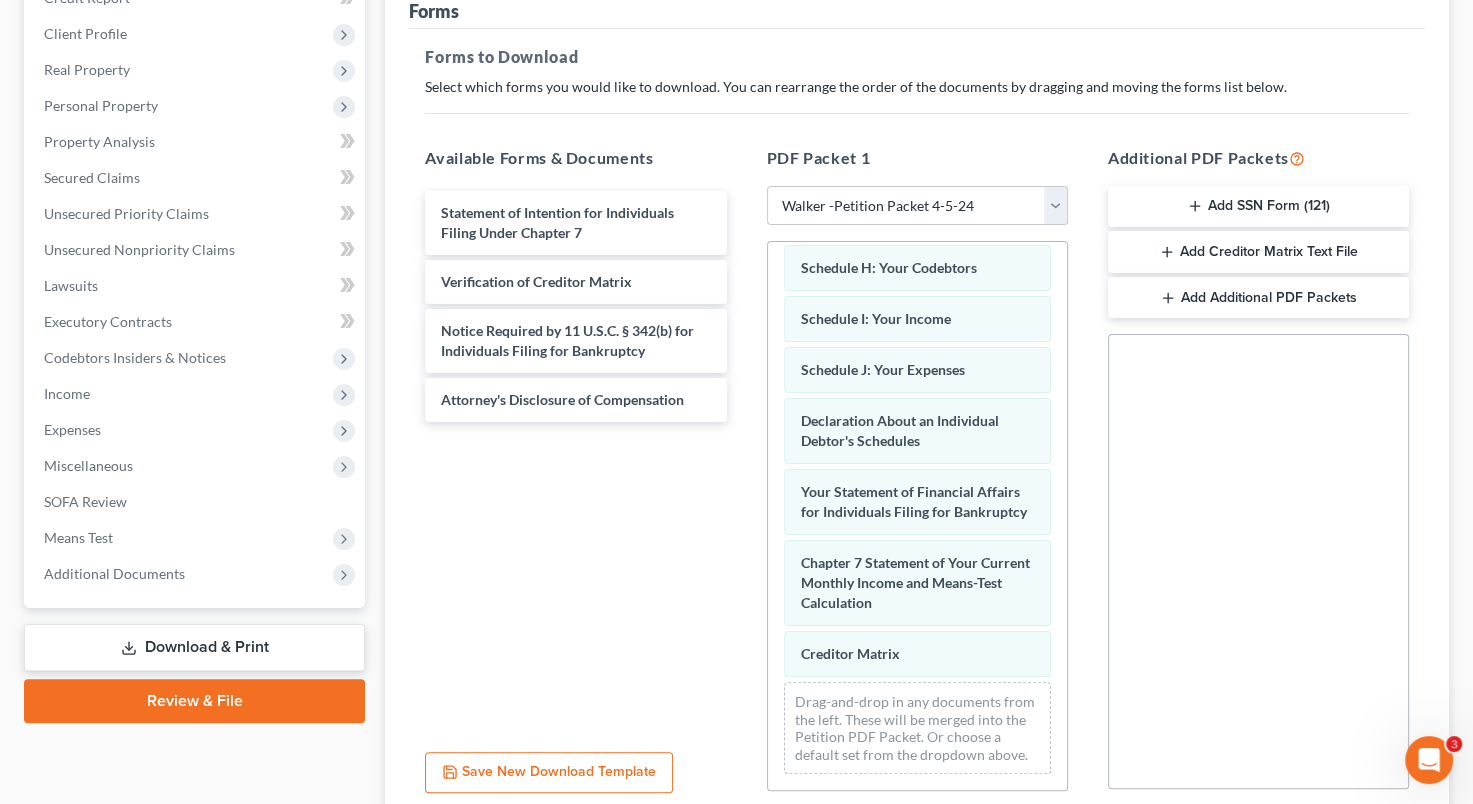 scroll, scrollTop: 502, scrollLeft: 0, axis: vertical 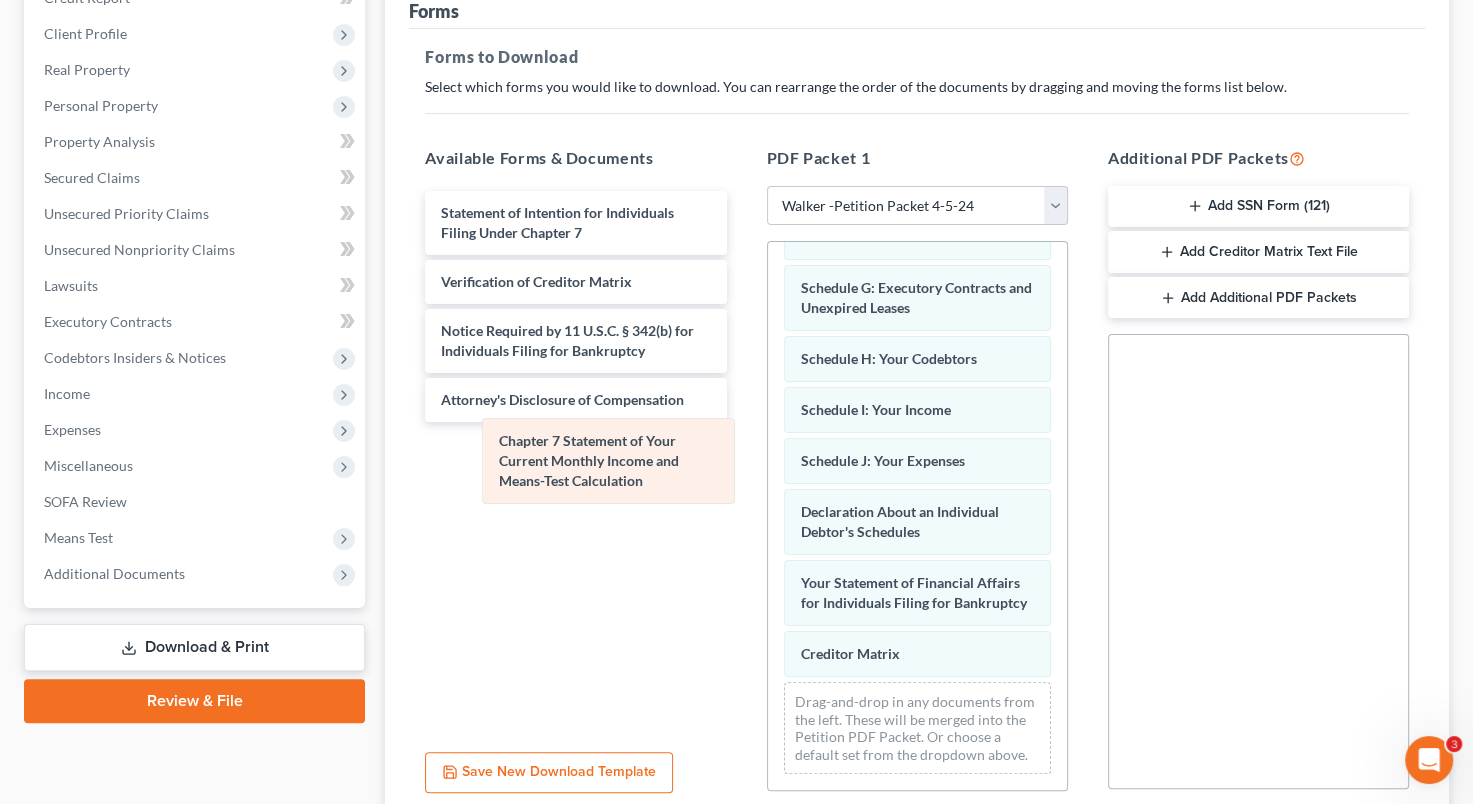 drag, startPoint x: 935, startPoint y: 593, endPoint x: 634, endPoint y: 470, distance: 325.1615 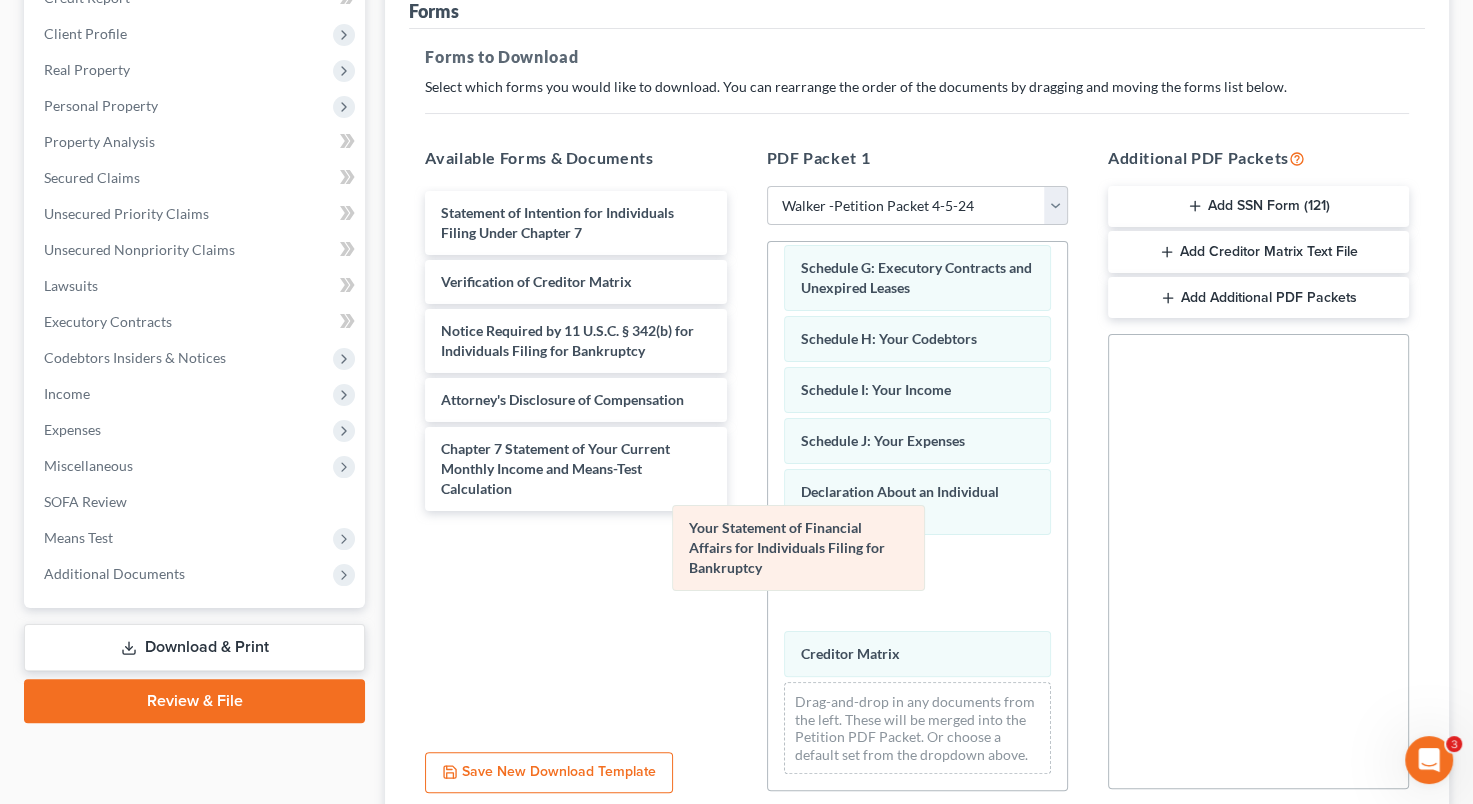 scroll, scrollTop: 339, scrollLeft: 0, axis: vertical 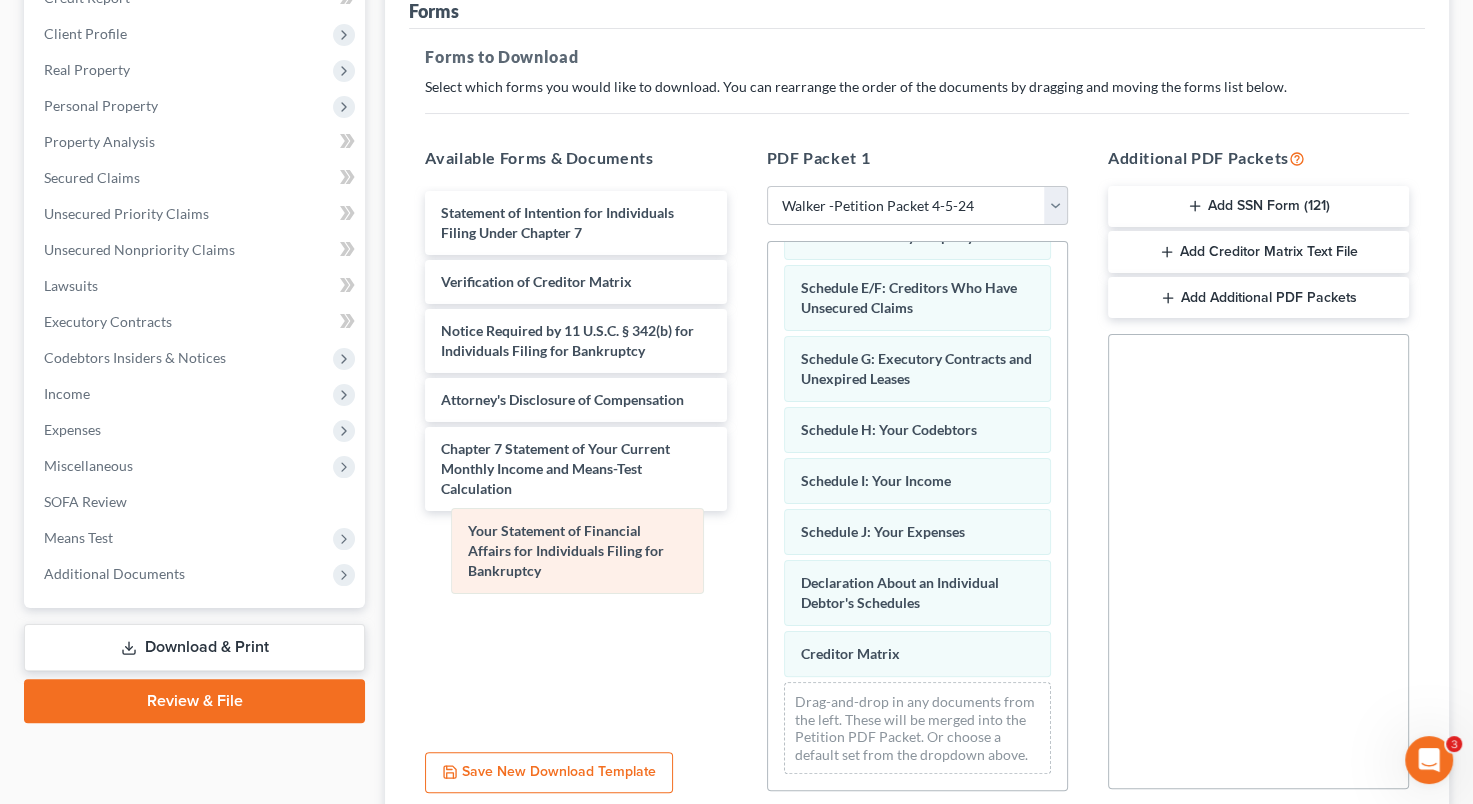 drag, startPoint x: 888, startPoint y: 563, endPoint x: 556, endPoint y: 548, distance: 332.33868 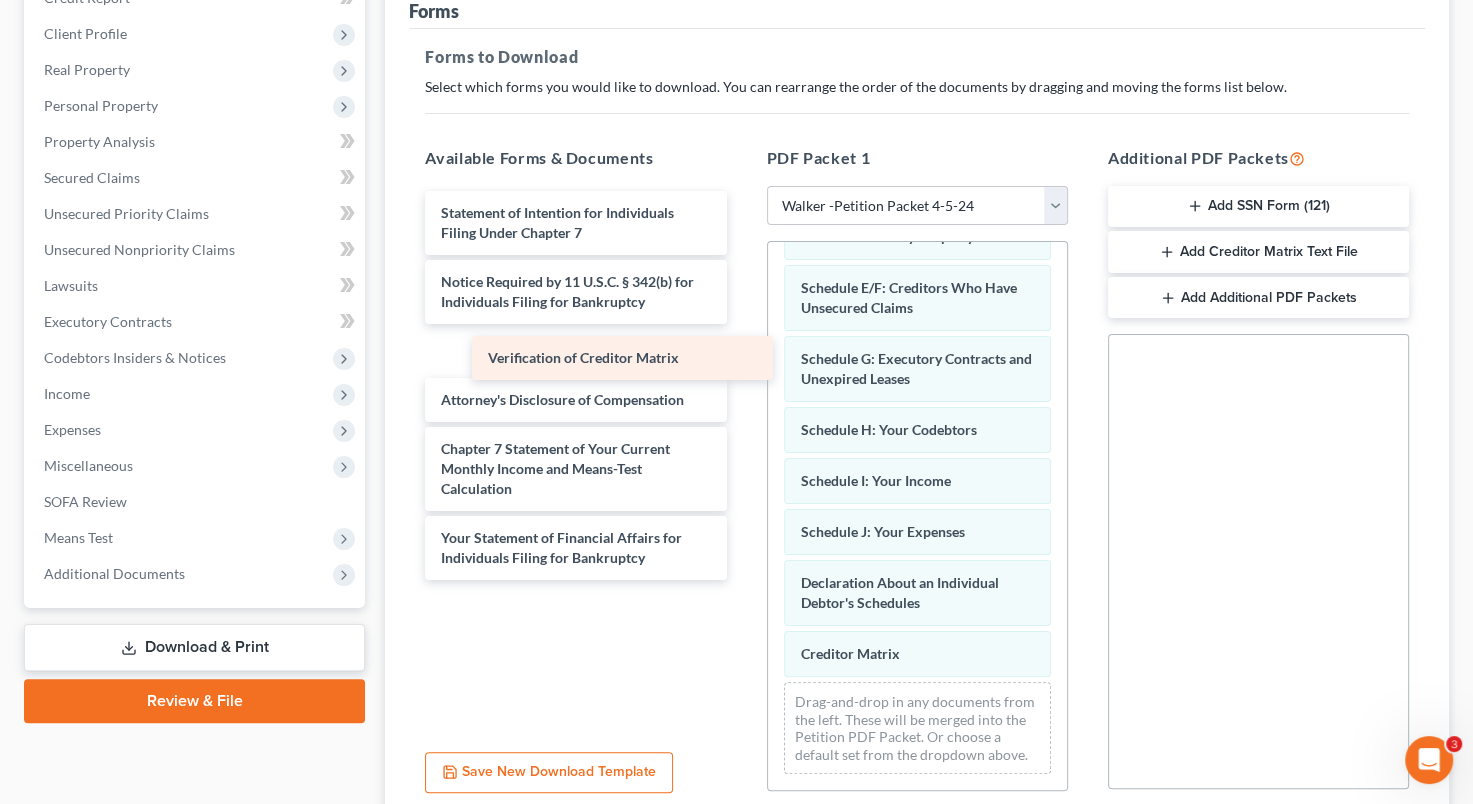 scroll, scrollTop: 404, scrollLeft: 0, axis: vertical 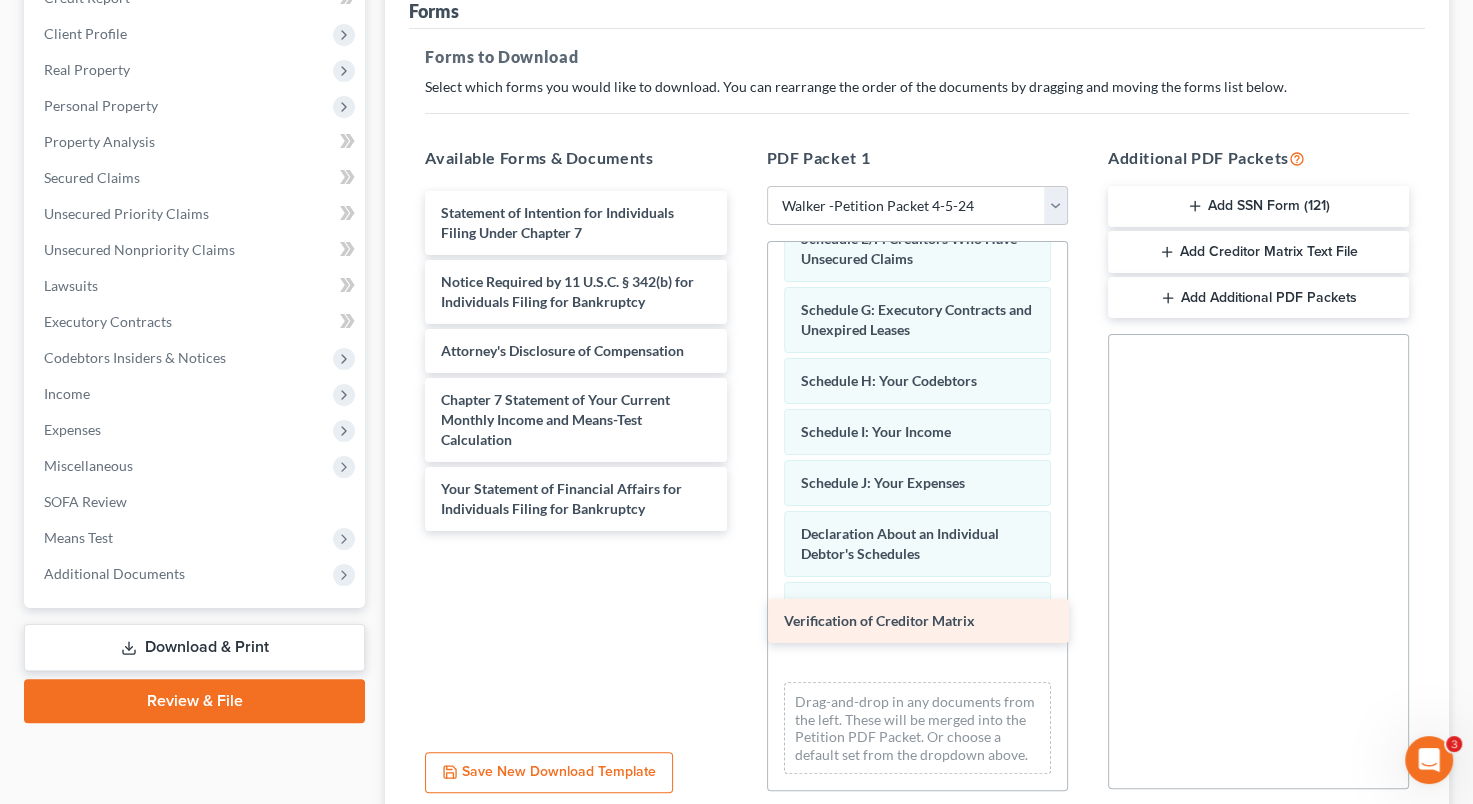 drag, startPoint x: 605, startPoint y: 273, endPoint x: 948, endPoint y: 615, distance: 484.36865 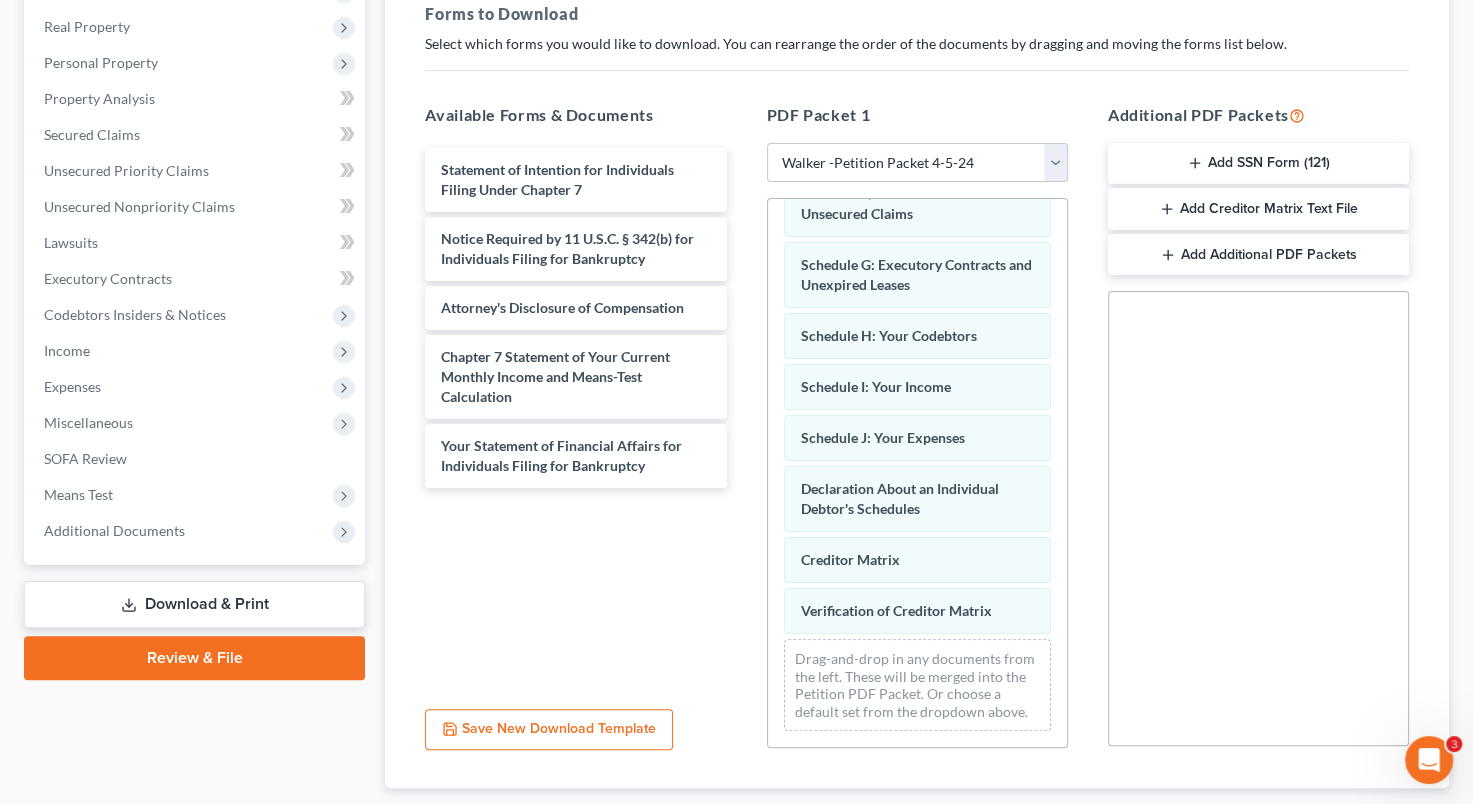 scroll, scrollTop: 429, scrollLeft: 0, axis: vertical 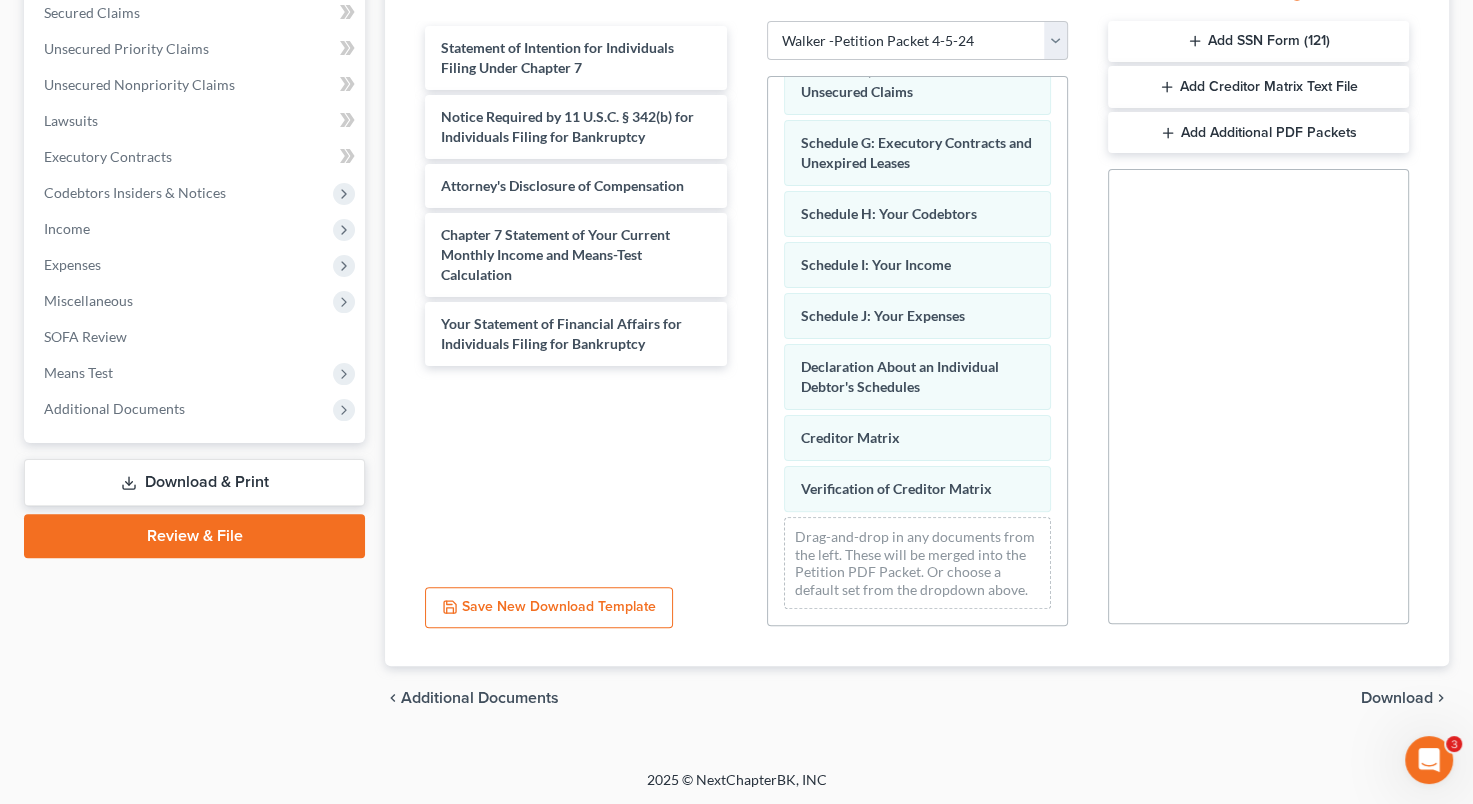 click on "Forms Forms to Download Select which forms you would like to download. You can rearrange the order of the documents by dragging and moving the forms list below. Available Forms & Documents
Statement of Intention for Individuals Filing Under Chapter 7 Notice Required by 11 U.S.C. § 342(b) for Individuals Filing for Bankruptcy Attorney's Disclosure of Compensation Chapter 7 Statement of Your Current Monthly Income and Means-Test Calculation Your Statement of Financial Affairs for Individuals Filing for Bankruptcy
Save New Download Template PDF Packet 1 Choose Default Petition PDF Packet Complete Bankruptcy Petition (all forms and schedules) Emergency Filing Forms (Petition and Creditor List Only) Amended Forms Signature Pages Only Walker -Petition Packet 4-5-24 White Bankruptcy Case - For Review Client Advisory Voluntary Petition for Individuals Filing for Bankruptcy Summary of Your Assets and Liabilities Schedule A/B: Property Schedule C: The Property You Claim as Exempt Schedule H: Your Codebtors" at bounding box center [917, 238] 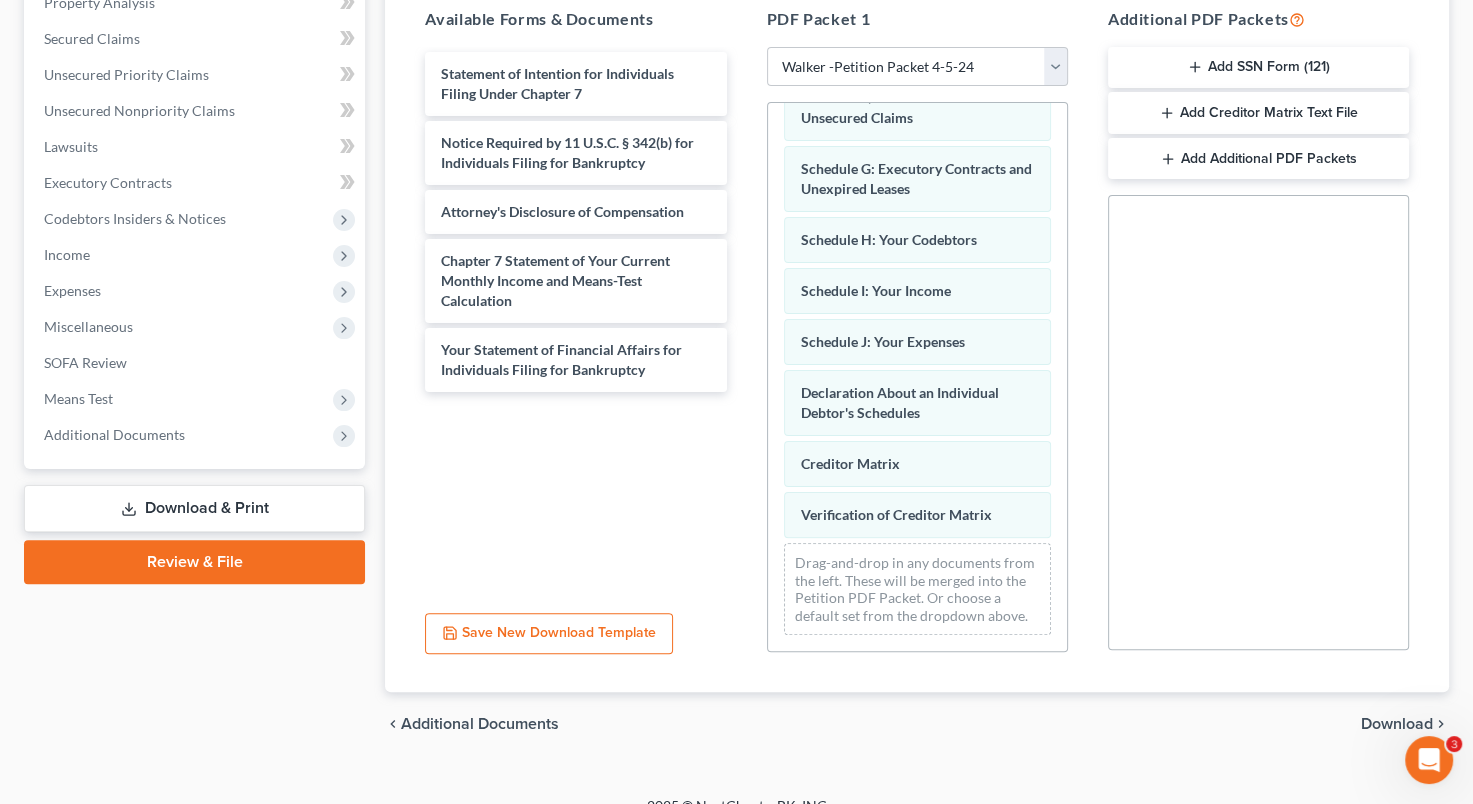 scroll, scrollTop: 429, scrollLeft: 0, axis: vertical 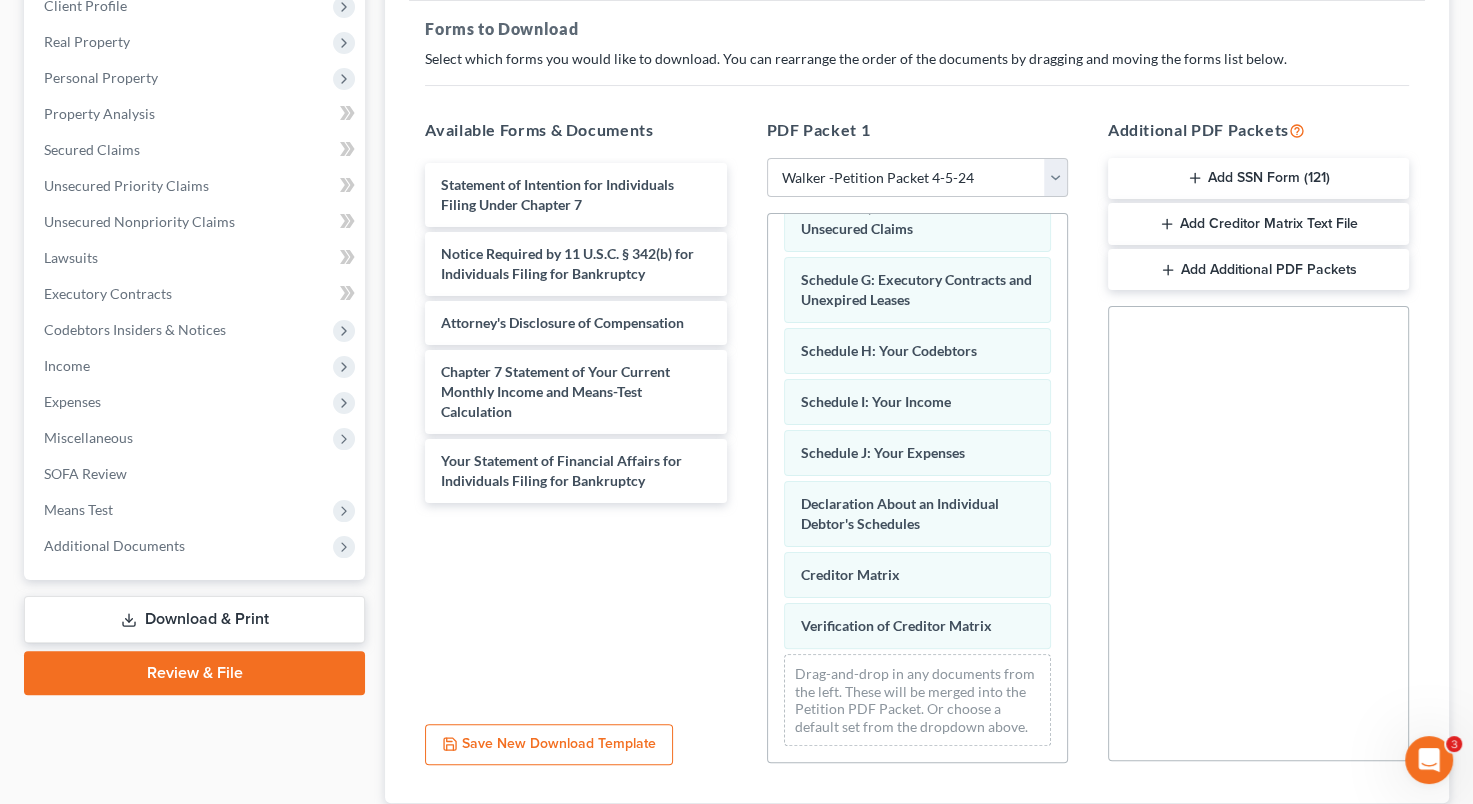 click on "Review & File" at bounding box center (194, 673) 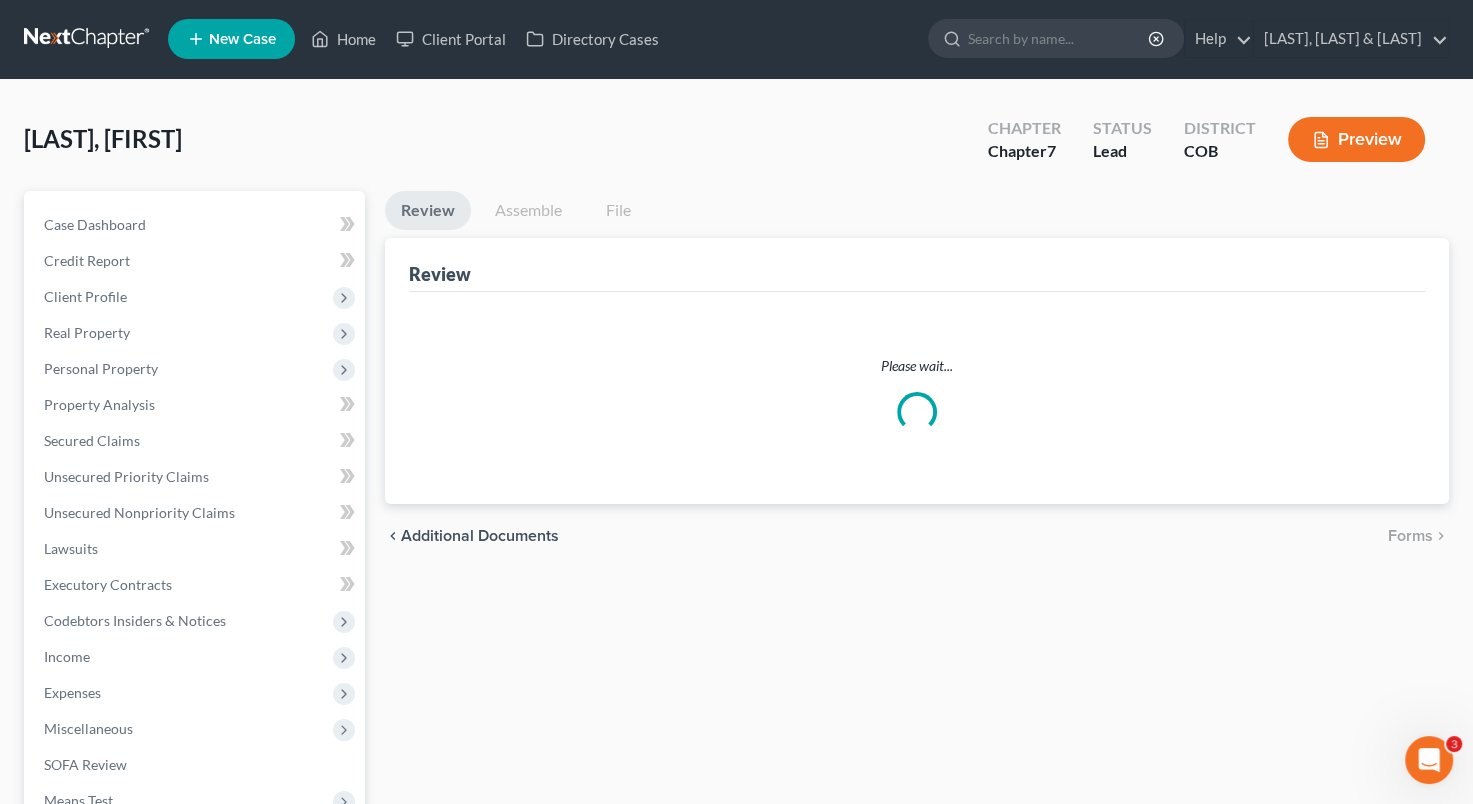 scroll, scrollTop: 0, scrollLeft: 0, axis: both 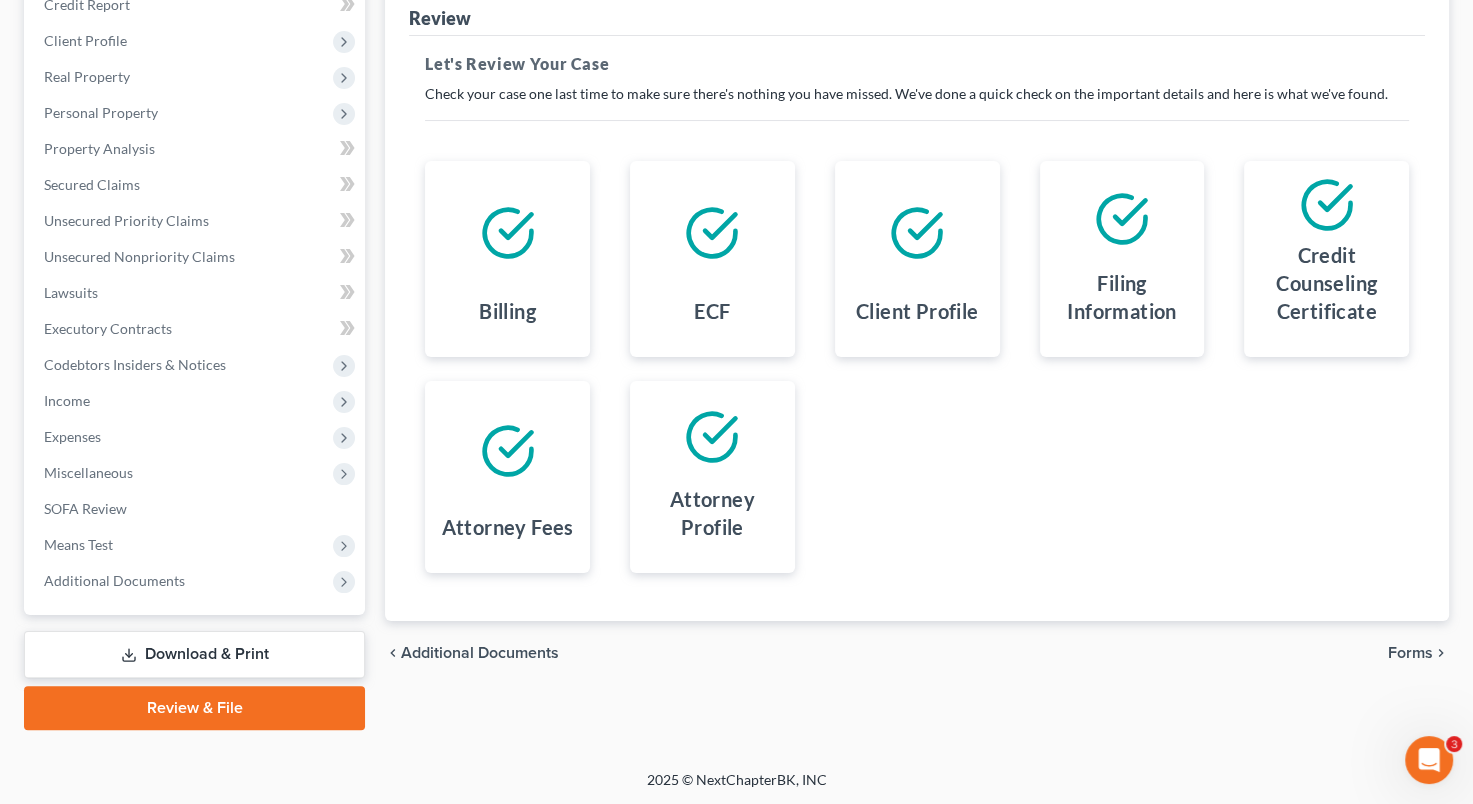 click on "Forms" at bounding box center [1410, 653] 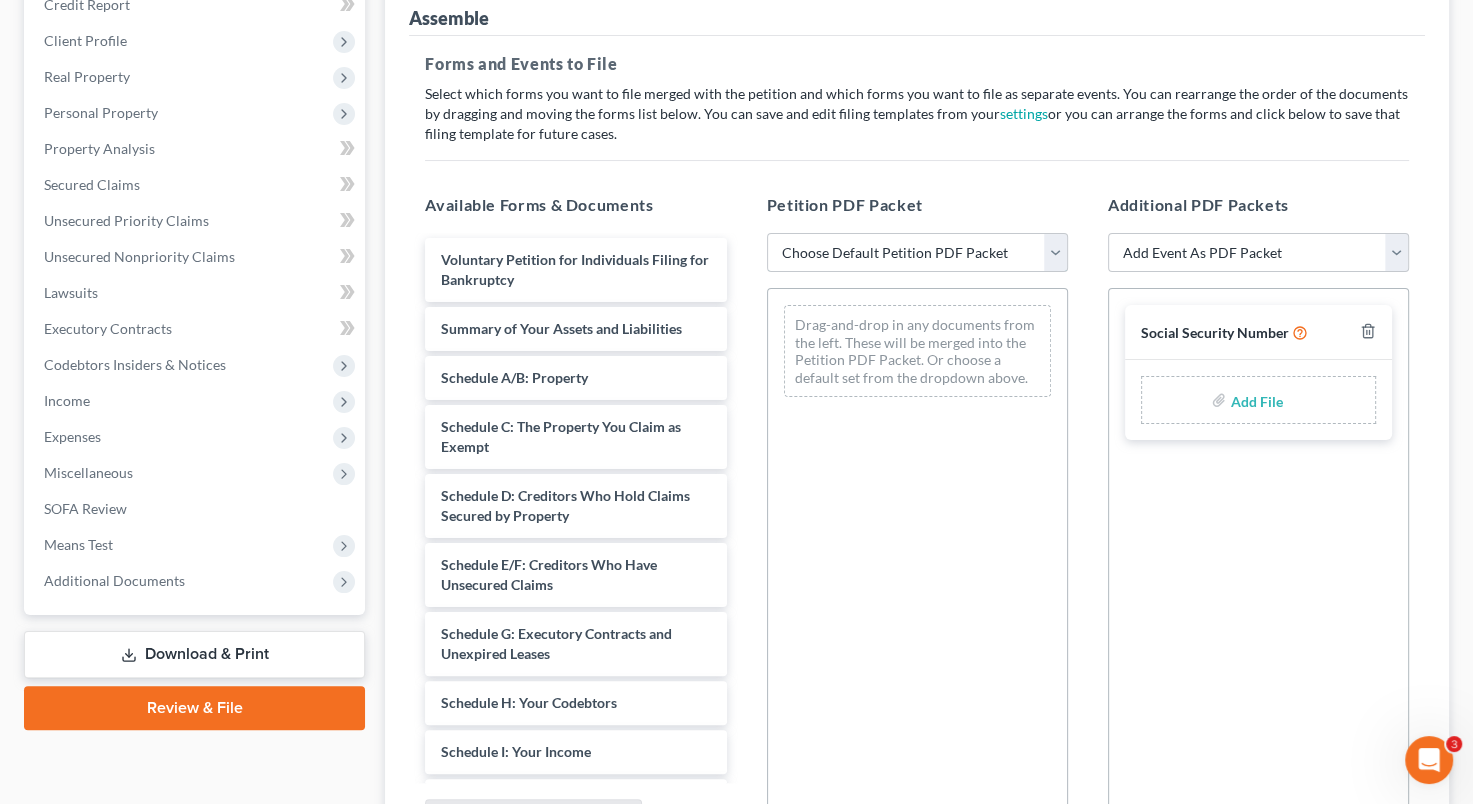 click on "Choose Default Petition PDF Packet Emergency Filing (Voluntary Petition and Creditor List Only) Initial 7 Filing Chapter 7 Template Wimmer - Case As Filed 11-12-24" at bounding box center [917, 253] 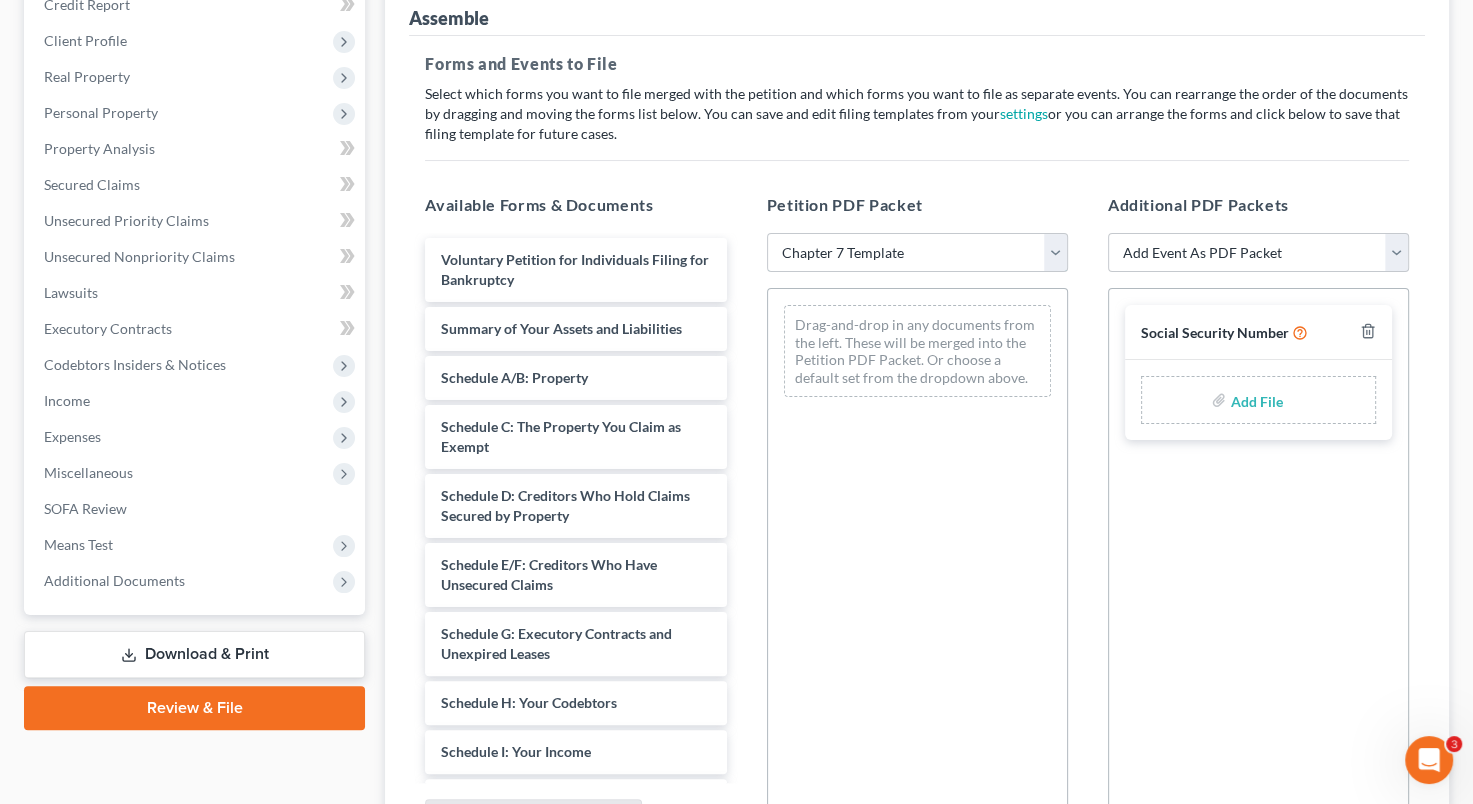 click on "Choose Default Petition PDF Packet Emergency Filing (Voluntary Petition and Creditor List Only) Initial 7 Filing Chapter 7 Template Wimmer - Case As Filed 11-12-24" at bounding box center (917, 253) 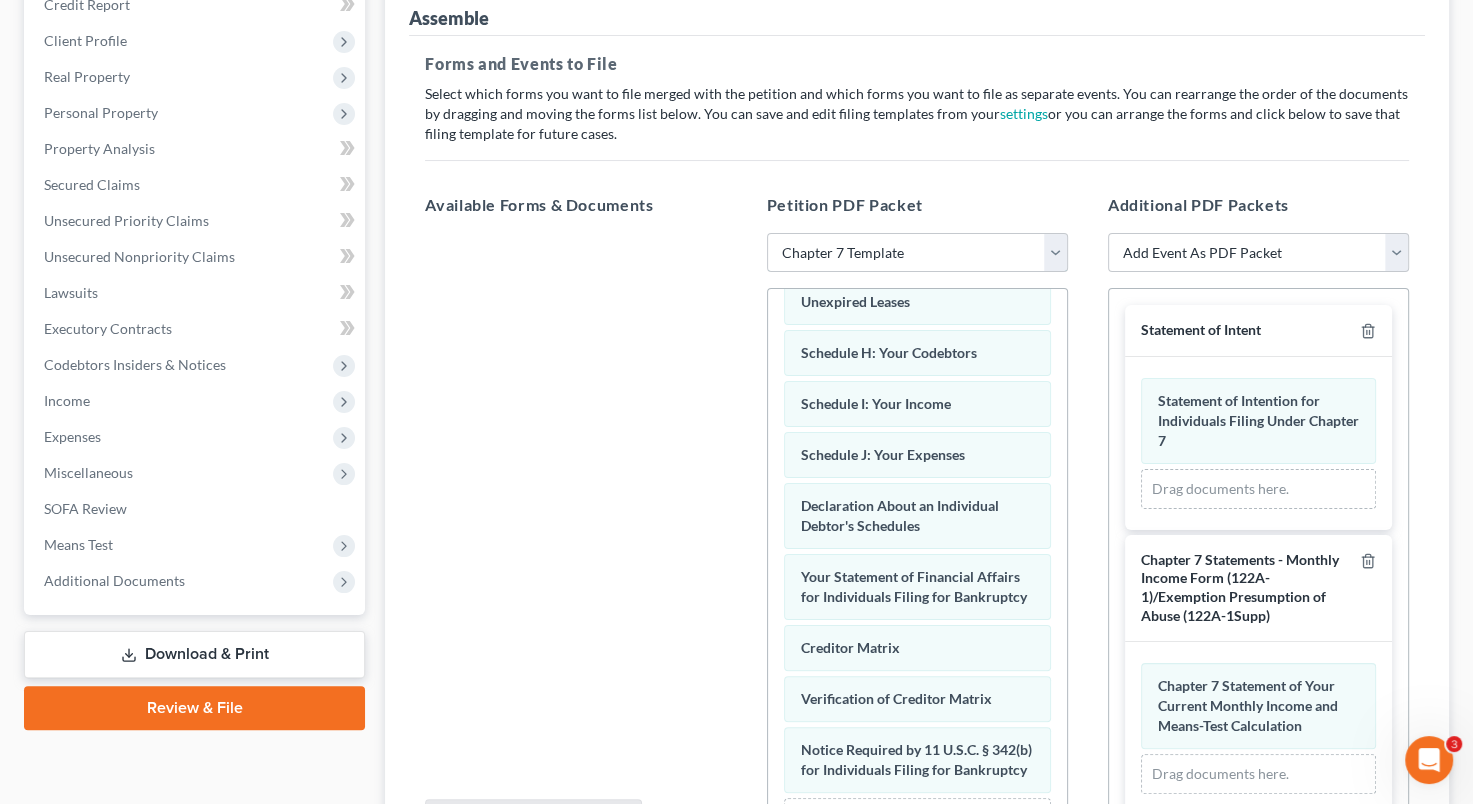 scroll, scrollTop: 491, scrollLeft: 0, axis: vertical 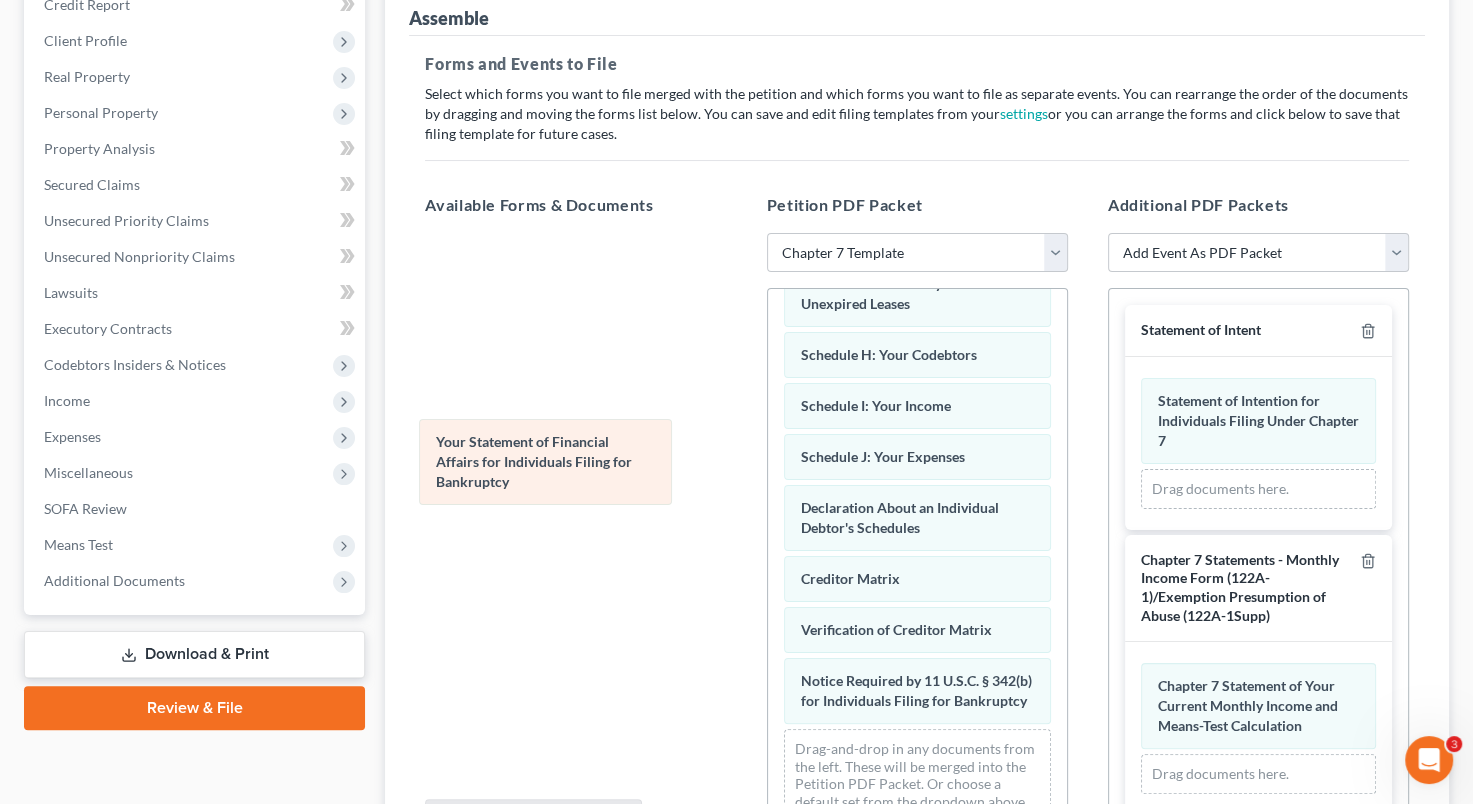 drag, startPoint x: 928, startPoint y: 524, endPoint x: 553, endPoint y: 422, distance: 388.6245 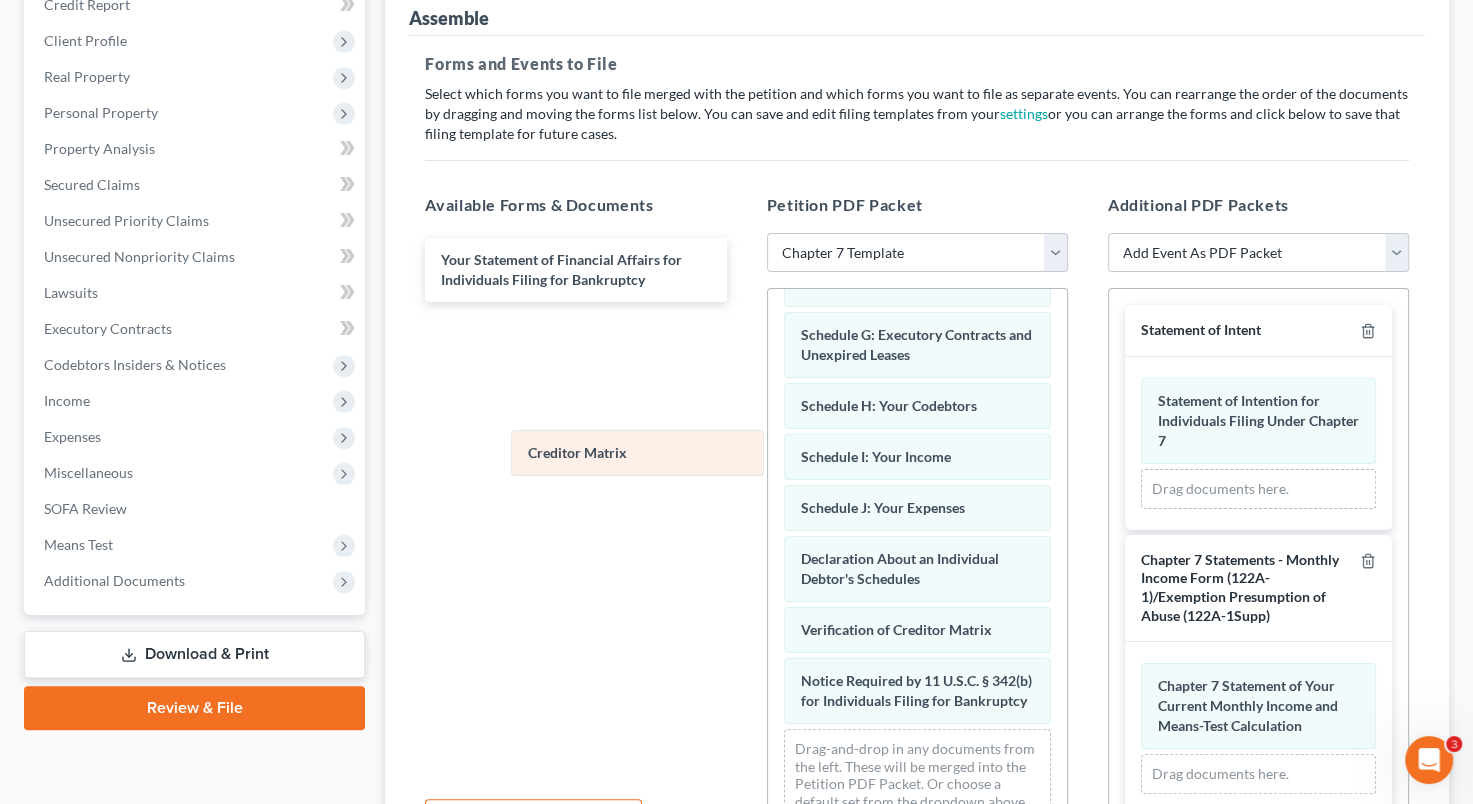 scroll, scrollTop: 480, scrollLeft: 0, axis: vertical 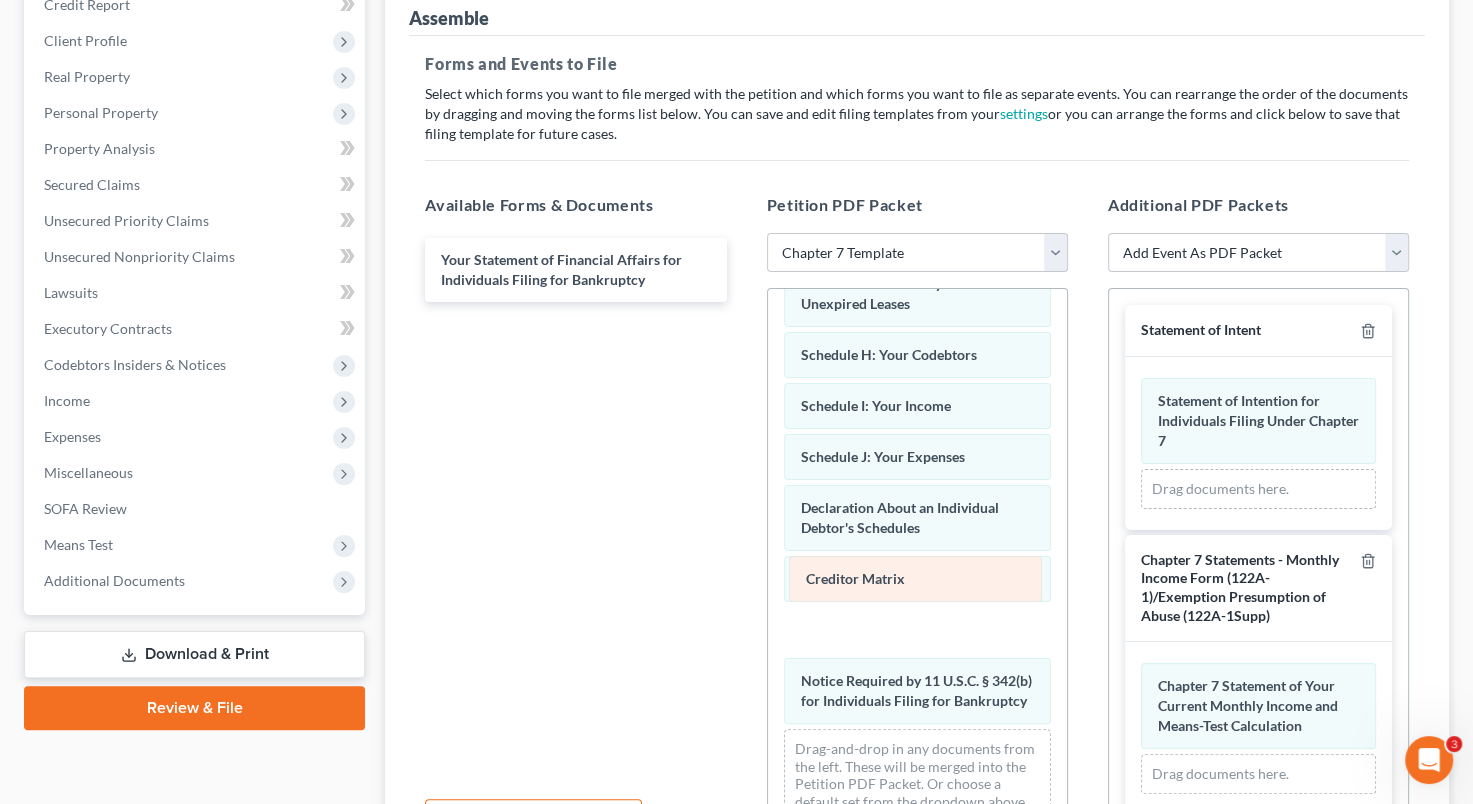 drag, startPoint x: 922, startPoint y: 537, endPoint x: 928, endPoint y: 574, distance: 37.48333 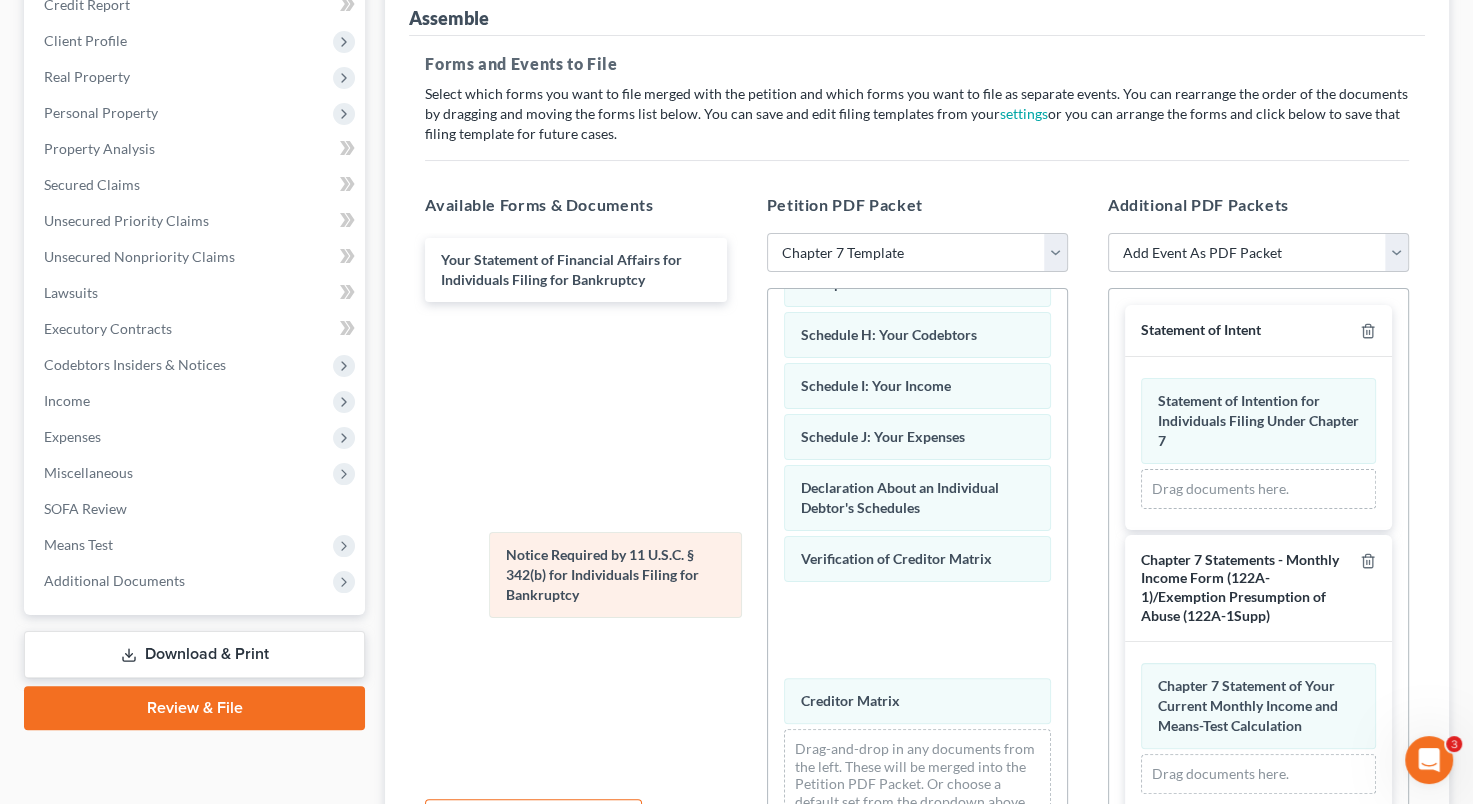 scroll, scrollTop: 390, scrollLeft: 0, axis: vertical 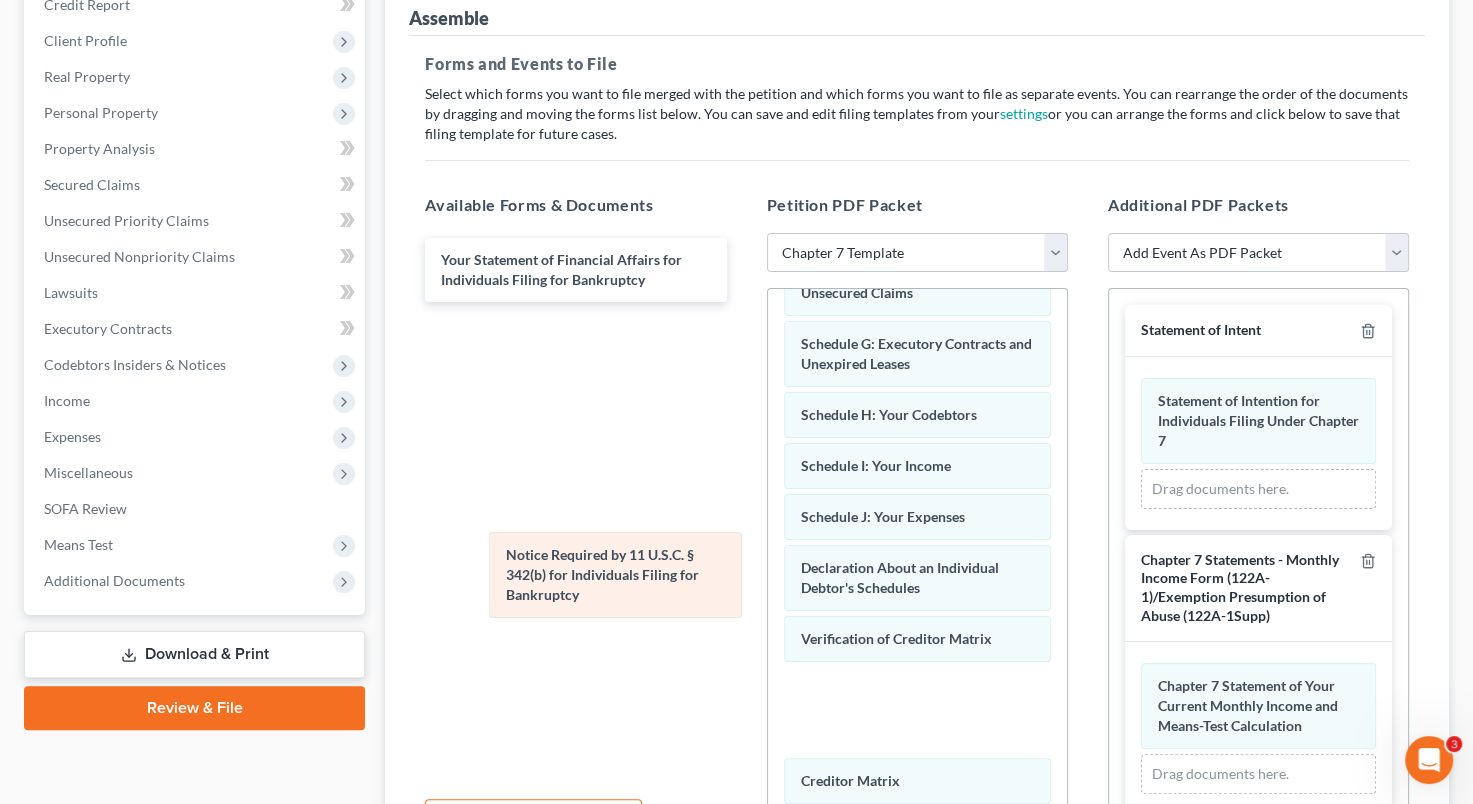 drag, startPoint x: 900, startPoint y: 661, endPoint x: 565, endPoint y: 555, distance: 351.37018 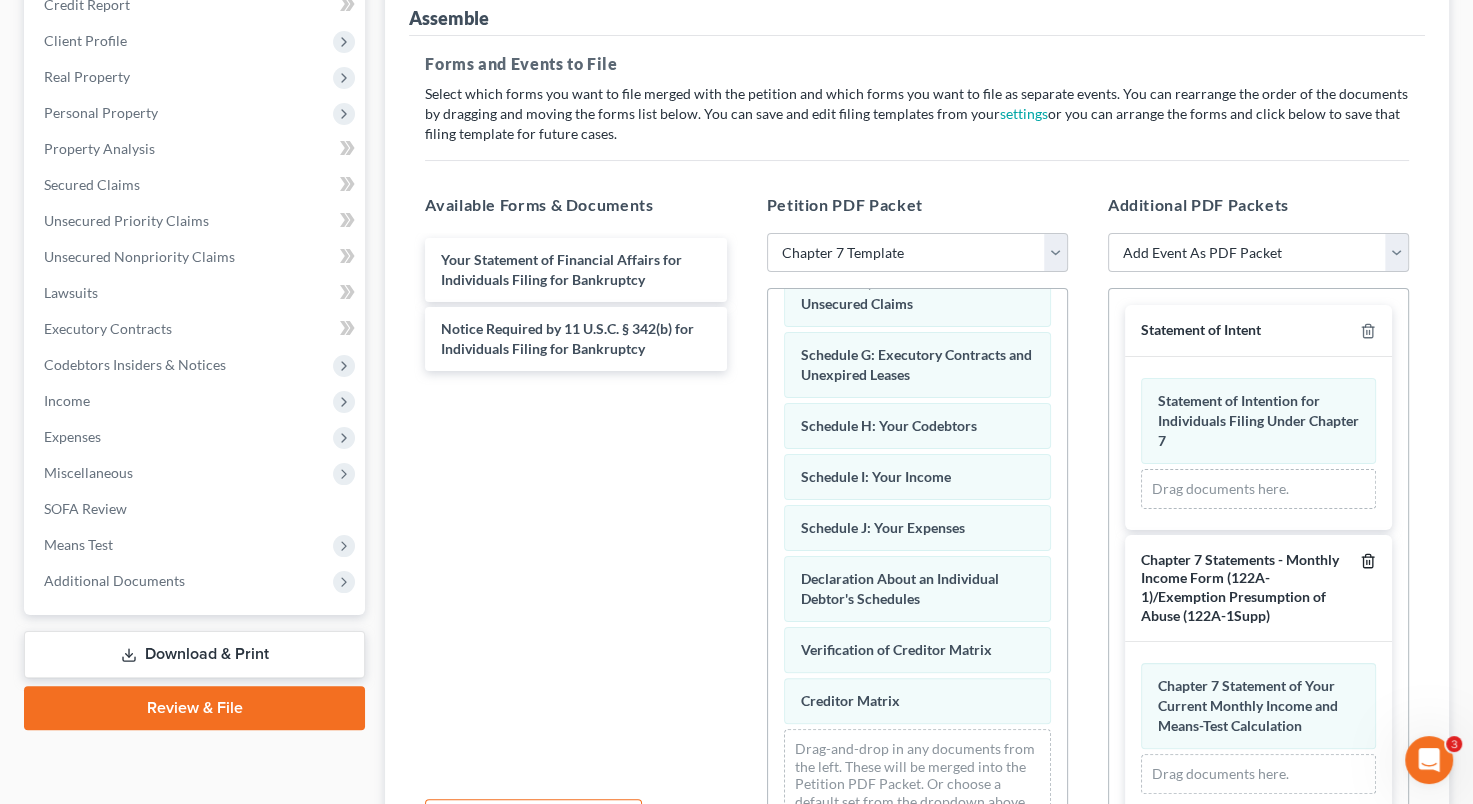 click 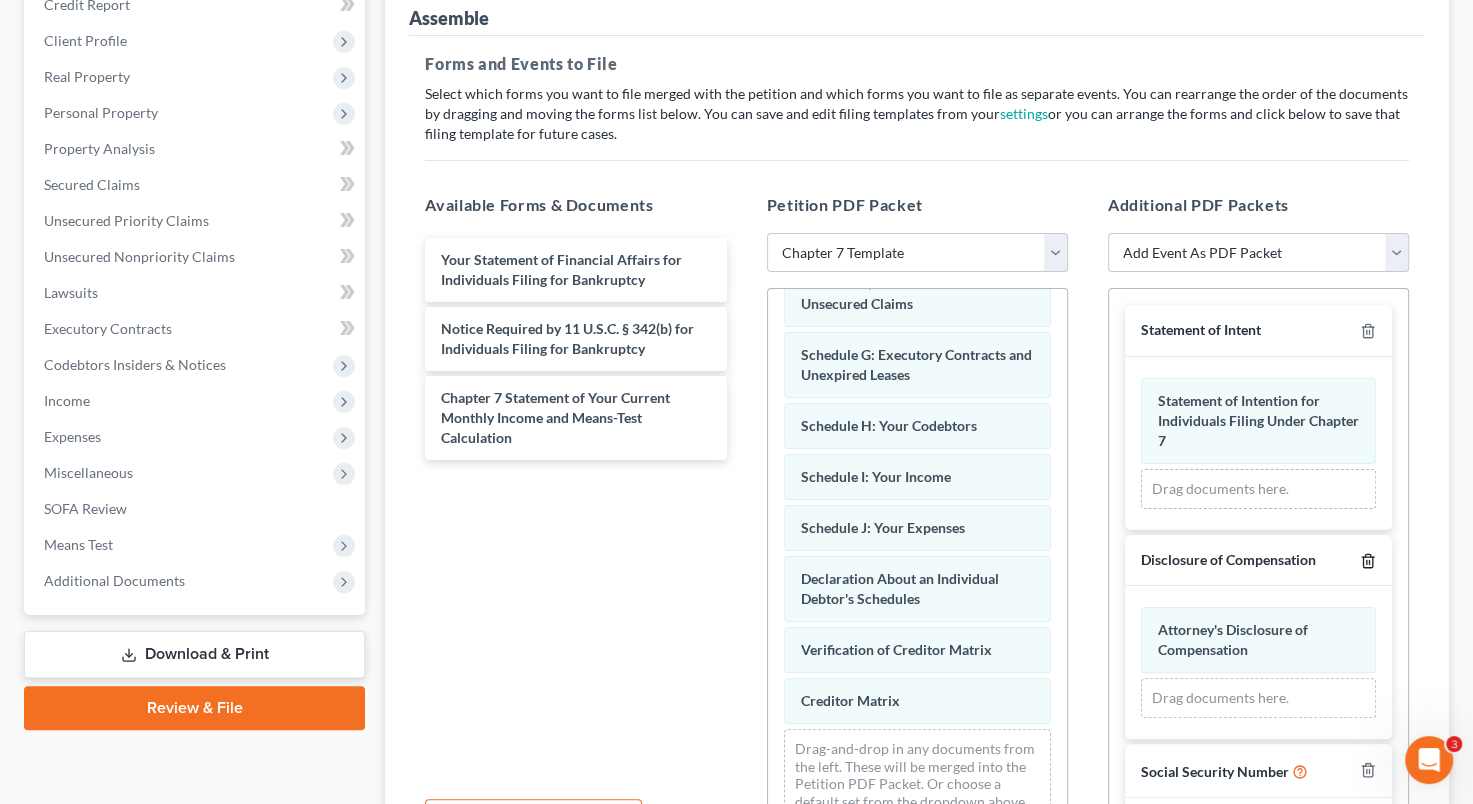 click 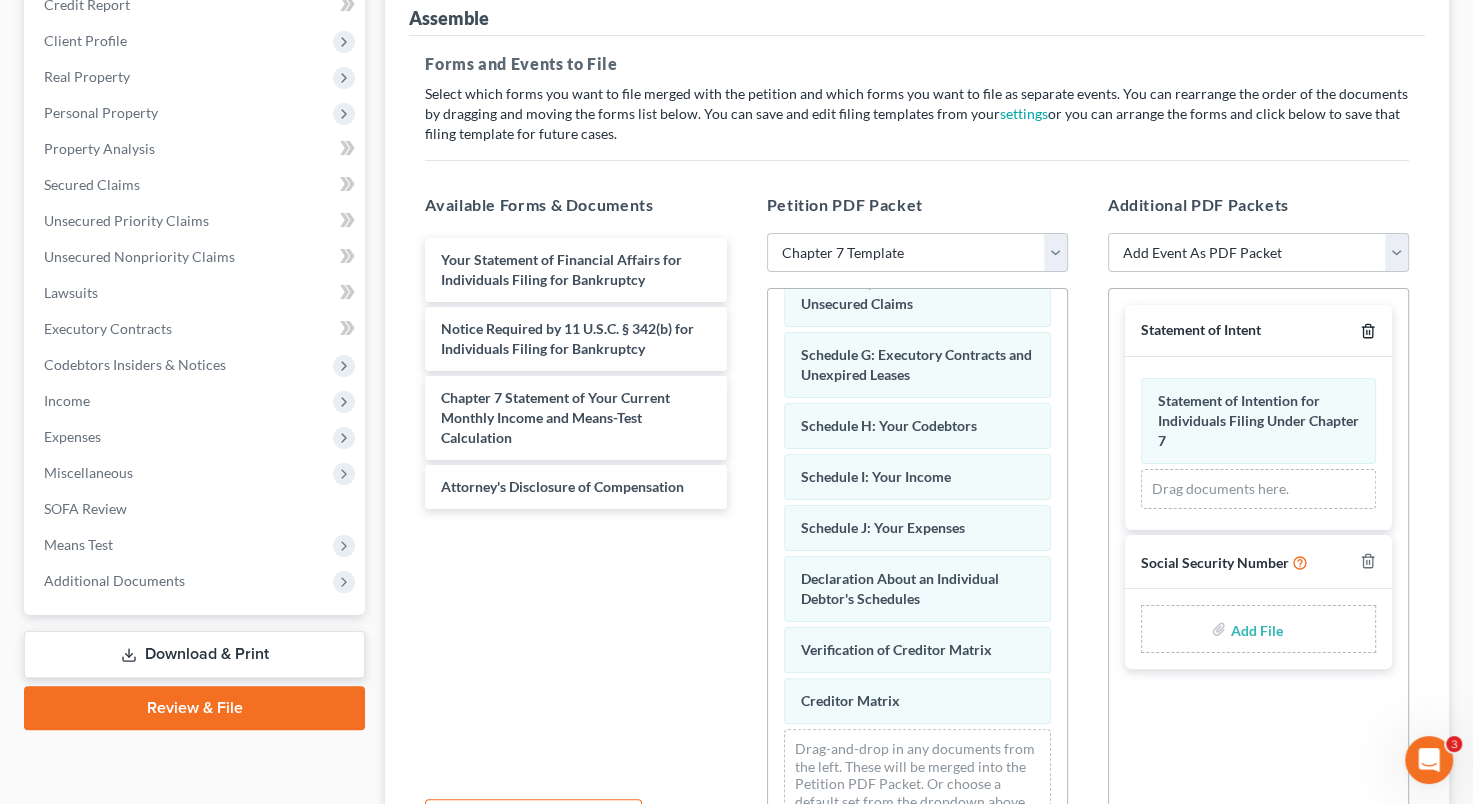 click 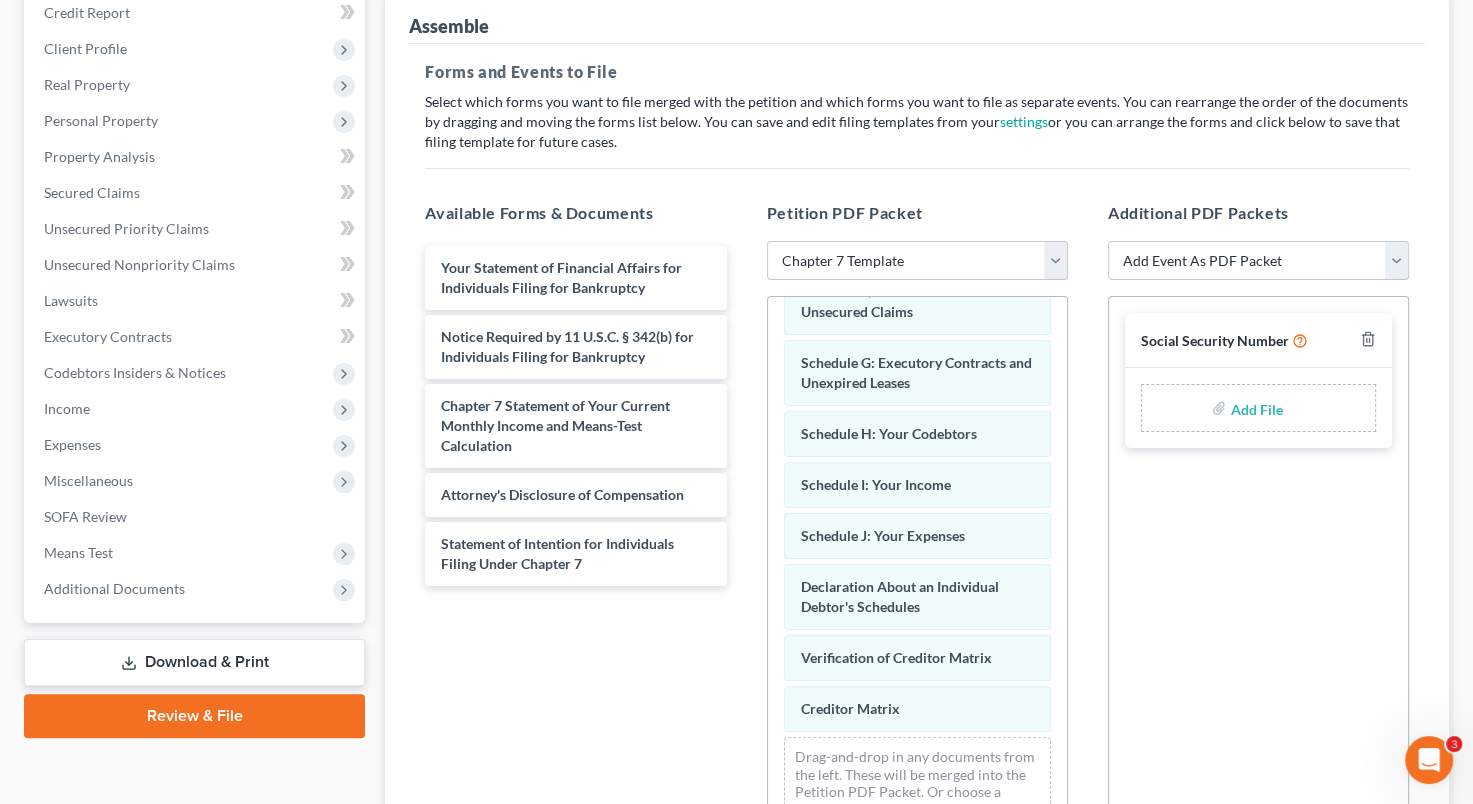 scroll, scrollTop: 248, scrollLeft: 0, axis: vertical 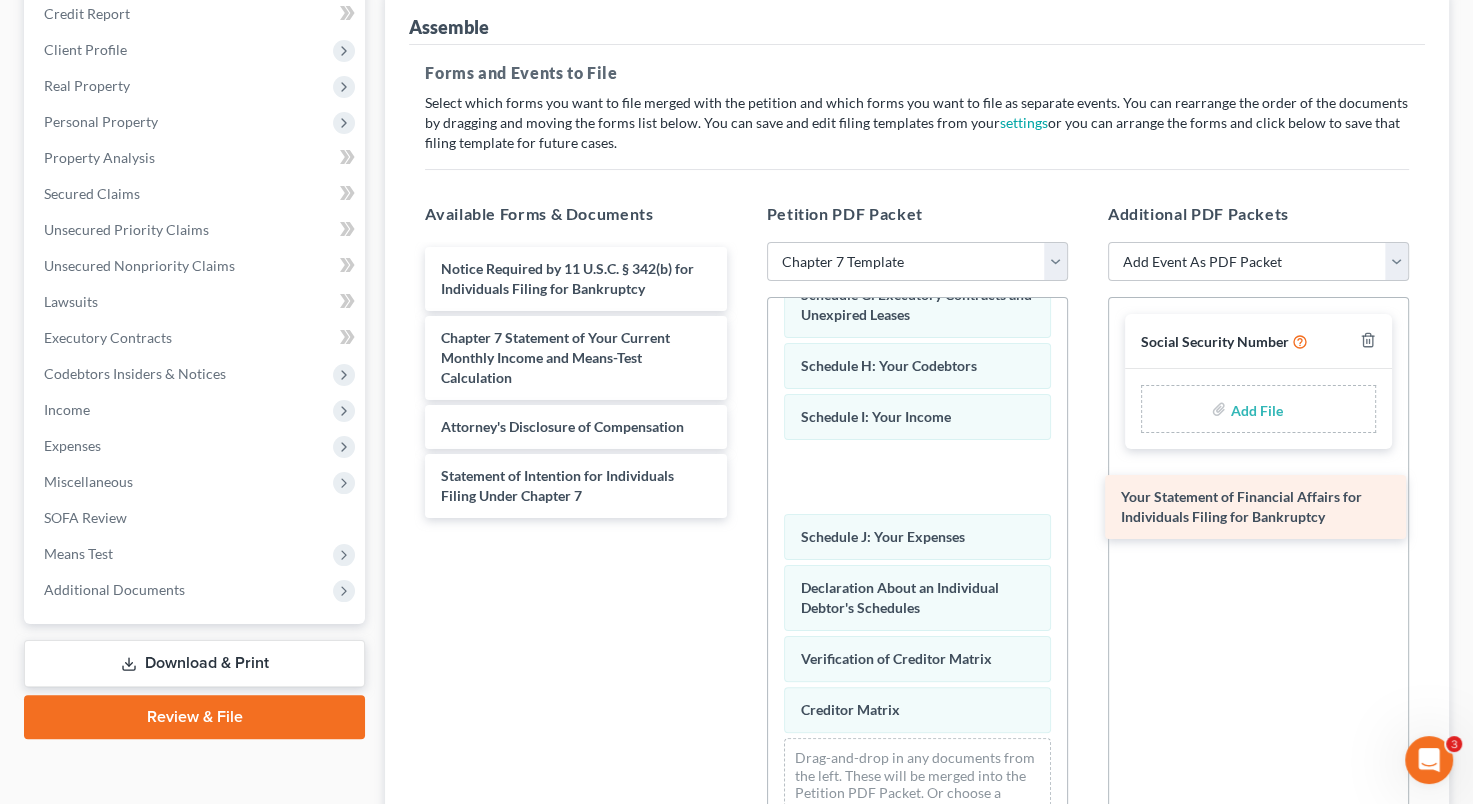 drag, startPoint x: 587, startPoint y: 286, endPoint x: 1267, endPoint y: 516, distance: 717.844 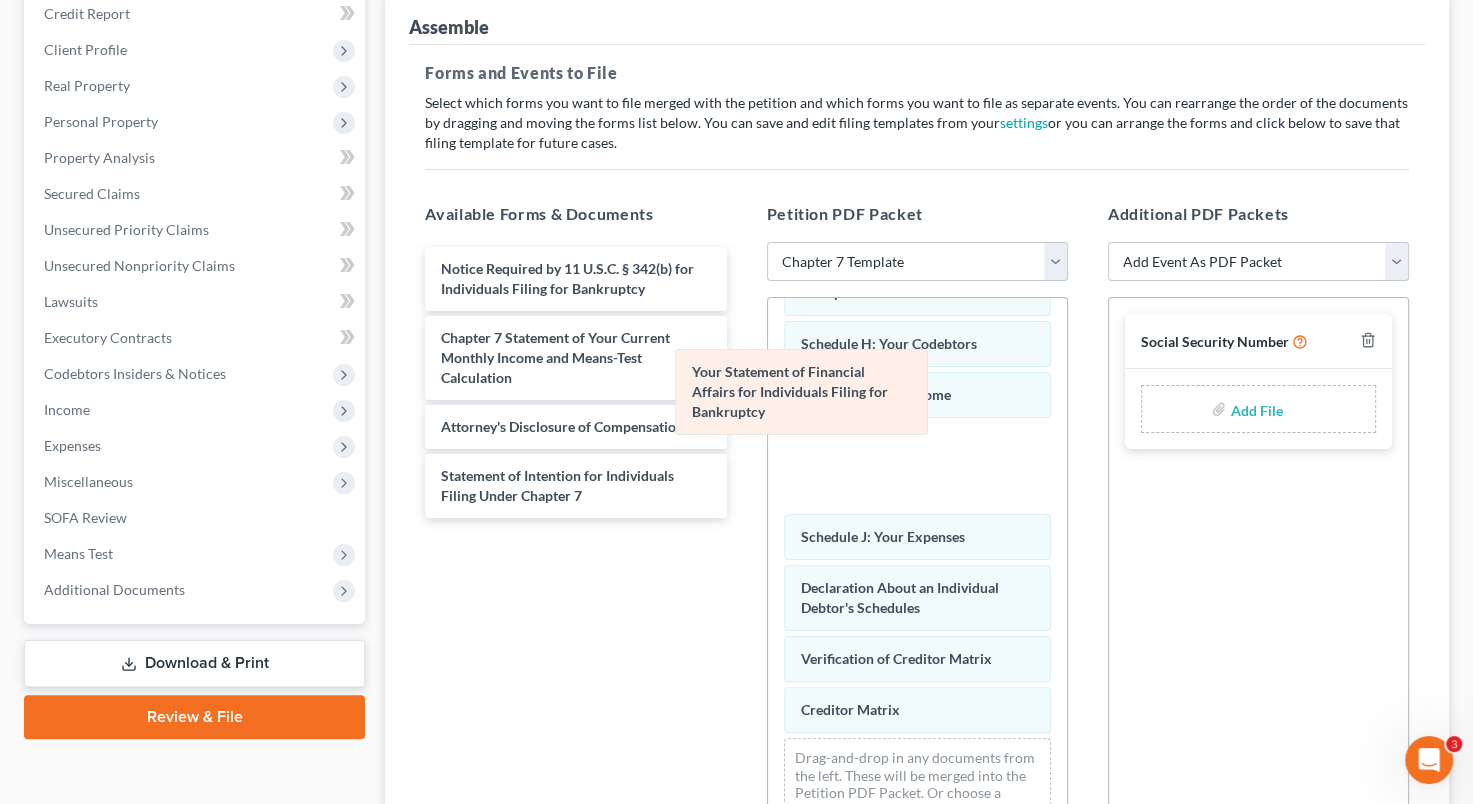 scroll, scrollTop: 390, scrollLeft: 0, axis: vertical 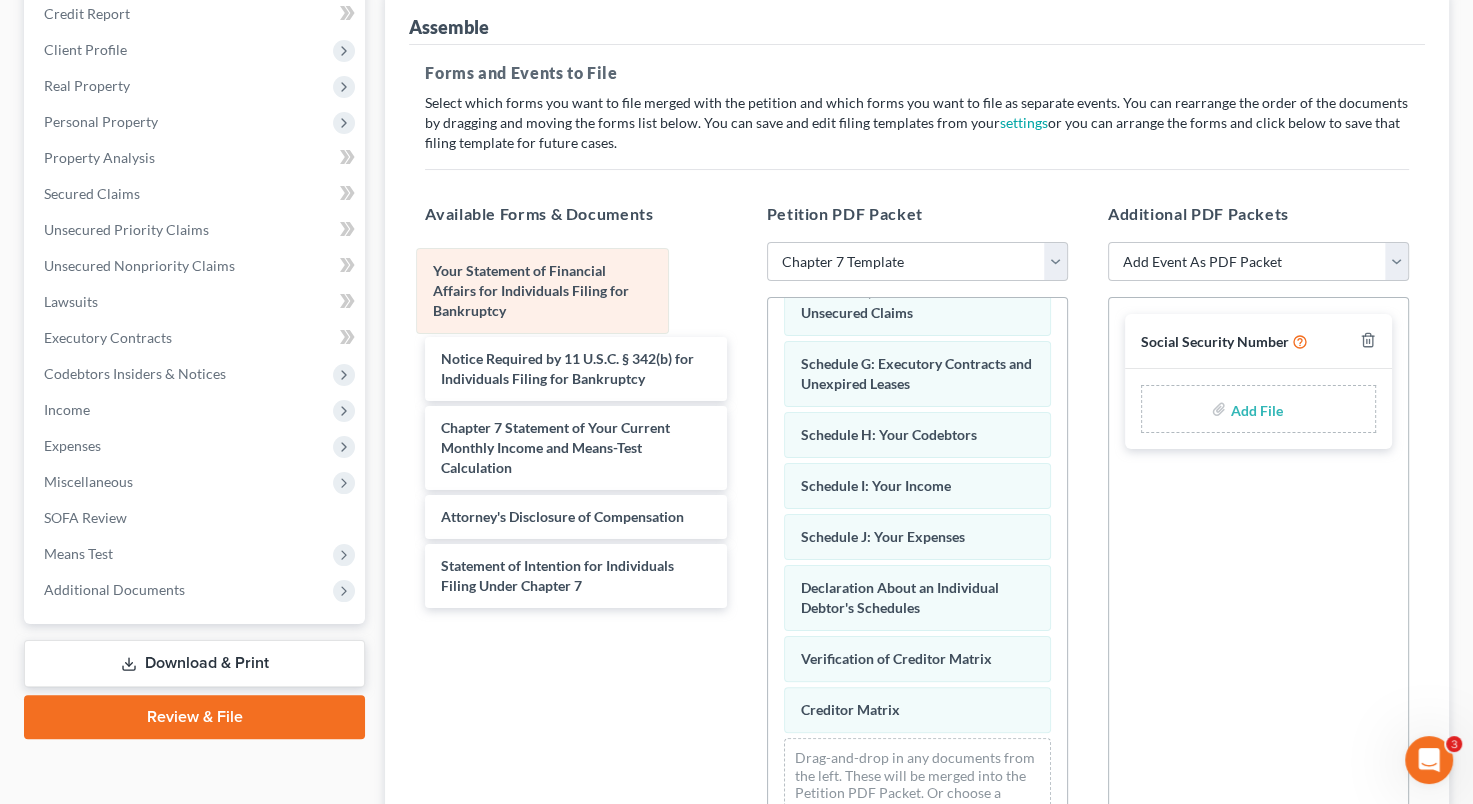 drag, startPoint x: 915, startPoint y: 443, endPoint x: 548, endPoint y: 284, distance: 399.9625 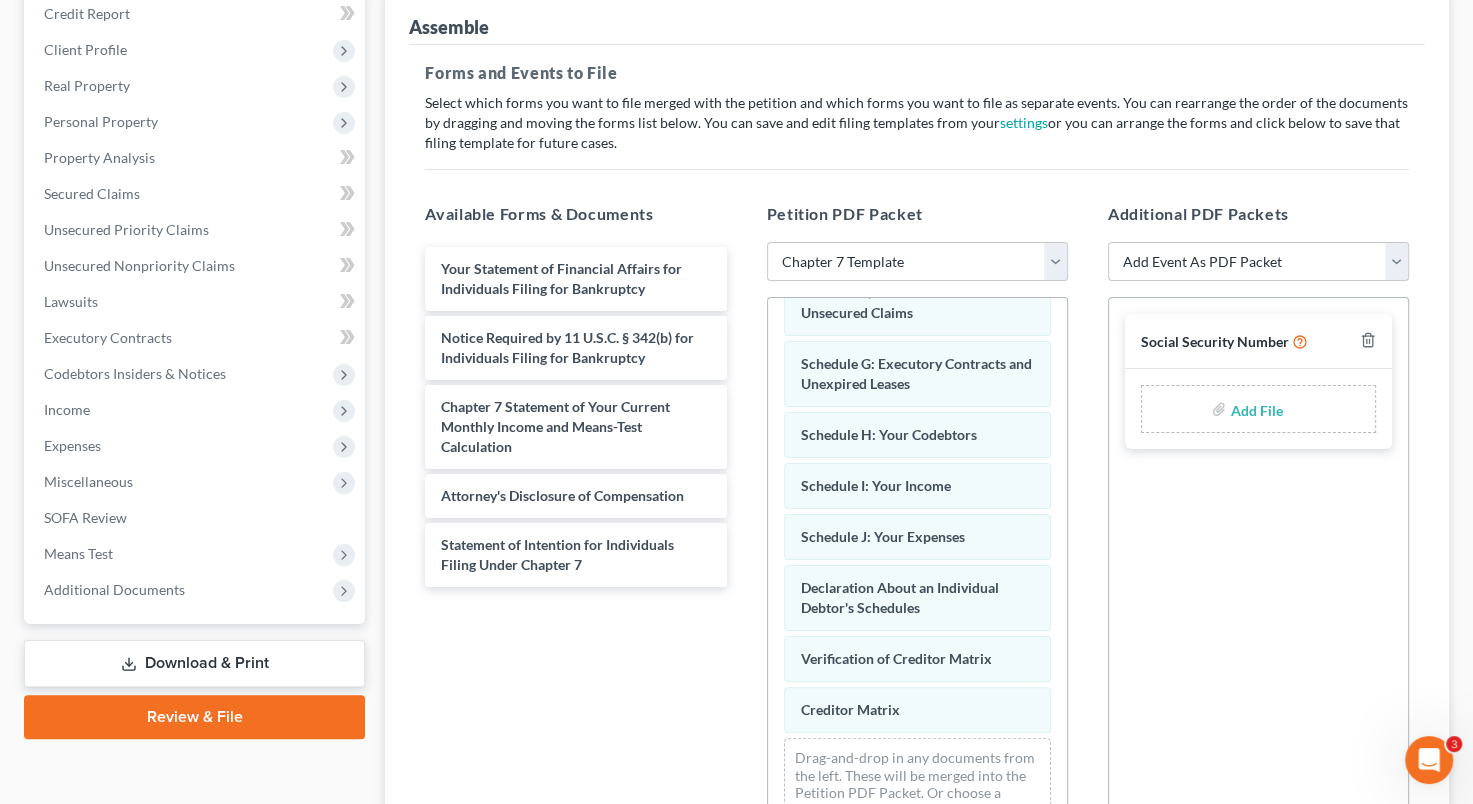 click on "Add Event As PDF Packet 1009-1.1 Notice of Amendments Amended Voluntary Petition Certificate of Budget and Credit Counseling Course Chapter 7 Means Test Calculation Form (122A-2) Chapter 7 Statements - Monthly Income Form (122A-1)/Exemption Presumption of Abuse (122A-1Supp) Cover Sheet Debtor Repayment Plan Debtor's Rebuttal of Presumption of Abuse Debtor's Statement of Good Faith Filing Debtor's Tax Documents Declaration Re: Corporation/Partnership Debtor's Schedules Declaration Re: Individual Debtor's Schedules Declaration Under Penalty of Perjury for Individual/Non-Individual Debtor's Disclosure of Compensation Domestic Support Obligations Employee Pay Advice/Income Record and/or Statement Concerning No Employee Income Record Exigent Circumstances re: Credit Counseling Financial Management Course Certificate Initial Statement Re: Eviction Judgment List of Creditors (Matrix) With Verification Monthly Report of Operations Pay Filing Fee in Installments (Individual Debtors Only) Schedule A/B Schedule C" at bounding box center [1258, 262] 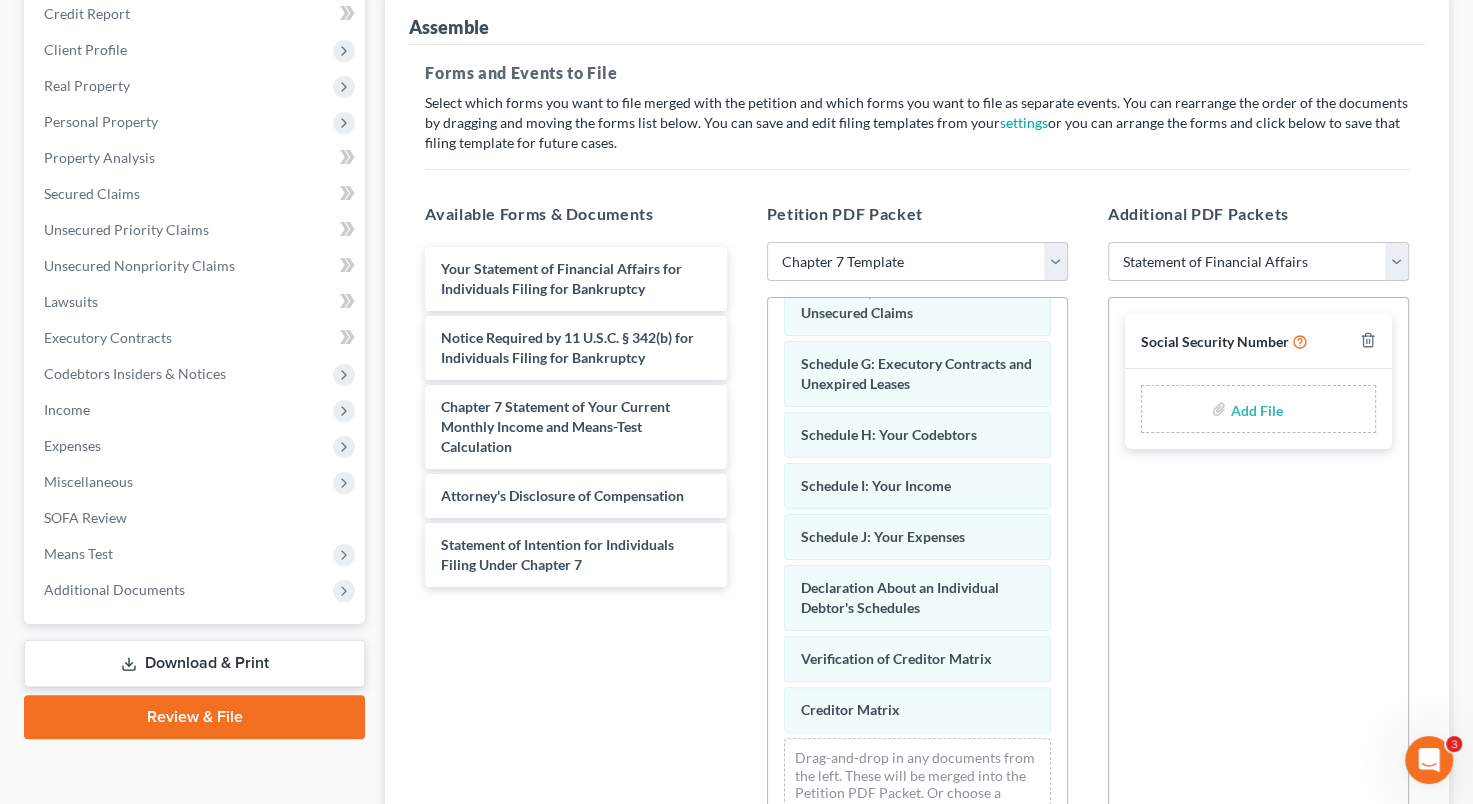 click on "Add Event As PDF Packet 1009-1.1 Notice of Amendments Amended Voluntary Petition Certificate of Budget and Credit Counseling Course Chapter 7 Means Test Calculation Form (122A-2) Chapter 7 Statements - Monthly Income Form (122A-1)/Exemption Presumption of Abuse (122A-1Supp) Cover Sheet Debtor Repayment Plan Debtor's Rebuttal of Presumption of Abuse Debtor's Statement of Good Faith Filing Debtor's Tax Documents Declaration Re: Corporation/Partnership Debtor's Schedules Declaration Re: Individual Debtor's Schedules Declaration Under Penalty of Perjury for Individual/Non-Individual Debtor's Disclosure of Compensation Domestic Support Obligations Employee Pay Advice/Income Record and/or Statement Concerning No Employee Income Record Exigent Circumstances re: Credit Counseling Financial Management Course Certificate Initial Statement Re: Eviction Judgment List of Creditors (Matrix) With Verification Monthly Report of Operations Pay Filing Fee in Installments (Individual Debtors Only) Schedule A/B Schedule C" at bounding box center [1258, 262] 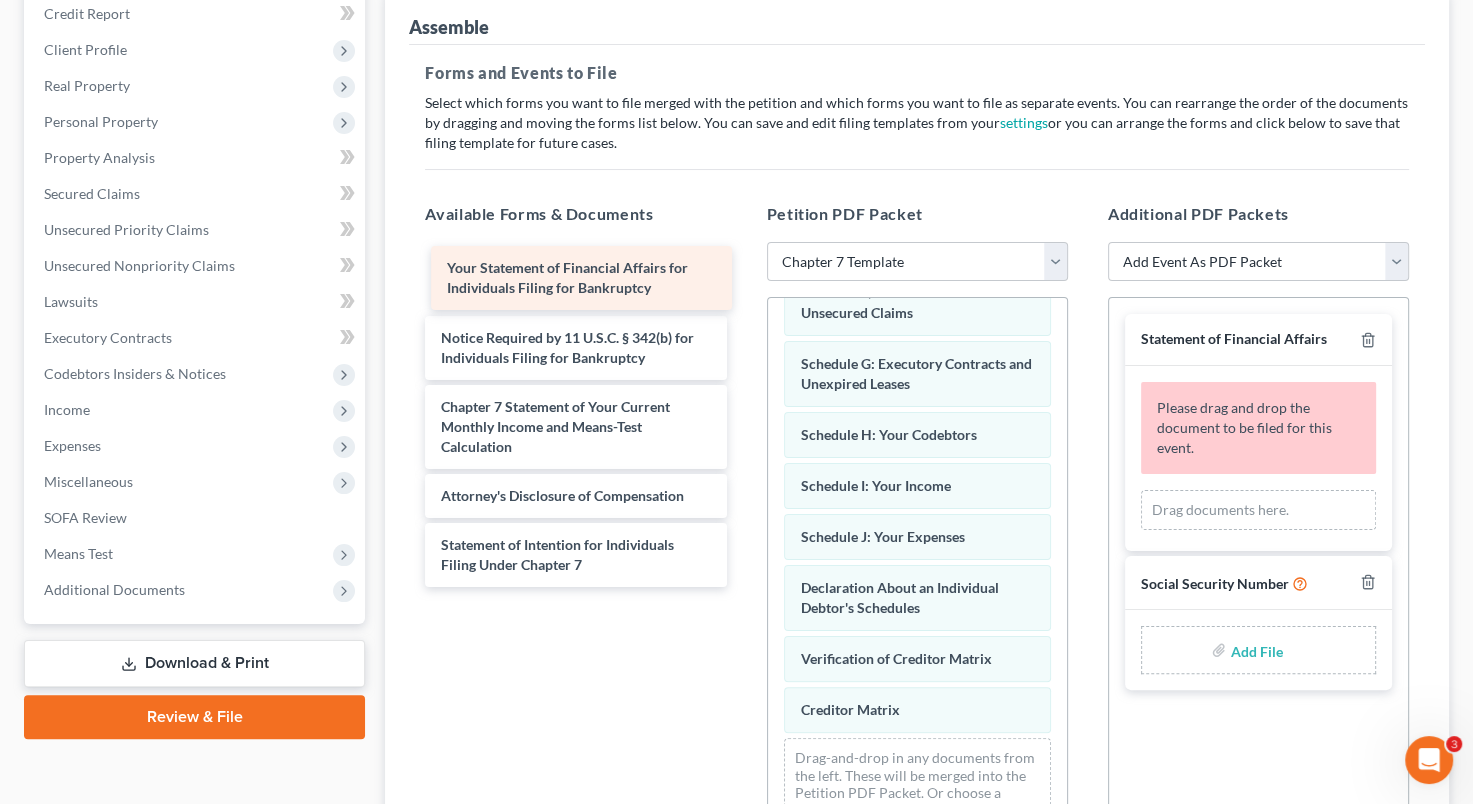 scroll, scrollTop: 390, scrollLeft: 0, axis: vertical 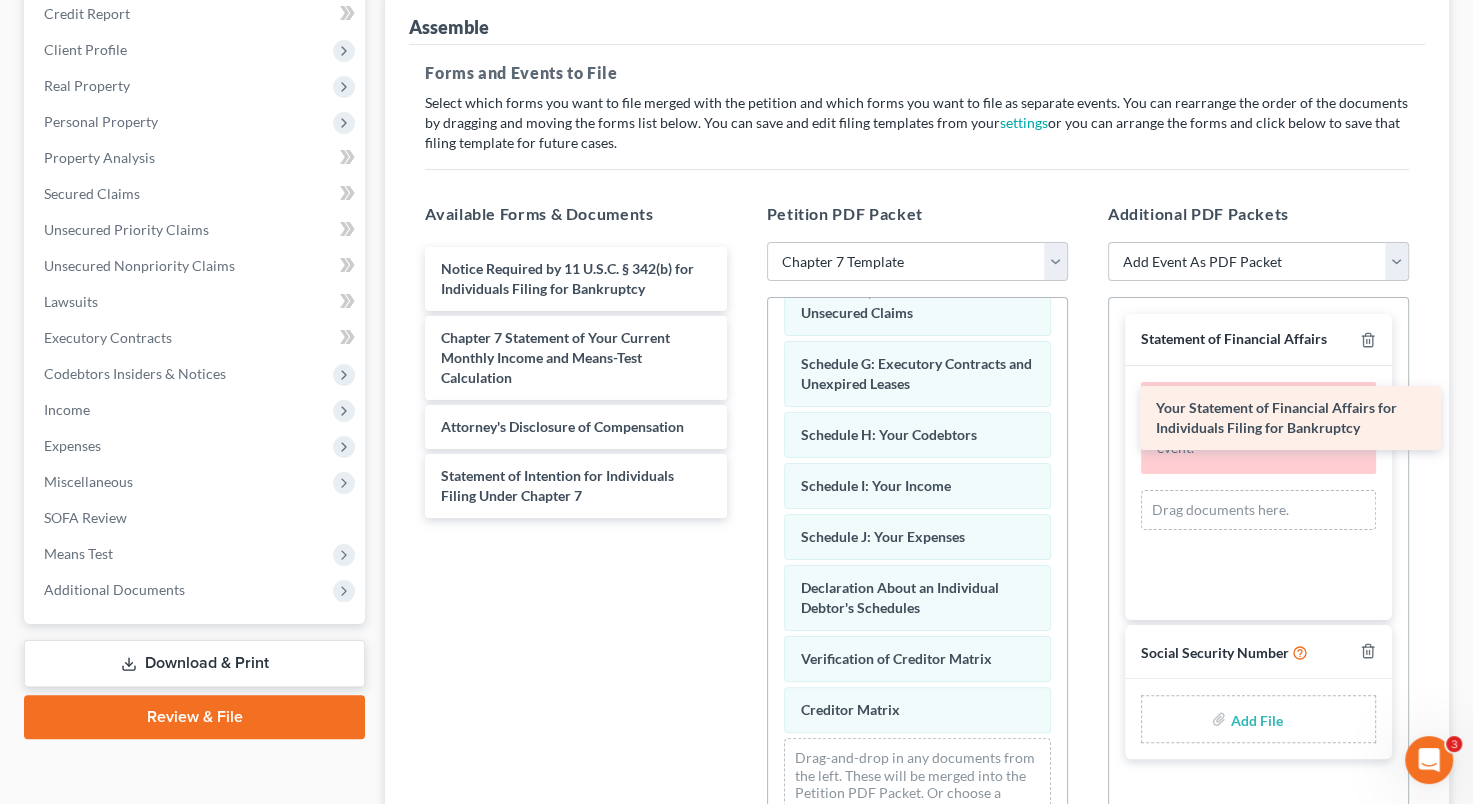 drag, startPoint x: 608, startPoint y: 268, endPoint x: 1323, endPoint y: 409, distance: 728.7702 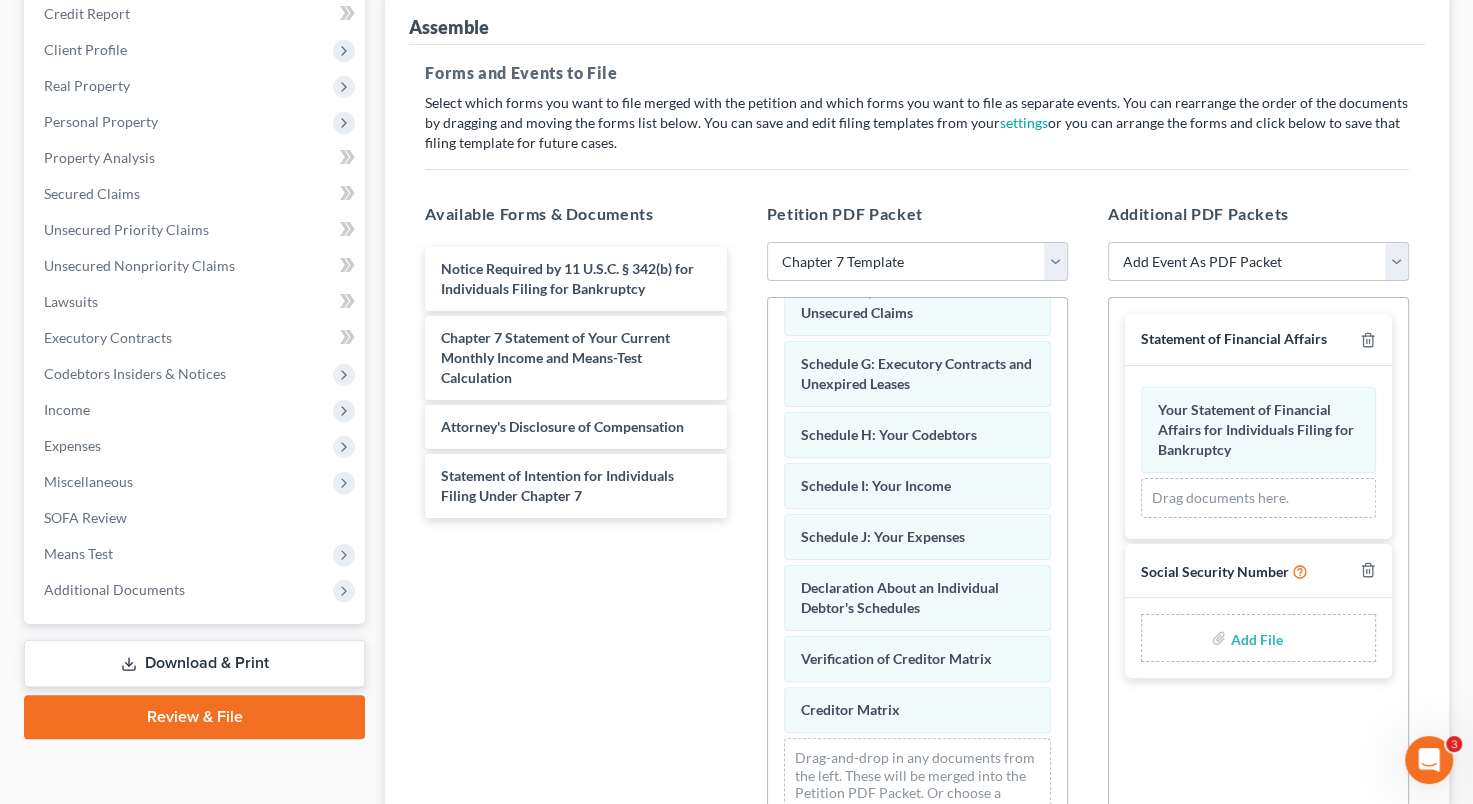 click on "Add Event As PDF Packet 1009-1.1 Notice of Amendments Amended Voluntary Petition Certificate of Budget and Credit Counseling Course Chapter 7 Means Test Calculation Form (122A-2) Chapter 7 Statements - Monthly Income Form (122A-1)/Exemption Presumption of Abuse (122A-1Supp) Cover Sheet Debtor Repayment Plan Debtor's Rebuttal of Presumption of Abuse Debtor's Statement of Good Faith Filing Debtor's Tax Documents Declaration Re: Corporation/Partnership Debtor's Schedules Declaration Re: Individual Debtor's Schedules Declaration Under Penalty of Perjury for Individual/Non-Individual Debtor's Disclosure of Compensation Domestic Support Obligations Employee Pay Advice/Income Record and/or Statement Concerning No Employee Income Record Exigent Circumstances re: Credit Counseling Financial Management Course Certificate Initial Statement Re: Eviction Judgment List of Creditors (Matrix) With Verification Monthly Report of Operations Pay Filing Fee in Installments (Individual Debtors Only) Schedule A/B Schedule C" at bounding box center (1258, 262) 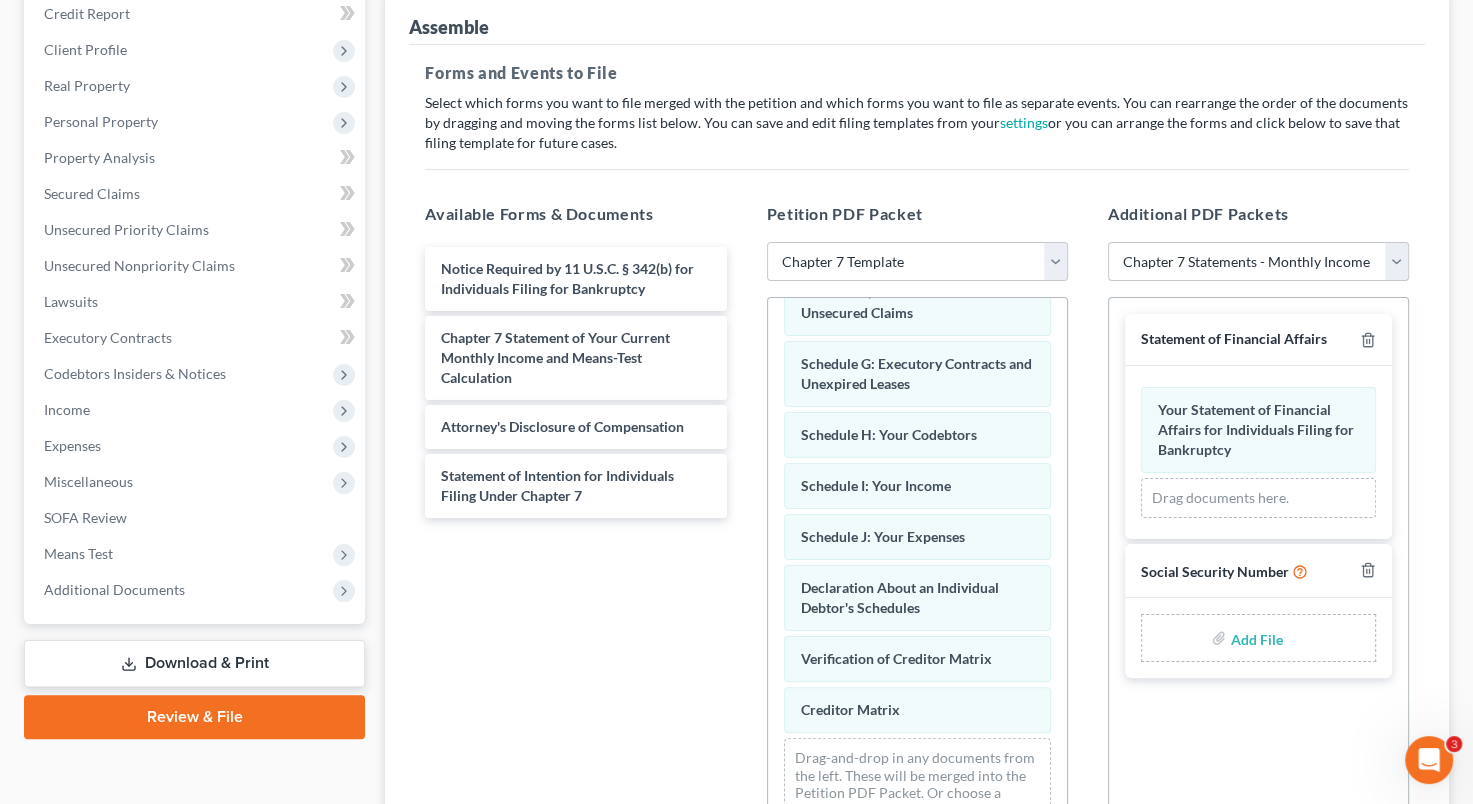 click on "Add Event As PDF Packet 1009-1.1 Notice of Amendments Amended Voluntary Petition Certificate of Budget and Credit Counseling Course Chapter 7 Means Test Calculation Form (122A-2) Chapter 7 Statements - Monthly Income Form (122A-1)/Exemption Presumption of Abuse (122A-1Supp) Cover Sheet Debtor Repayment Plan Debtor's Rebuttal of Presumption of Abuse Debtor's Statement of Good Faith Filing Debtor's Tax Documents Declaration Re: Corporation/Partnership Debtor's Schedules Declaration Re: Individual Debtor's Schedules Declaration Under Penalty of Perjury for Individual/Non-Individual Debtor's Disclosure of Compensation Domestic Support Obligations Employee Pay Advice/Income Record and/or Statement Concerning No Employee Income Record Exigent Circumstances re: Credit Counseling Financial Management Course Certificate Initial Statement Re: Eviction Judgment List of Creditors (Matrix) With Verification Monthly Report of Operations Pay Filing Fee in Installments (Individual Debtors Only) Schedule A/B Schedule C" at bounding box center (1258, 262) 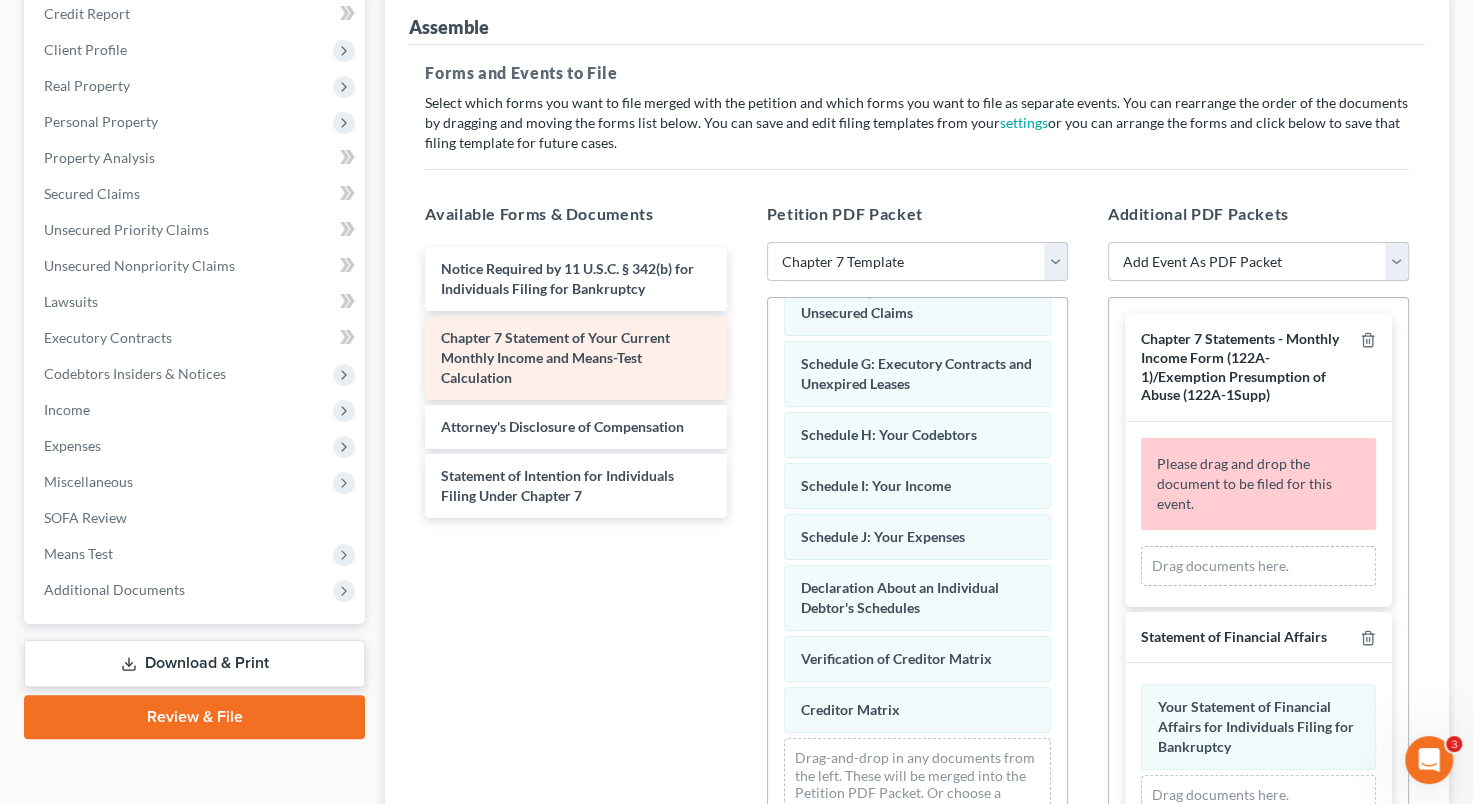 scroll, scrollTop: 390, scrollLeft: 0, axis: vertical 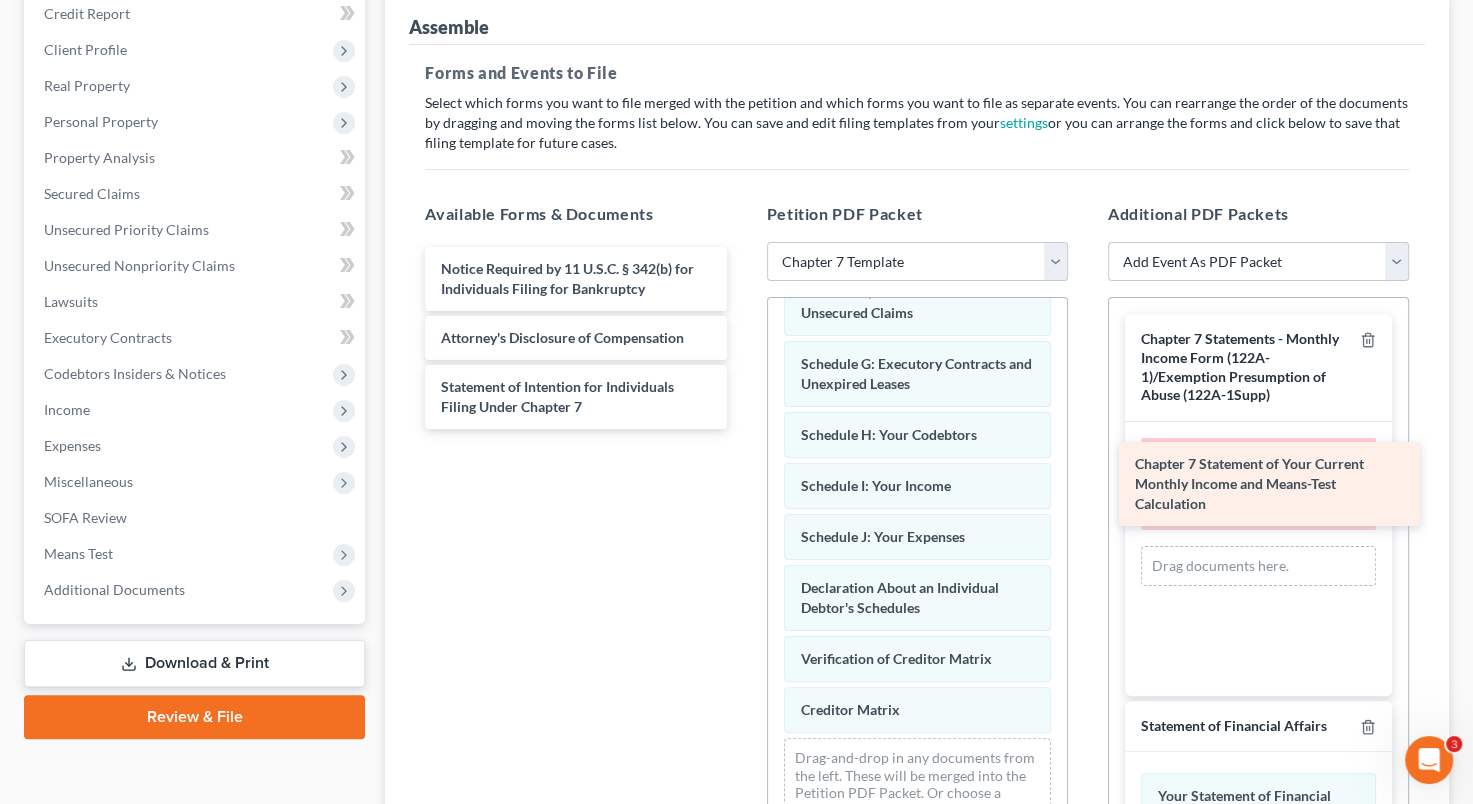 drag, startPoint x: 598, startPoint y: 340, endPoint x: 1291, endPoint y: 468, distance: 704.7219 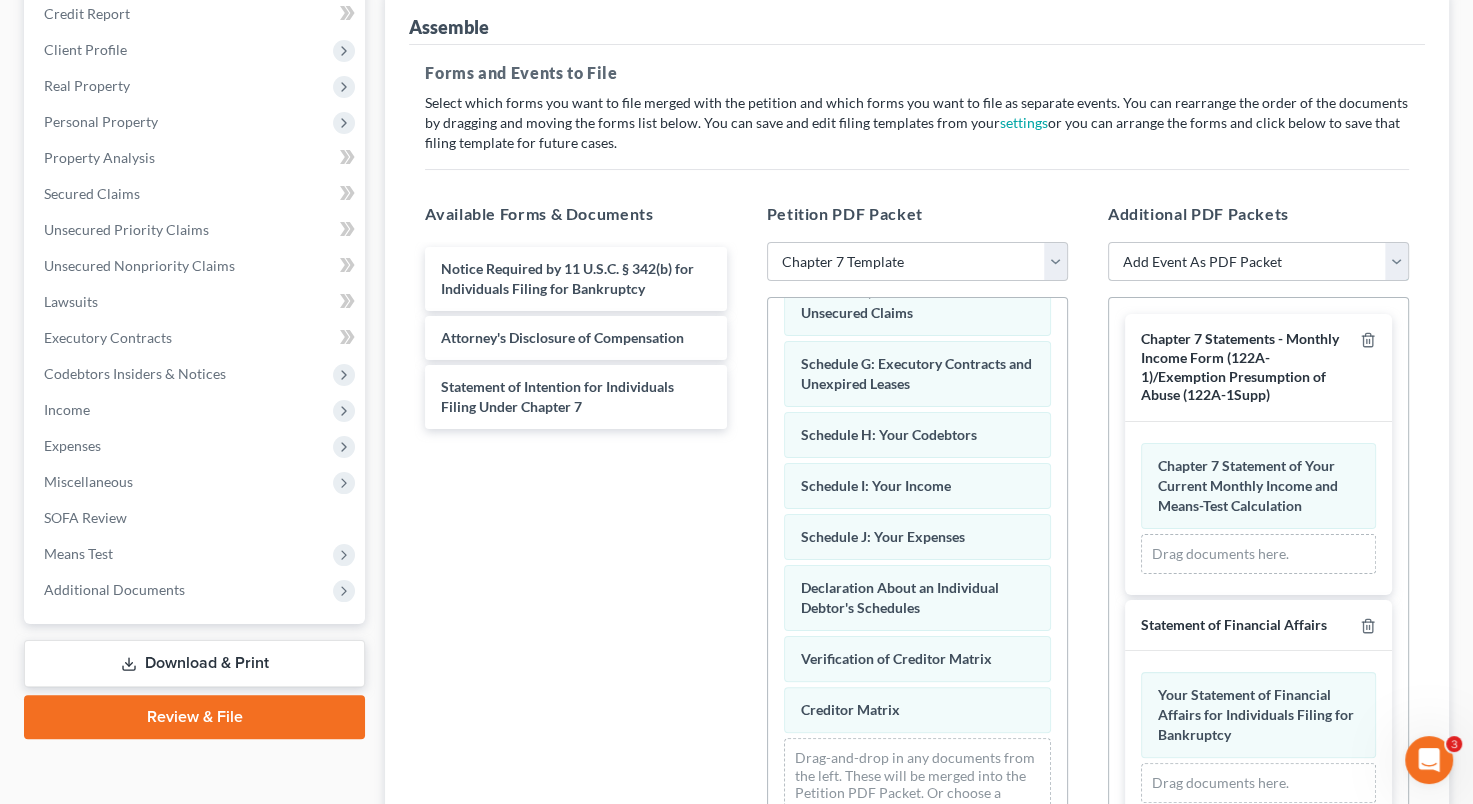 click on "Add Event As PDF Packet 1009-1.1 Notice of Amendments Amended Voluntary Petition Certificate of Budget and Credit Counseling Course Chapter 7 Means Test Calculation Form (122A-2) Chapter 7 Statements - Monthly Income Form (122A-1)/Exemption Presumption of Abuse (122A-1Supp) Cover Sheet Debtor Repayment Plan Debtor's Rebuttal of Presumption of Abuse Debtor's Statement of Good Faith Filing Debtor's Tax Documents Declaration Re: Corporation/Partnership Debtor's Schedules Declaration Re: Individual Debtor's Schedules Declaration Under Penalty of Perjury for Individual/Non-Individual Debtor's Disclosure of Compensation Domestic Support Obligations Employee Pay Advice/Income Record and/or Statement Concerning No Employee Income Record Exigent Circumstances re: Credit Counseling Financial Management Course Certificate Initial Statement Re: Eviction Judgment List of Creditors (Matrix) With Verification Monthly Report of Operations Pay Filing Fee in Installments (Individual Debtors Only) Schedule A/B Schedule C" at bounding box center (1258, 262) 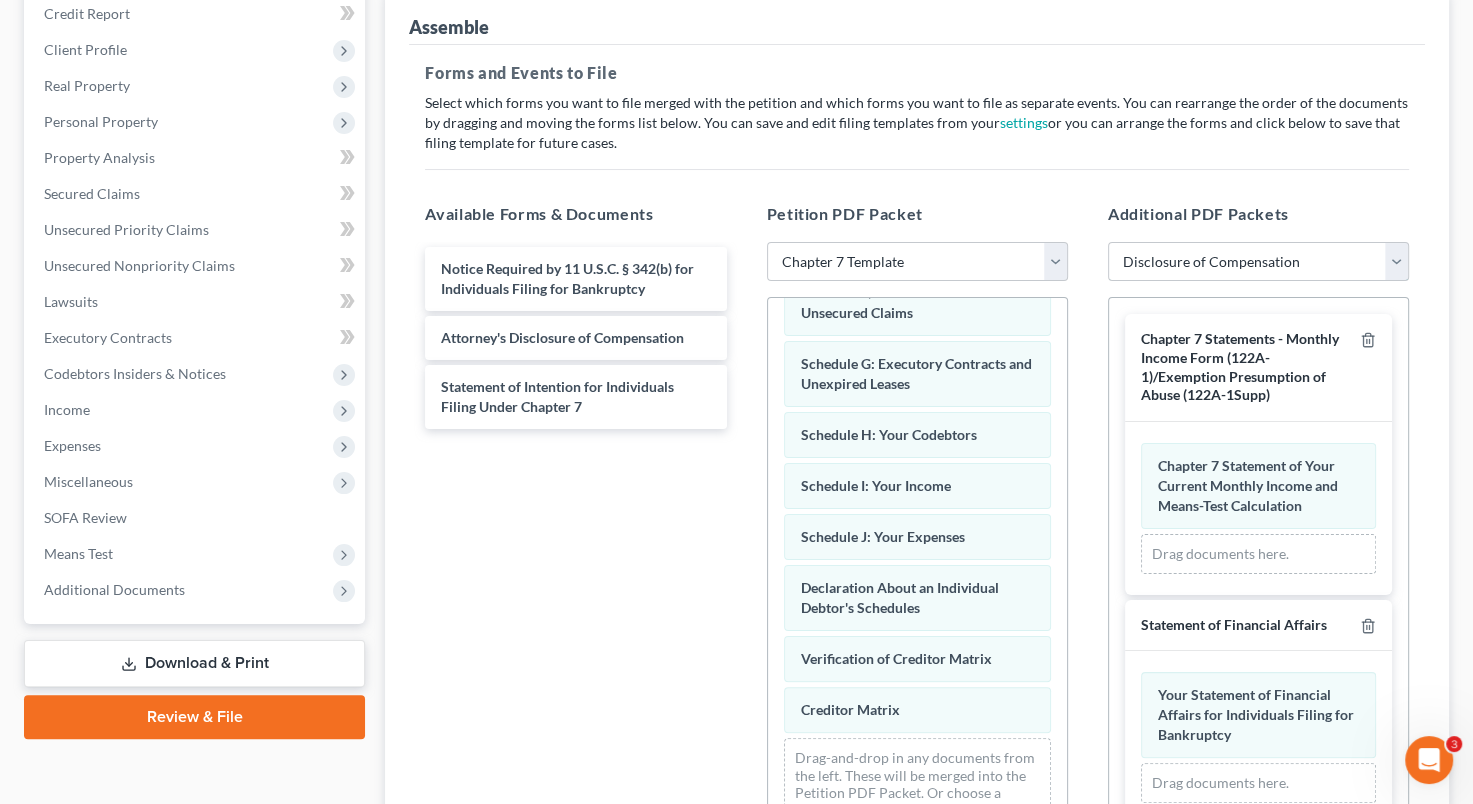 click on "Add Event As PDF Packet 1009-1.1 Notice of Amendments Amended Voluntary Petition Certificate of Budget and Credit Counseling Course Chapter 7 Means Test Calculation Form (122A-2) Chapter 7 Statements - Monthly Income Form (122A-1)/Exemption Presumption of Abuse (122A-1Supp) Cover Sheet Debtor Repayment Plan Debtor's Rebuttal of Presumption of Abuse Debtor's Statement of Good Faith Filing Debtor's Tax Documents Declaration Re: Corporation/Partnership Debtor's Schedules Declaration Re: Individual Debtor's Schedules Declaration Under Penalty of Perjury for Individual/Non-Individual Debtor's Disclosure of Compensation Domestic Support Obligations Employee Pay Advice/Income Record and/or Statement Concerning No Employee Income Record Exigent Circumstances re: Credit Counseling Financial Management Course Certificate Initial Statement Re: Eviction Judgment List of Creditors (Matrix) With Verification Monthly Report of Operations Pay Filing Fee in Installments (Individual Debtors Only) Schedule A/B Schedule C" at bounding box center (1258, 262) 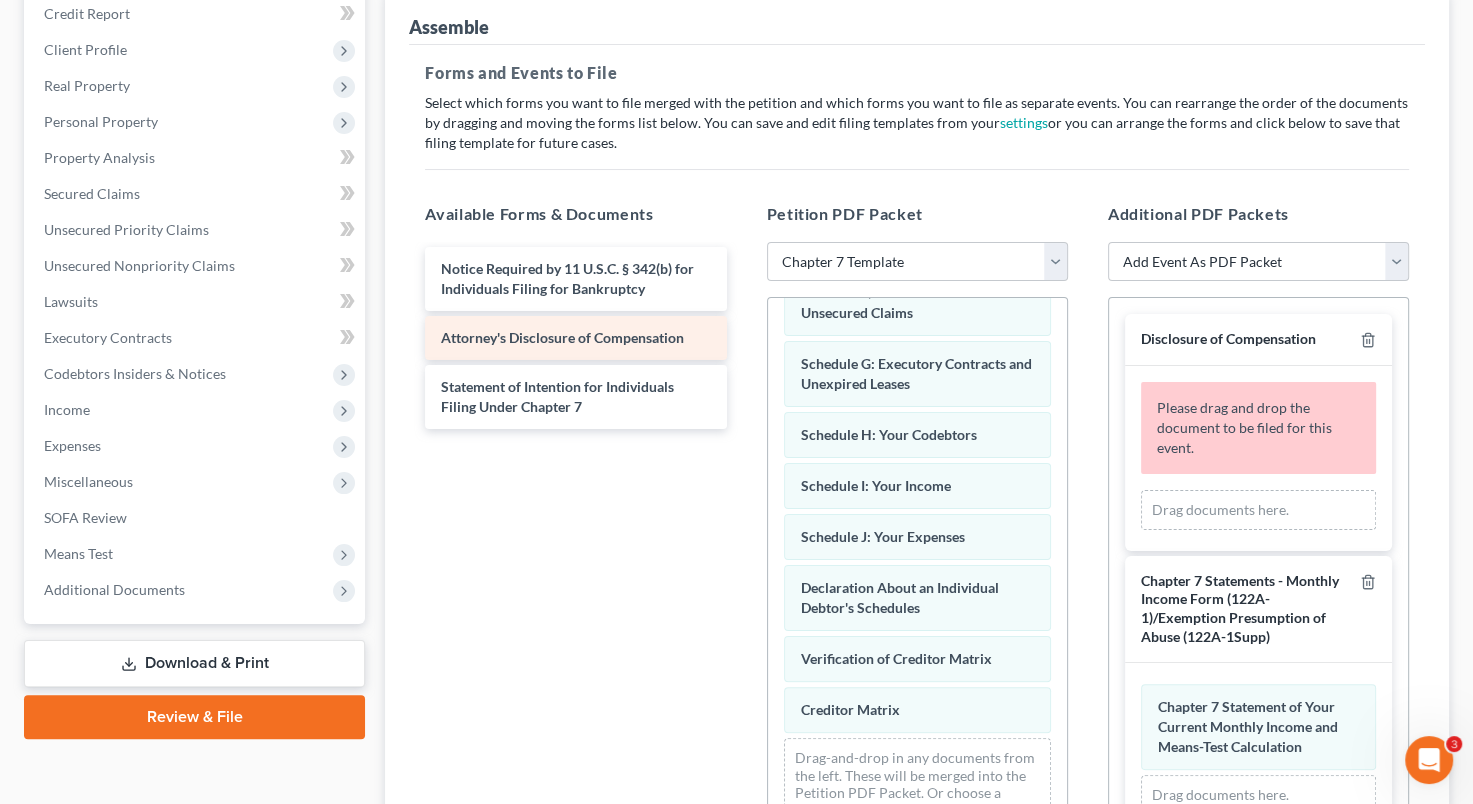 scroll, scrollTop: 390, scrollLeft: 0, axis: vertical 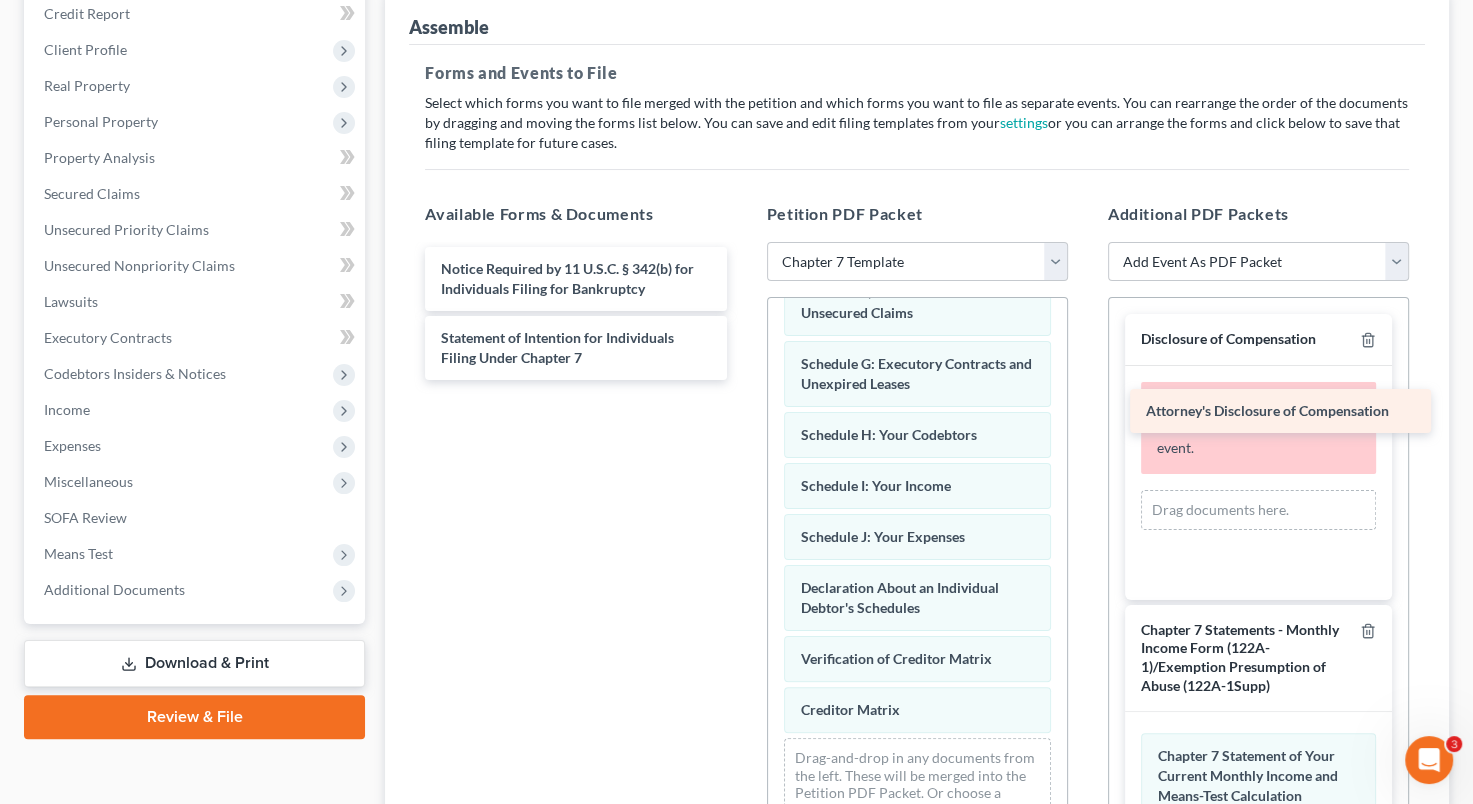 drag, startPoint x: 620, startPoint y: 339, endPoint x: 1326, endPoint y: 416, distance: 710.1866 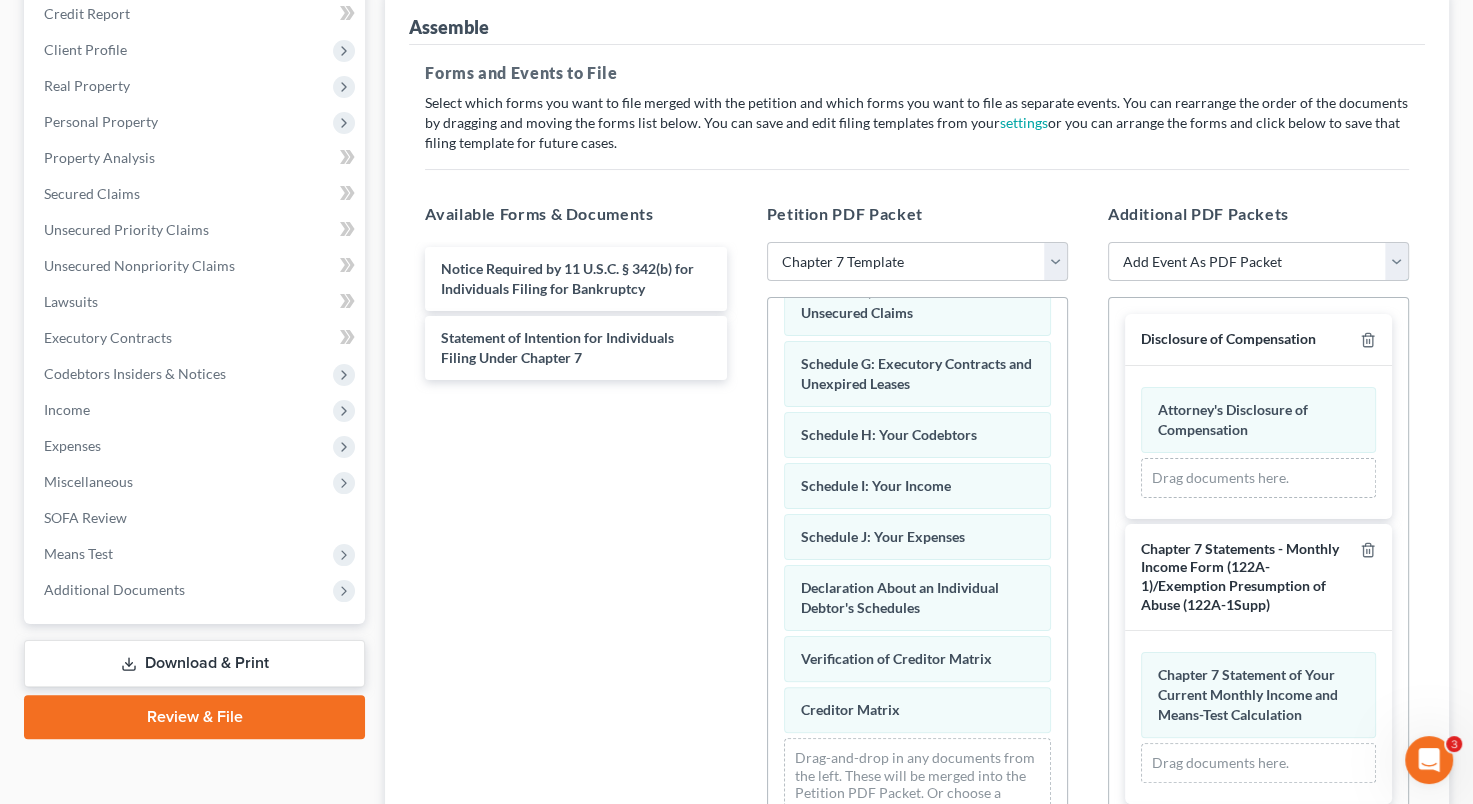 click on "Add Event As PDF Packet 1009-1.1 Notice of Amendments Amended Voluntary Petition Certificate of Budget and Credit Counseling Course Chapter 7 Means Test Calculation Form (122A-2) Chapter 7 Statements - Monthly Income Form (122A-1)/Exemption Presumption of Abuse (122A-1Supp) Cover Sheet Debtor Repayment Plan Debtor's Rebuttal of Presumption of Abuse Debtor's Statement of Good Faith Filing Debtor's Tax Documents Declaration Re: Corporation/Partnership Debtor's Schedules Declaration Re: Individual Debtor's Schedules Declaration Under Penalty of Perjury for Individual/Non-Individual Debtor's Disclosure of Compensation Domestic Support Obligations Employee Pay Advice/Income Record and/or Statement Concerning No Employee Income Record Exigent Circumstances re: Credit Counseling Financial Management Course Certificate Initial Statement Re: Eviction Judgment List of Creditors (Matrix) With Verification Monthly Report of Operations Pay Filing Fee in Installments (Individual Debtors Only) Schedule A/B Schedule C" at bounding box center (1258, 262) 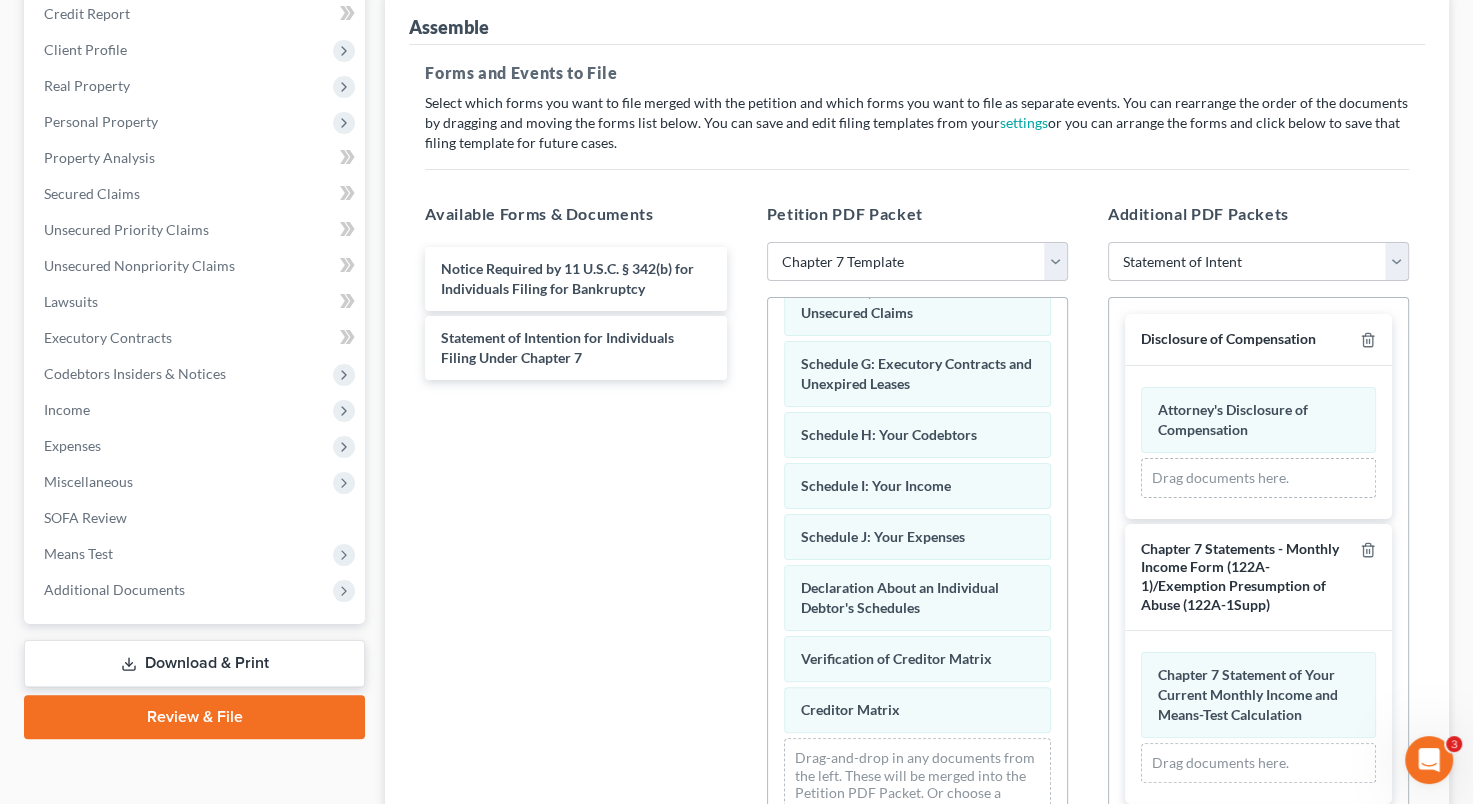 click on "Add Event As PDF Packet 1009-1.1 Notice of Amendments Amended Voluntary Petition Certificate of Budget and Credit Counseling Course Chapter 7 Means Test Calculation Form (122A-2) Chapter 7 Statements - Monthly Income Form (122A-1)/Exemption Presumption of Abuse (122A-1Supp) Cover Sheet Debtor Repayment Plan Debtor's Rebuttal of Presumption of Abuse Debtor's Statement of Good Faith Filing Debtor's Tax Documents Declaration Re: Corporation/Partnership Debtor's Schedules Declaration Re: Individual Debtor's Schedules Declaration Under Penalty of Perjury for Individual/Non-Individual Debtor's Disclosure of Compensation Domestic Support Obligations Employee Pay Advice/Income Record and/or Statement Concerning No Employee Income Record Exigent Circumstances re: Credit Counseling Financial Management Course Certificate Initial Statement Re: Eviction Judgment List of Creditors (Matrix) With Verification Monthly Report of Operations Pay Filing Fee in Installments (Individual Debtors Only) Schedule A/B Schedule C" at bounding box center (1258, 262) 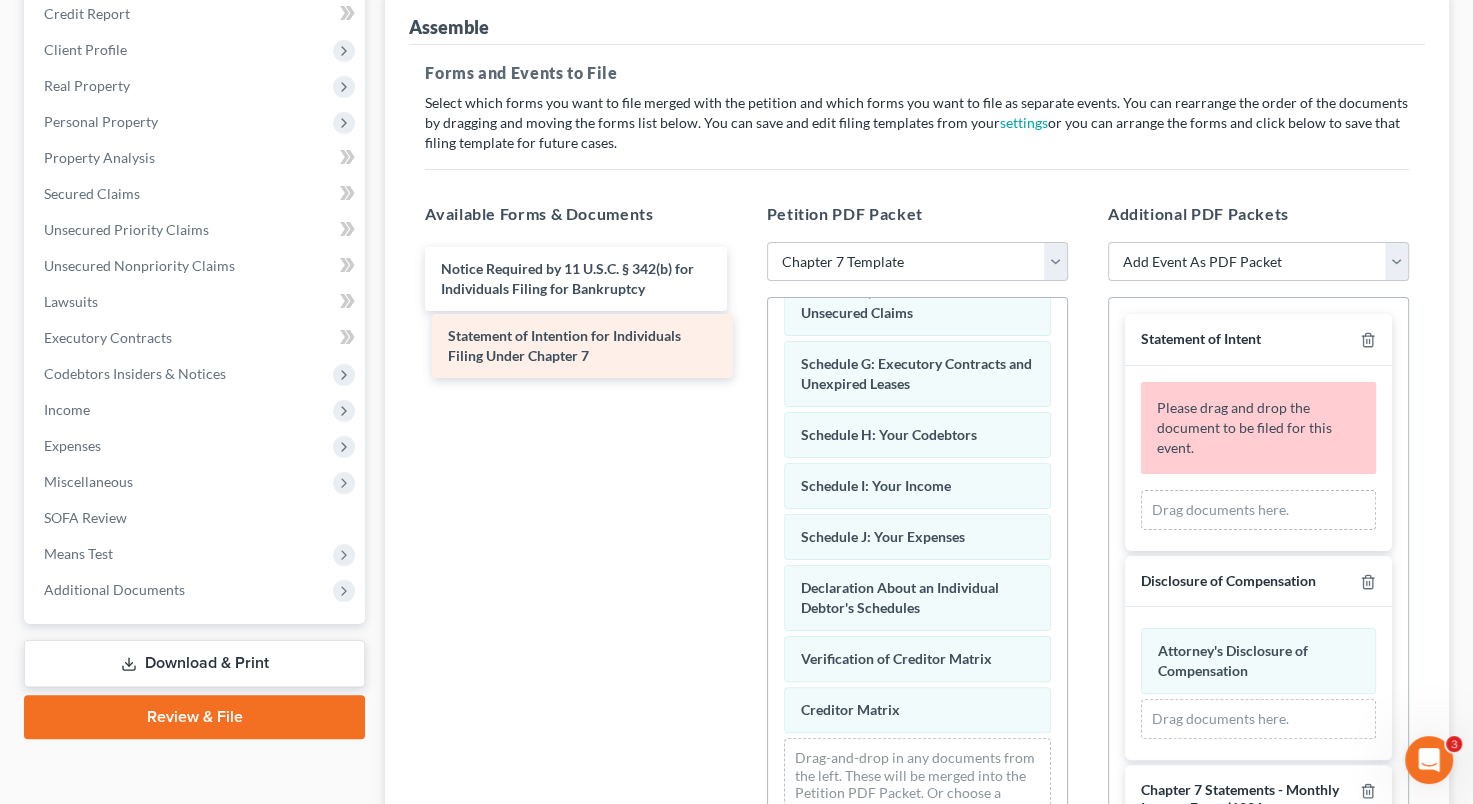 scroll, scrollTop: 390, scrollLeft: 0, axis: vertical 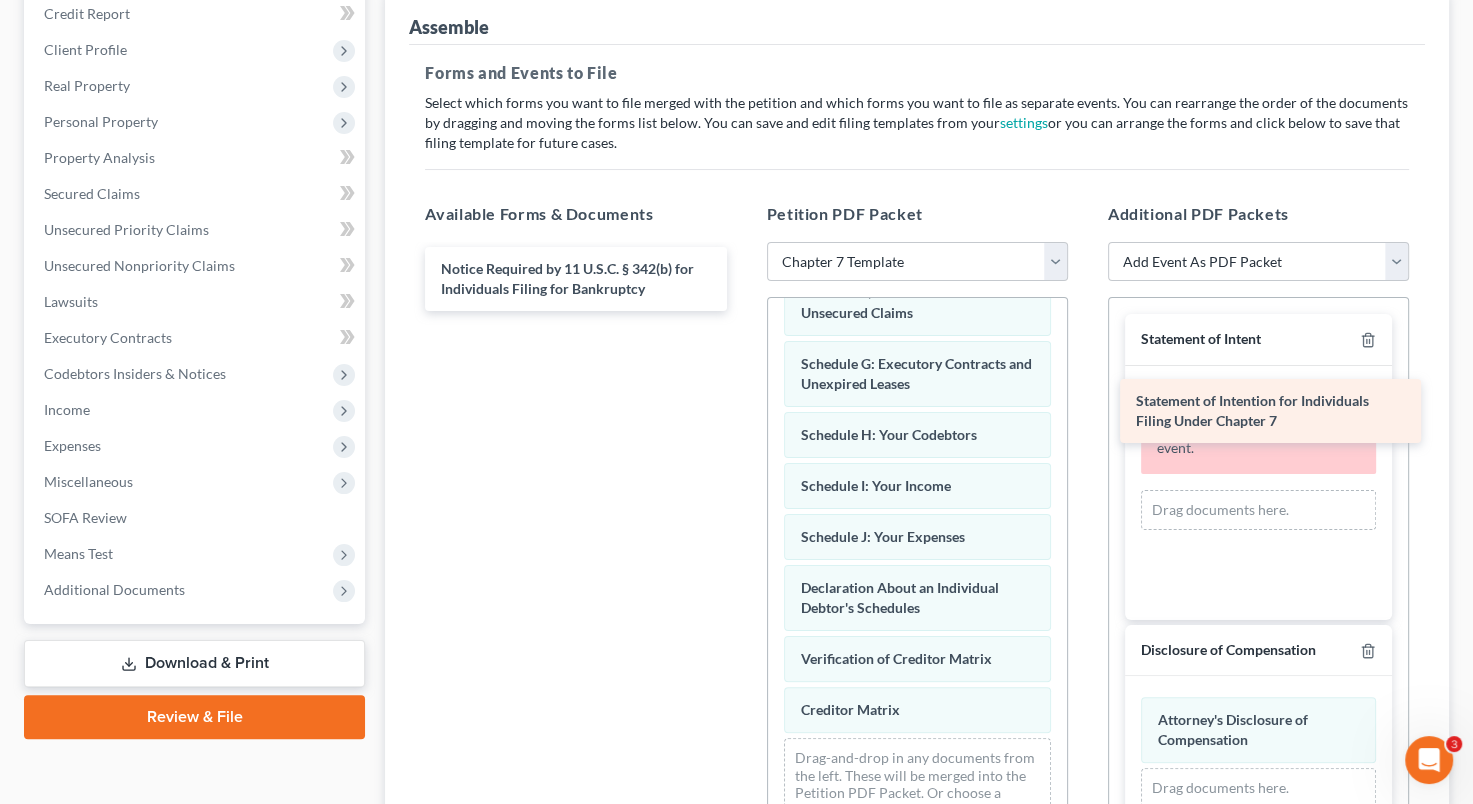 drag, startPoint x: 596, startPoint y: 337, endPoint x: 1287, endPoint y: 419, distance: 695.8484 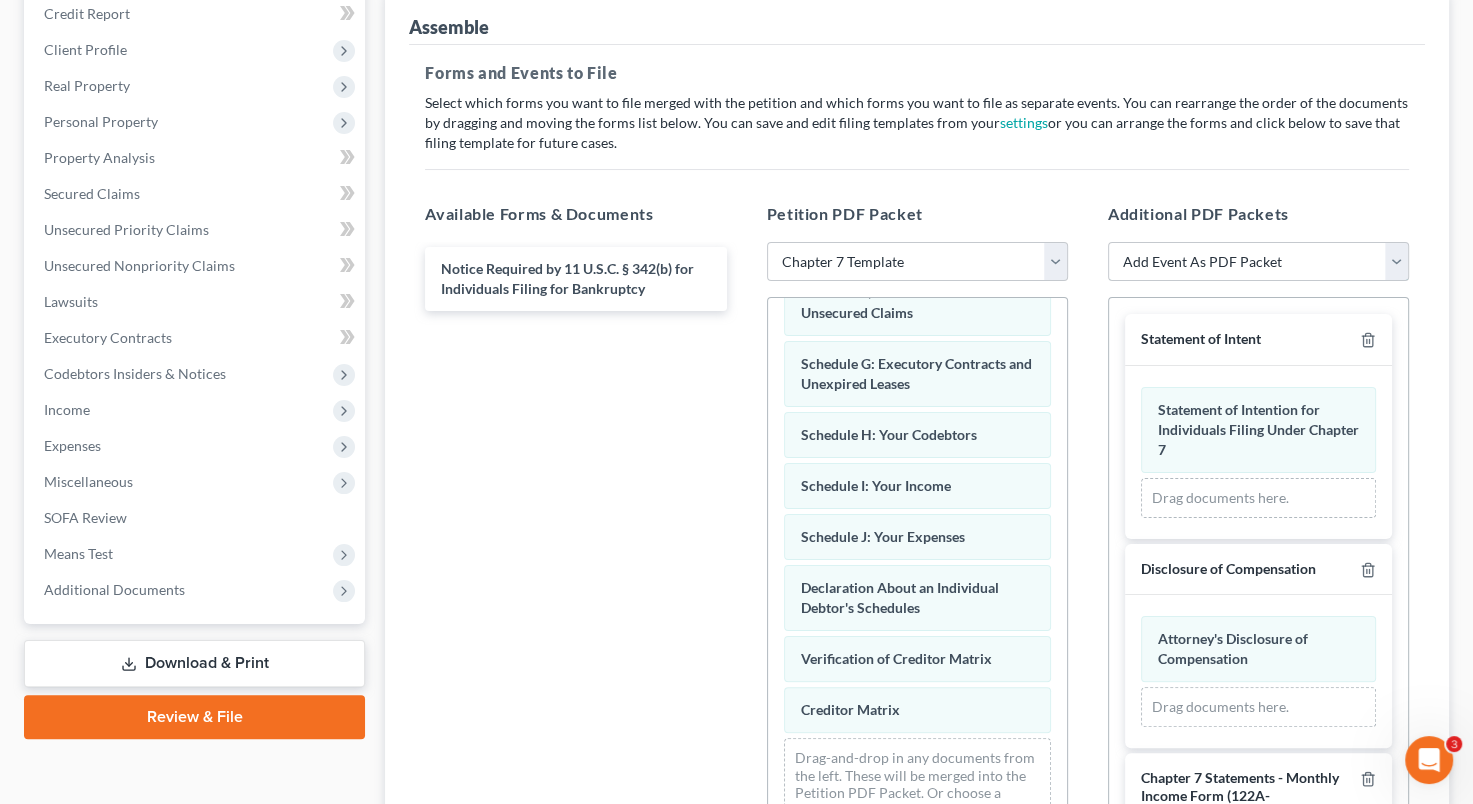 click on "Add Event As PDF Packet 1009-1.1 Notice of Amendments Amended Voluntary Petition Certificate of Budget and Credit Counseling Course Chapter 7 Means Test Calculation Form (122A-2) Chapter 7 Statements - Monthly Income Form (122A-1)/Exemption Presumption of Abuse (122A-1Supp) Cover Sheet Debtor Repayment Plan Debtor's Rebuttal of Presumption of Abuse Debtor's Statement of Good Faith Filing Debtor's Tax Documents Declaration Re: Corporation/Partnership Debtor's Schedules Declaration Re: Individual Debtor's Schedules Declaration Under Penalty of Perjury for Individual/Non-Individual Debtor's Disclosure of Compensation Domestic Support Obligations Employee Pay Advice/Income Record and/or Statement Concerning No Employee Income Record Exigent Circumstances re: Credit Counseling Financial Management Course Certificate Initial Statement Re: Eviction Judgment List of Creditors (Matrix) With Verification Monthly Report of Operations Pay Filing Fee in Installments (Individual Debtors Only) Schedule A/B Schedule C" at bounding box center (1258, 262) 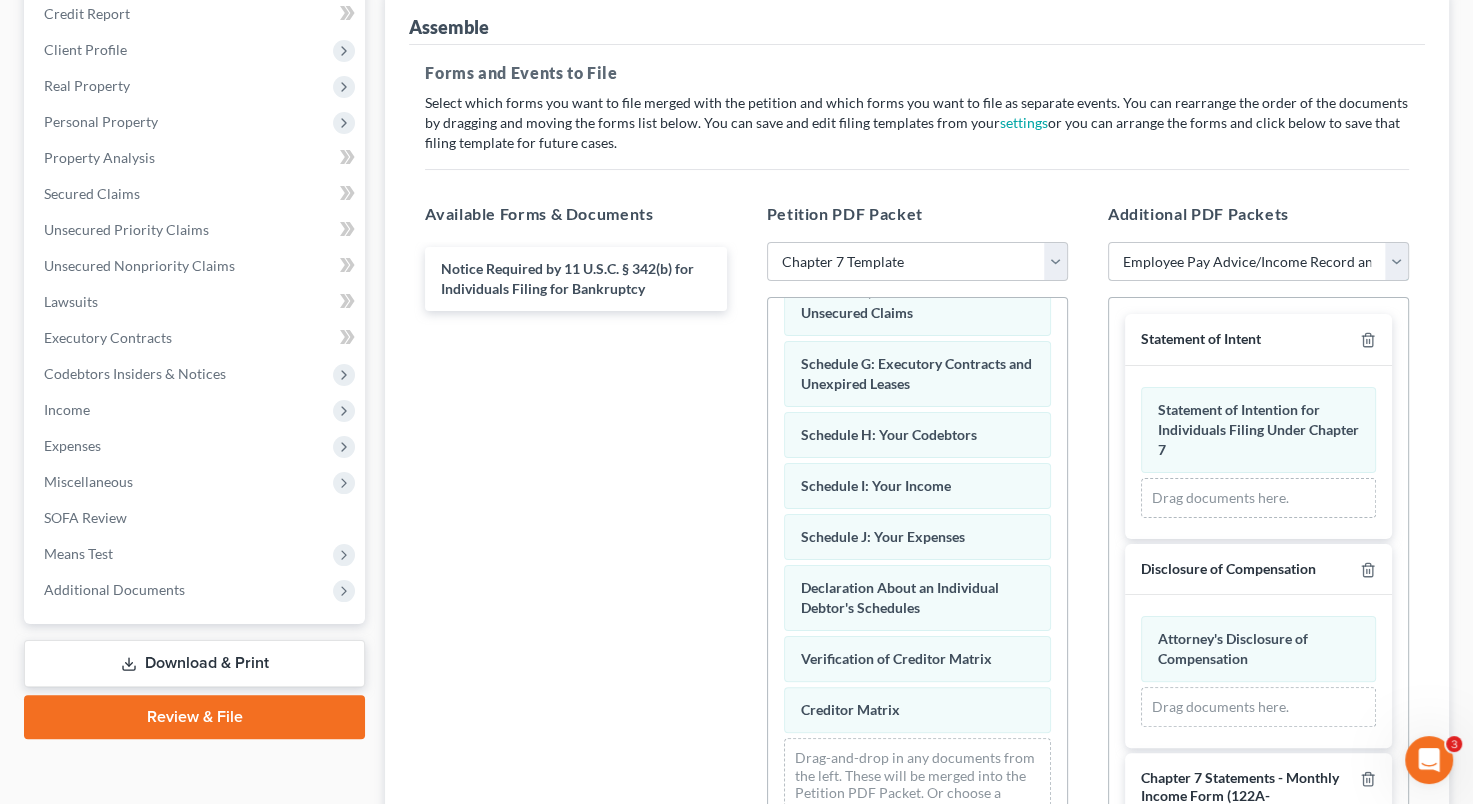 click on "Add Event As PDF Packet 1009-1.1 Notice of Amendments Amended Voluntary Petition Certificate of Budget and Credit Counseling Course Chapter 7 Means Test Calculation Form (122A-2) Chapter 7 Statements - Monthly Income Form (122A-1)/Exemption Presumption of Abuse (122A-1Supp) Cover Sheet Debtor Repayment Plan Debtor's Rebuttal of Presumption of Abuse Debtor's Statement of Good Faith Filing Debtor's Tax Documents Declaration Re: Corporation/Partnership Debtor's Schedules Declaration Re: Individual Debtor's Schedules Declaration Under Penalty of Perjury for Individual/Non-Individual Debtor's Disclosure of Compensation Domestic Support Obligations Employee Pay Advice/Income Record and/or Statement Concerning No Employee Income Record Exigent Circumstances re: Credit Counseling Financial Management Course Certificate Initial Statement Re: Eviction Judgment List of Creditors (Matrix) With Verification Monthly Report of Operations Pay Filing Fee in Installments (Individual Debtors Only) Schedule A/B Schedule C" at bounding box center [1258, 262] 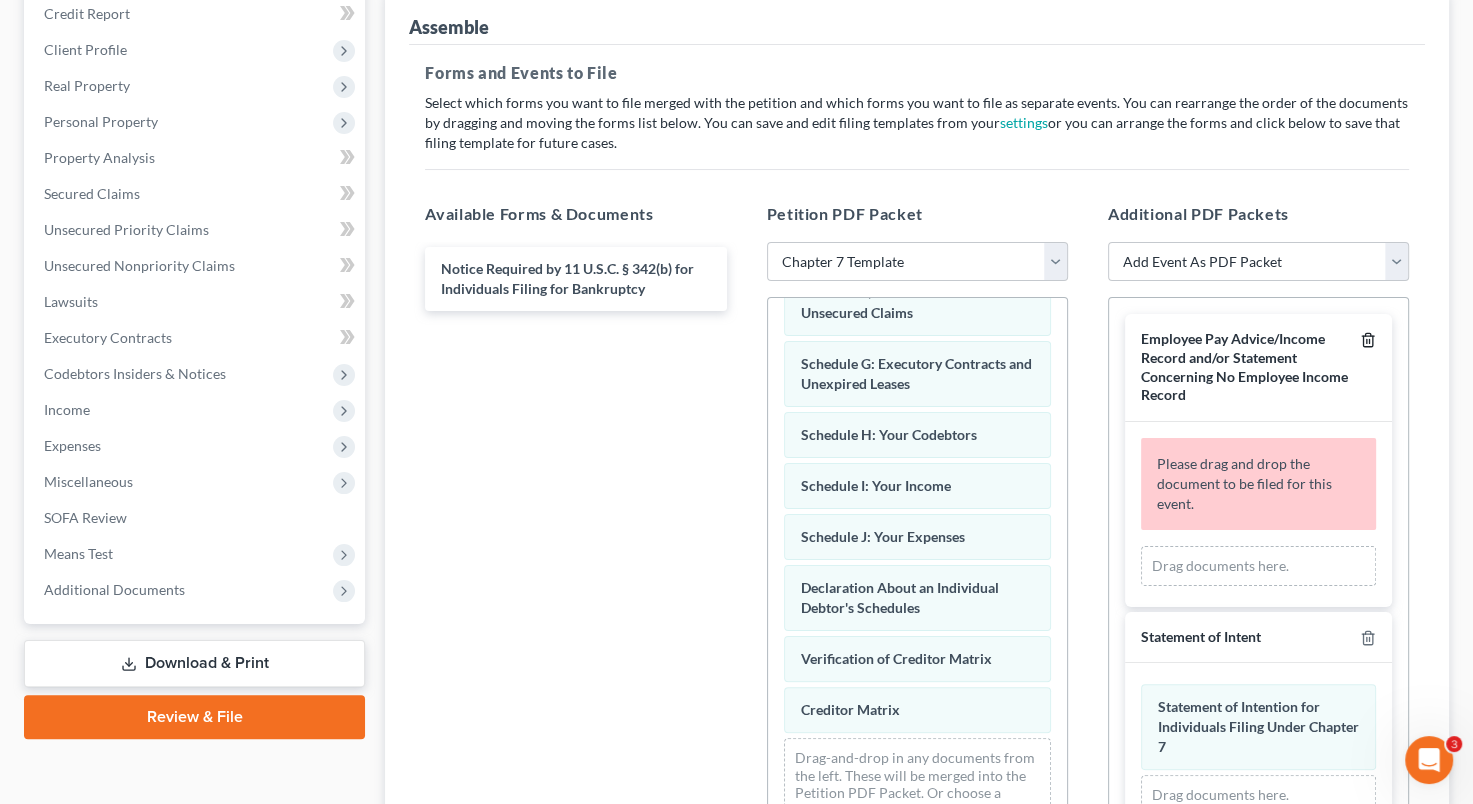 click 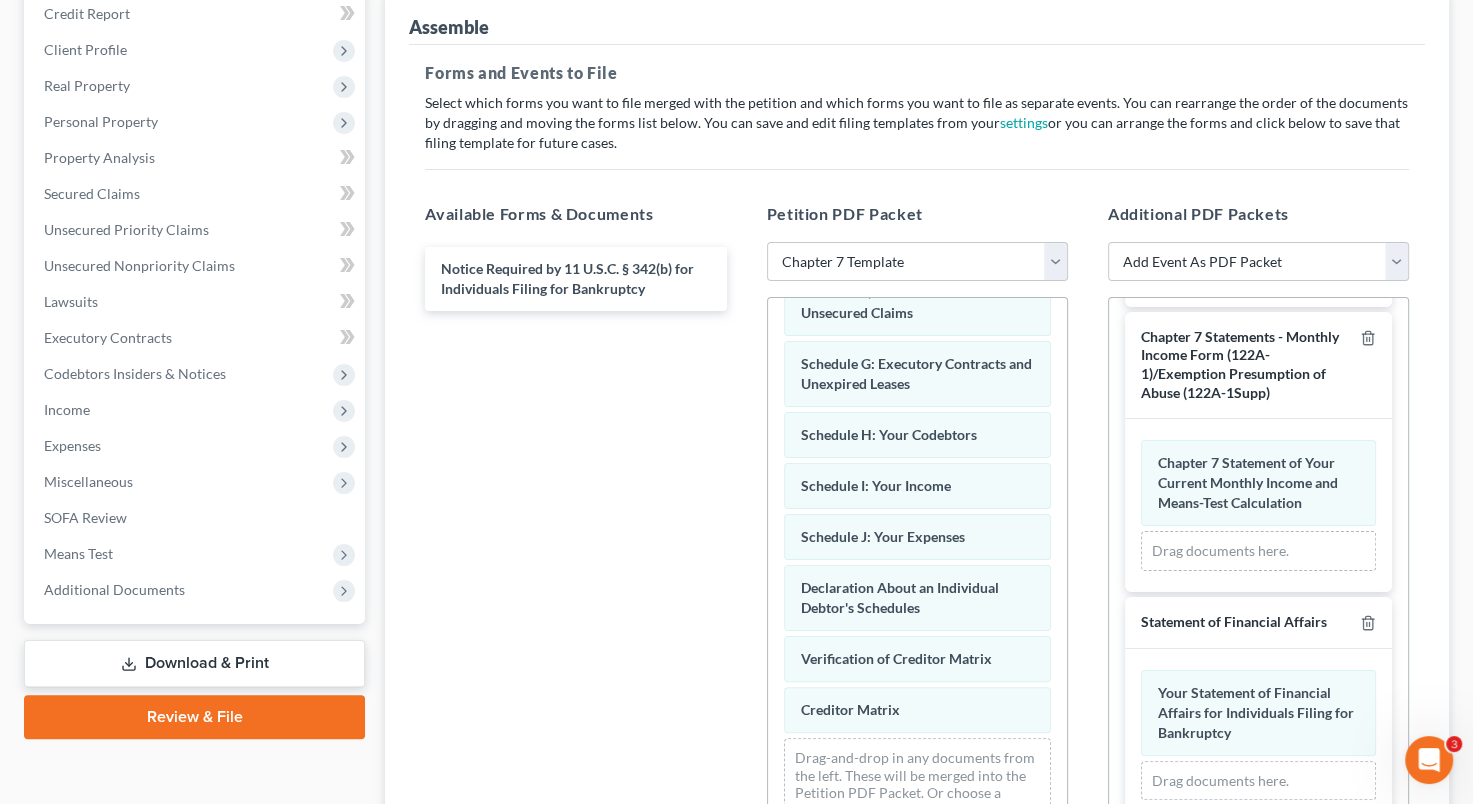 scroll, scrollTop: 565, scrollLeft: 0, axis: vertical 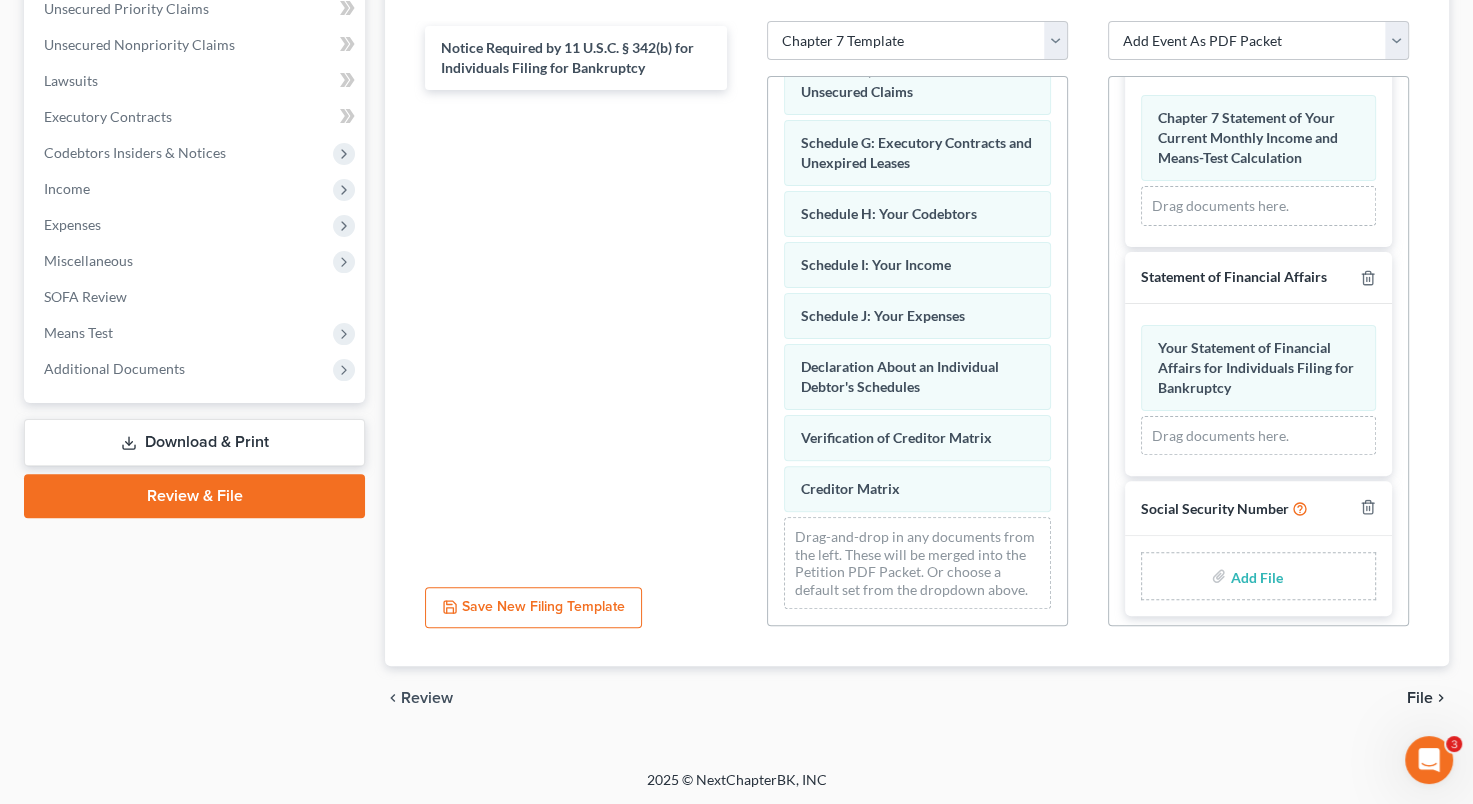 click on "File" at bounding box center [1420, 698] 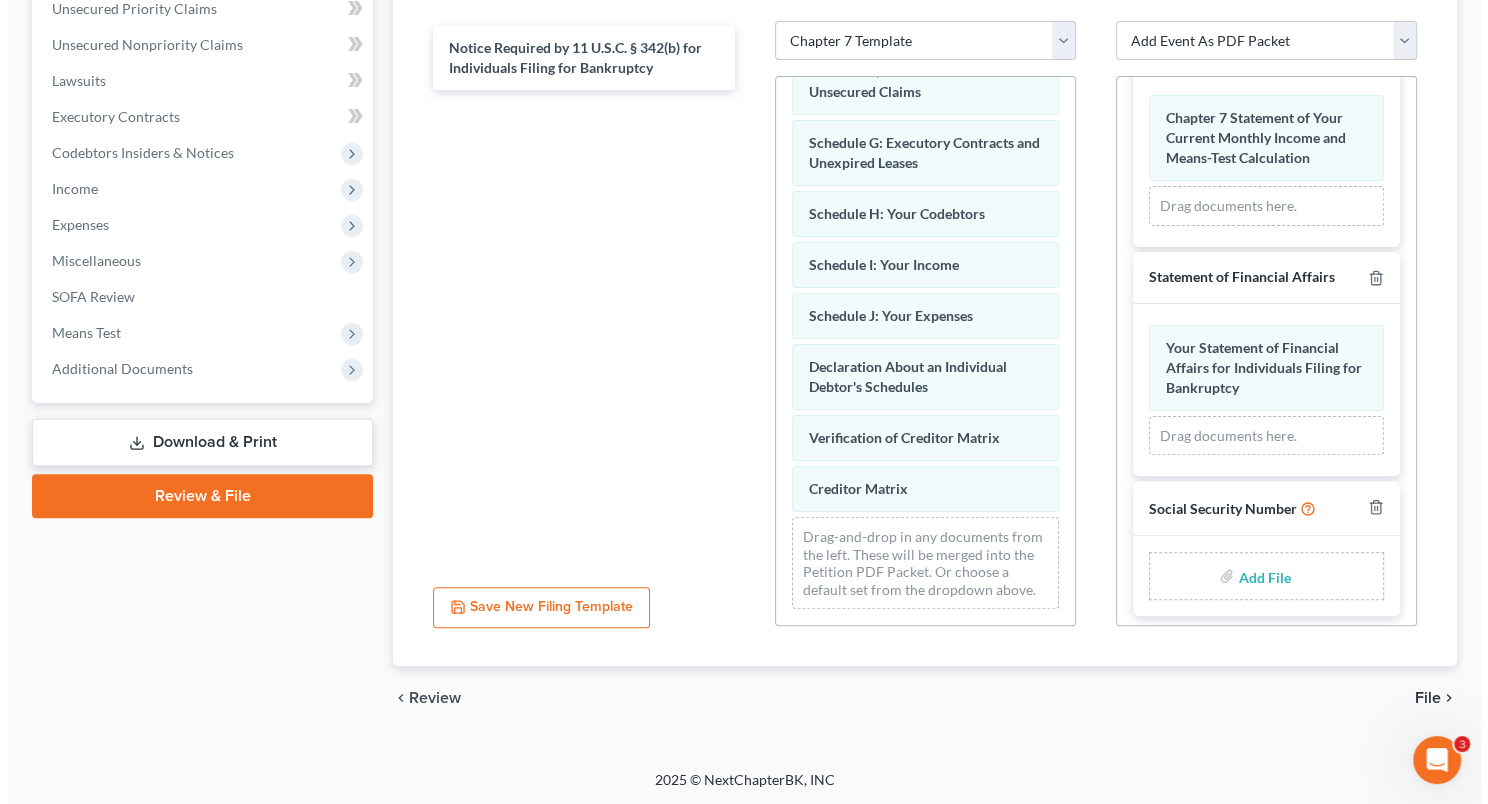 scroll, scrollTop: 257, scrollLeft: 0, axis: vertical 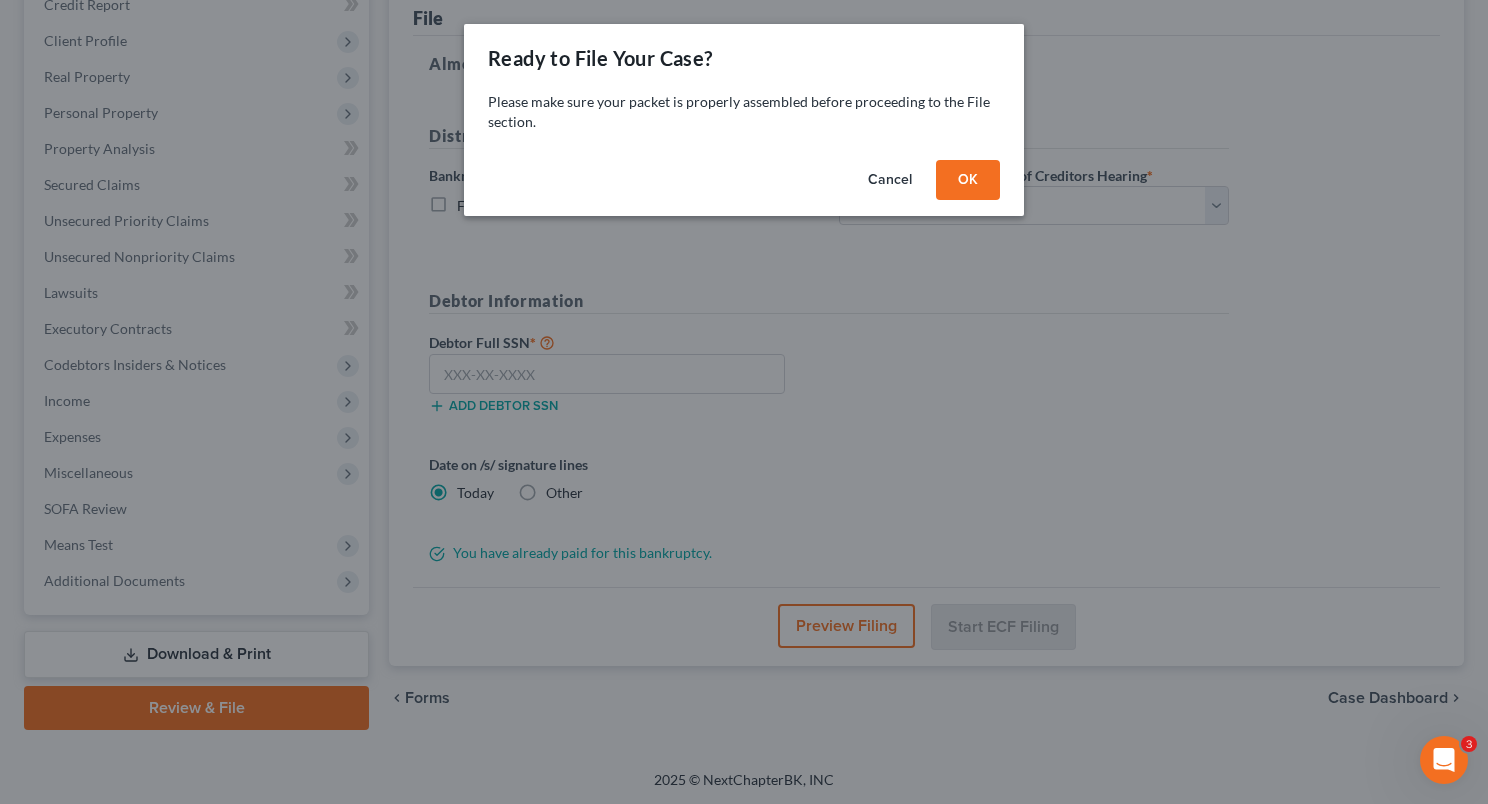 click on "Cancel" at bounding box center (890, 180) 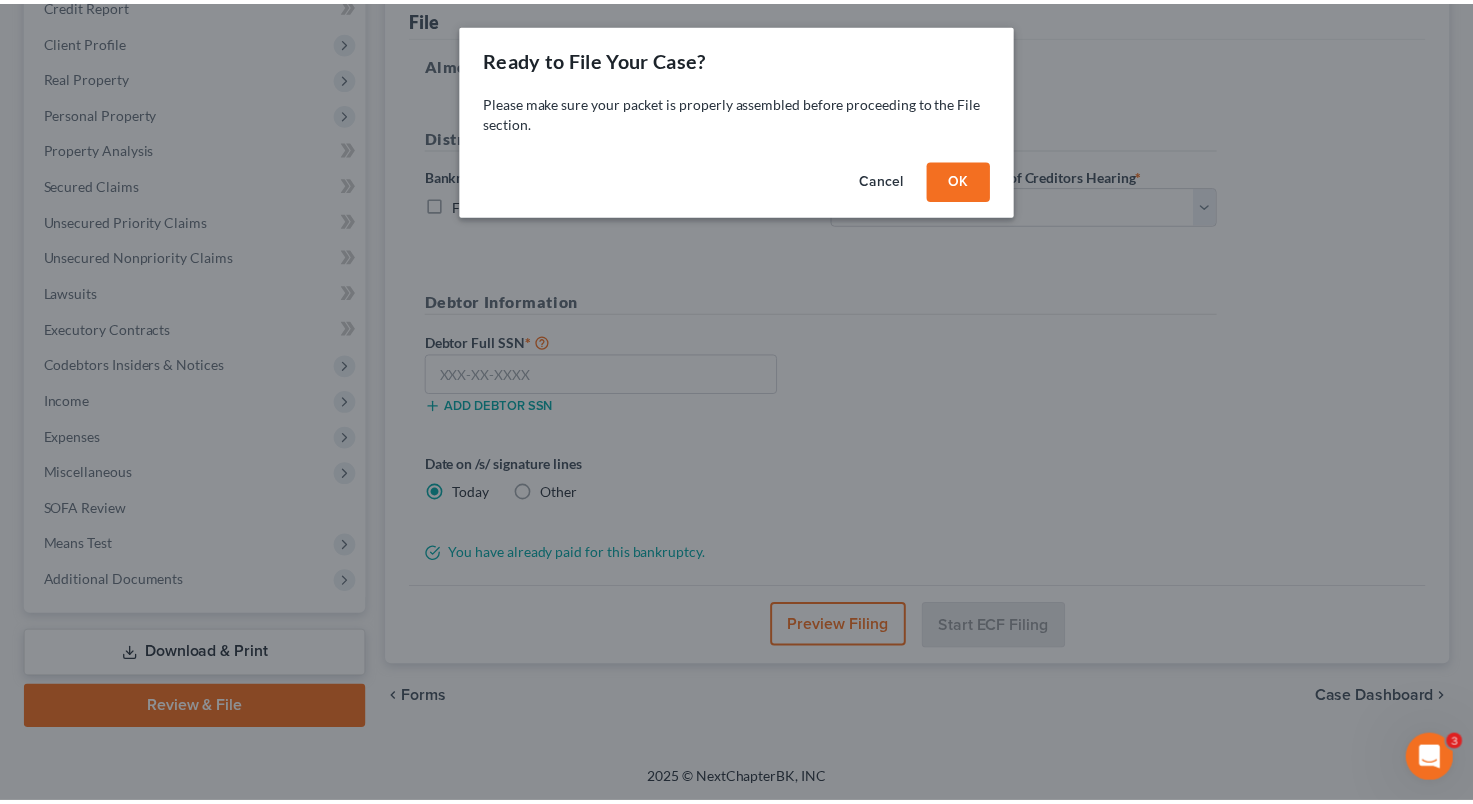 scroll, scrollTop: 372, scrollLeft: 0, axis: vertical 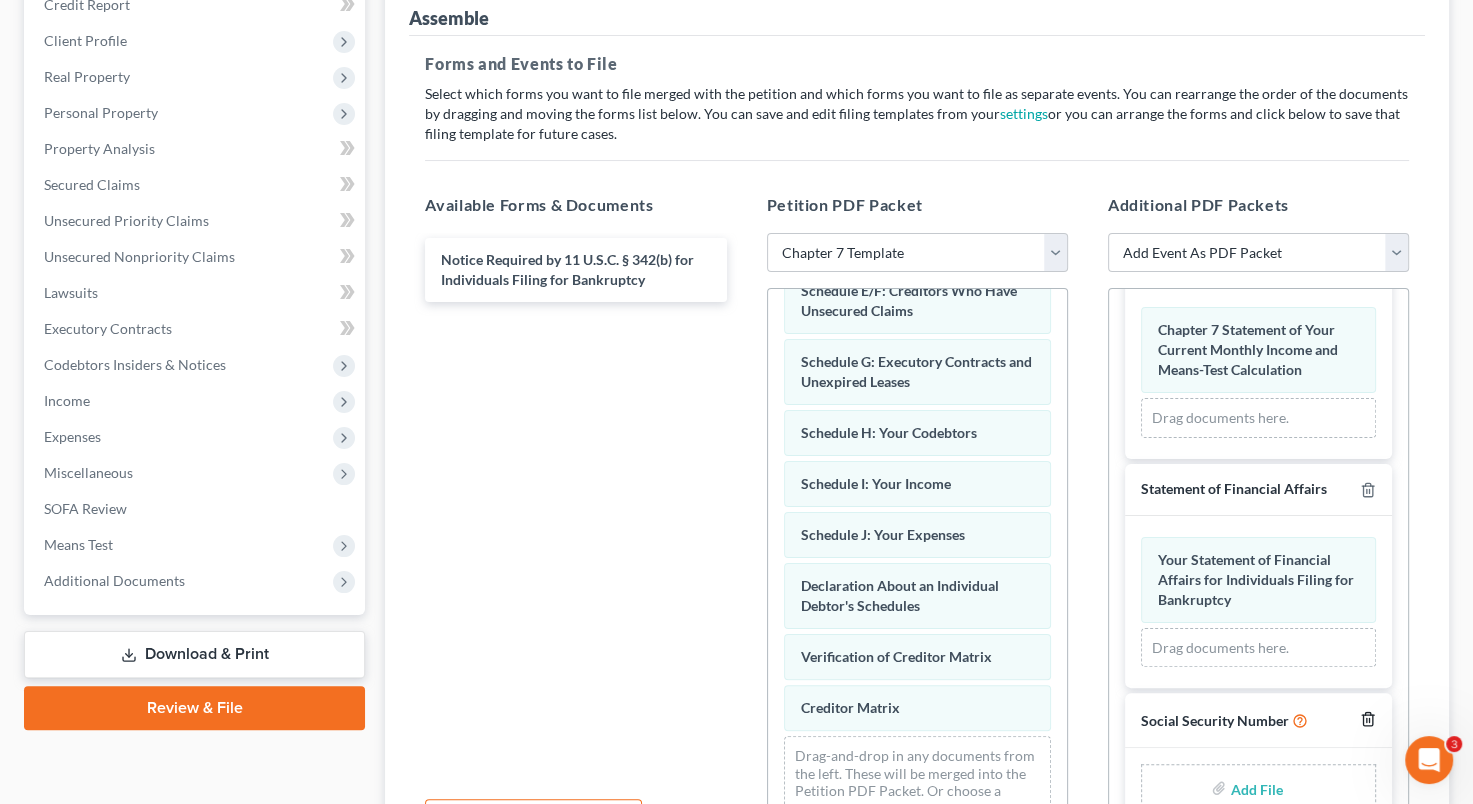 click 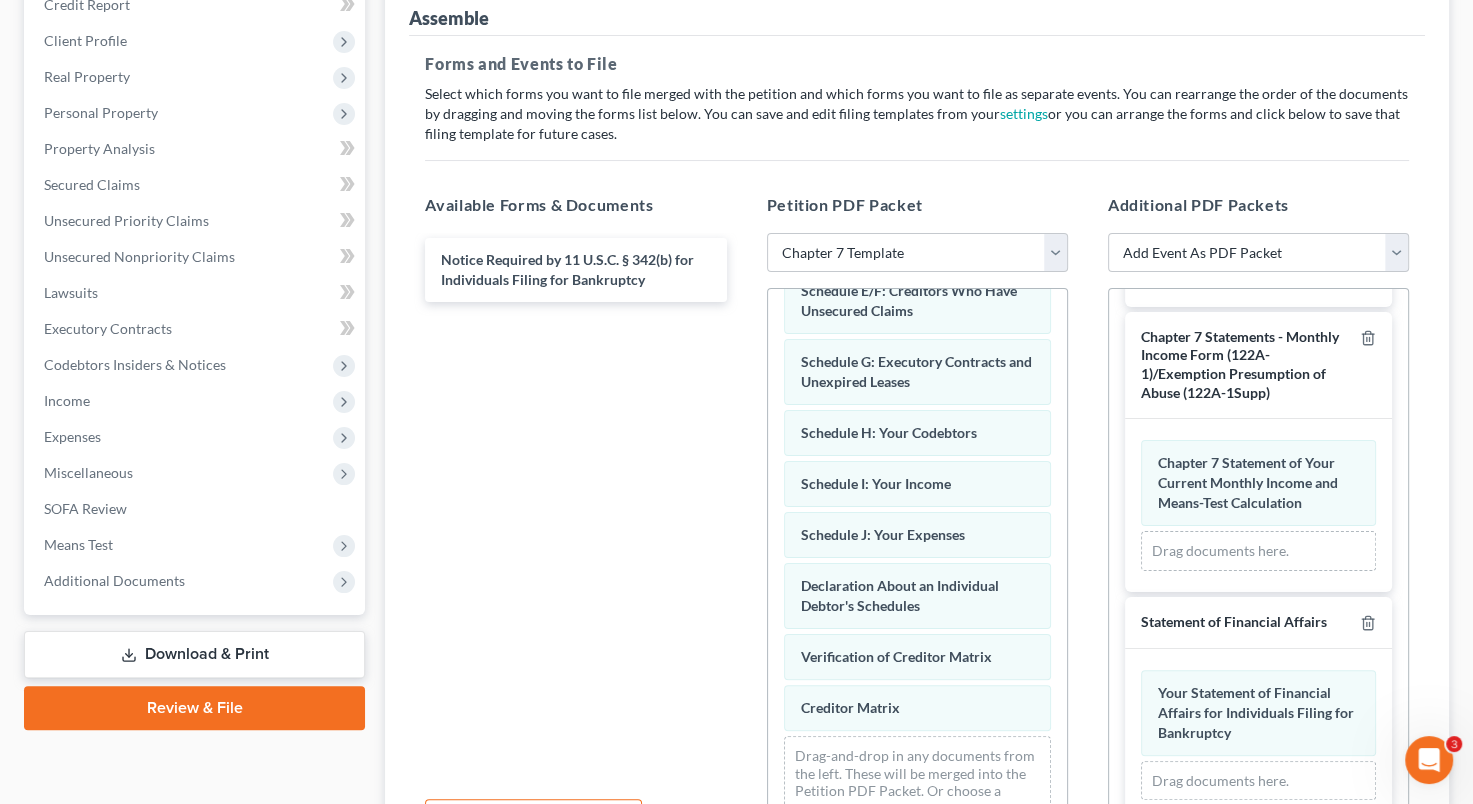scroll, scrollTop: 427, scrollLeft: 0, axis: vertical 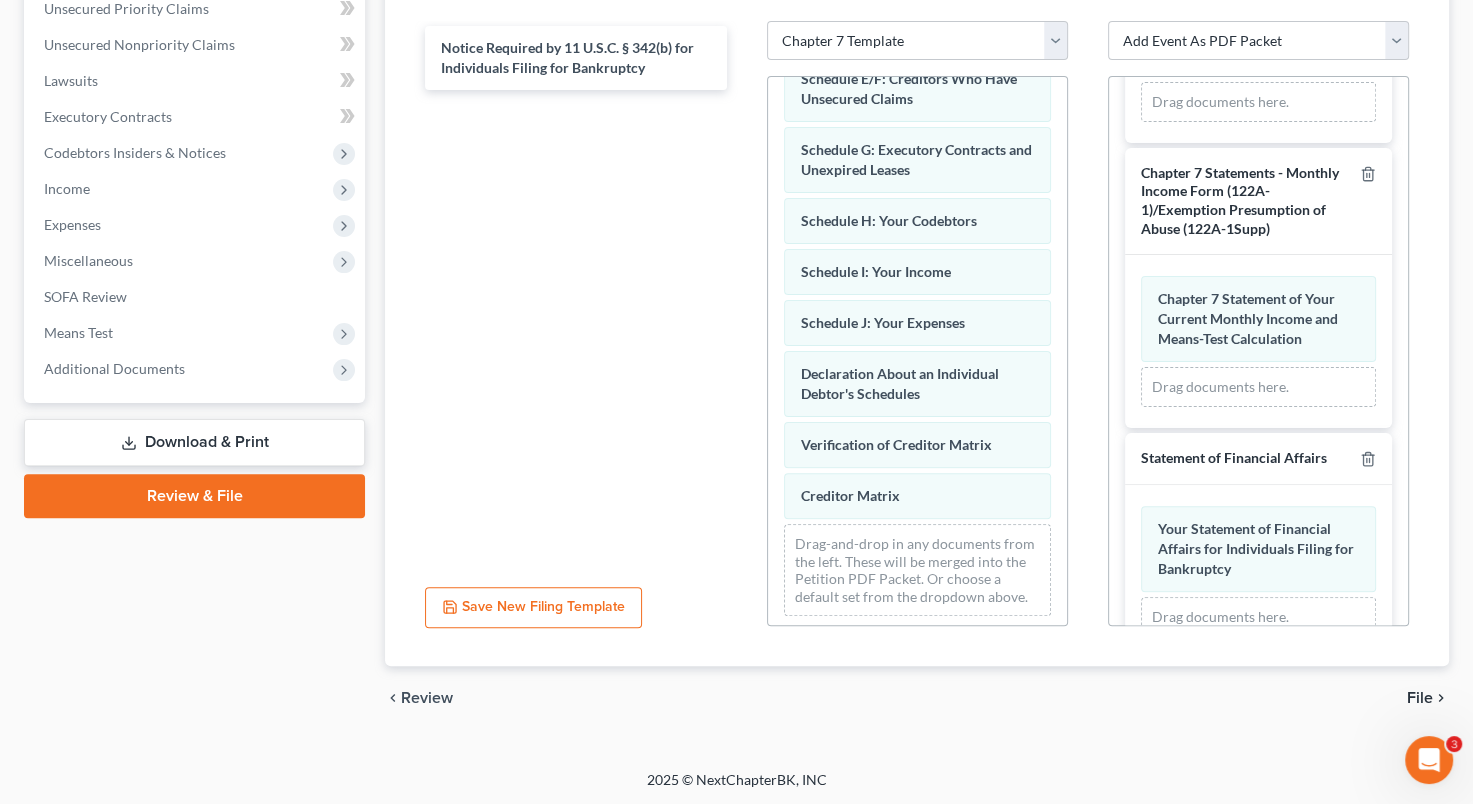 click on "chevron_left   Review File   chevron_right" at bounding box center (917, 698) 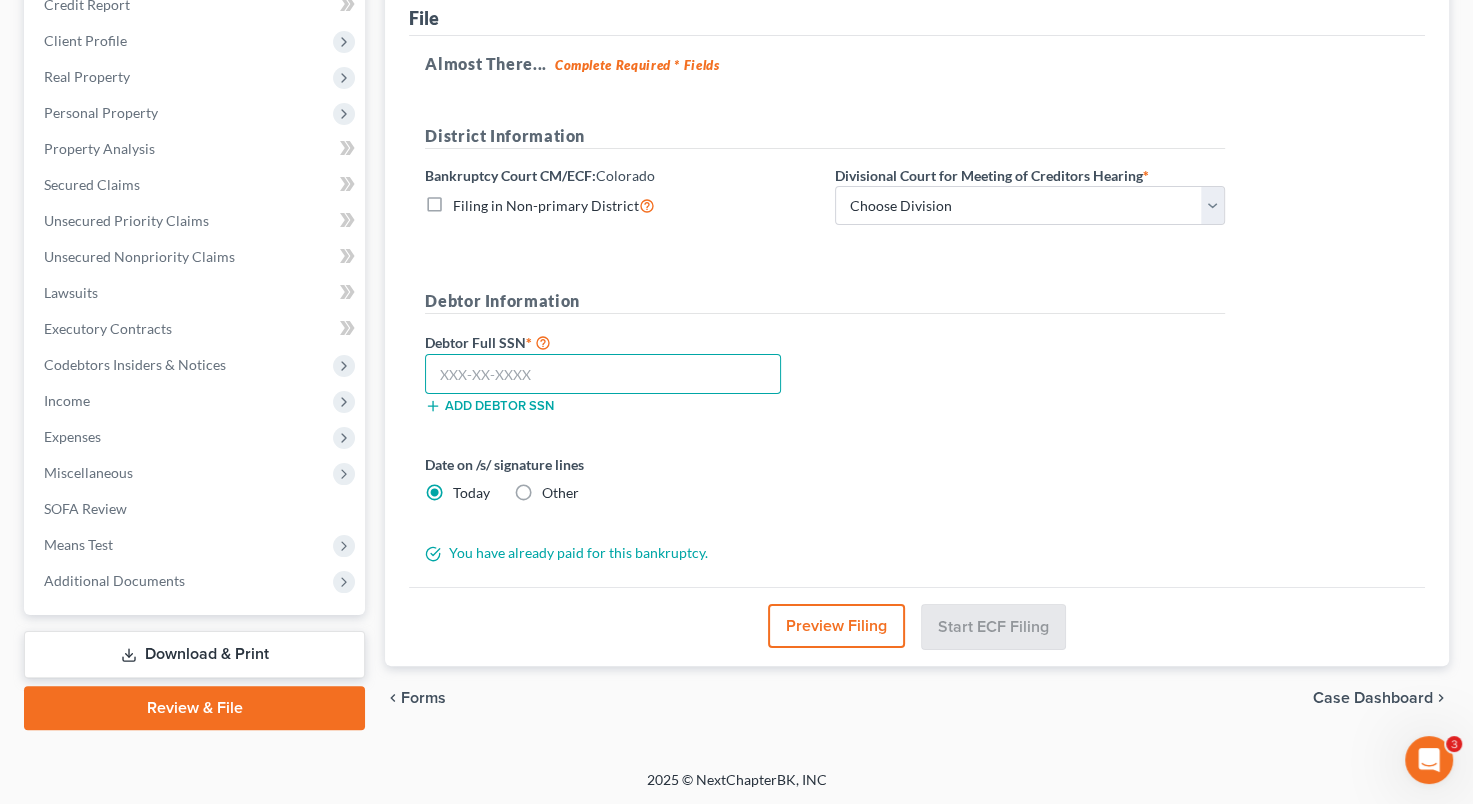 click at bounding box center (603, 374) 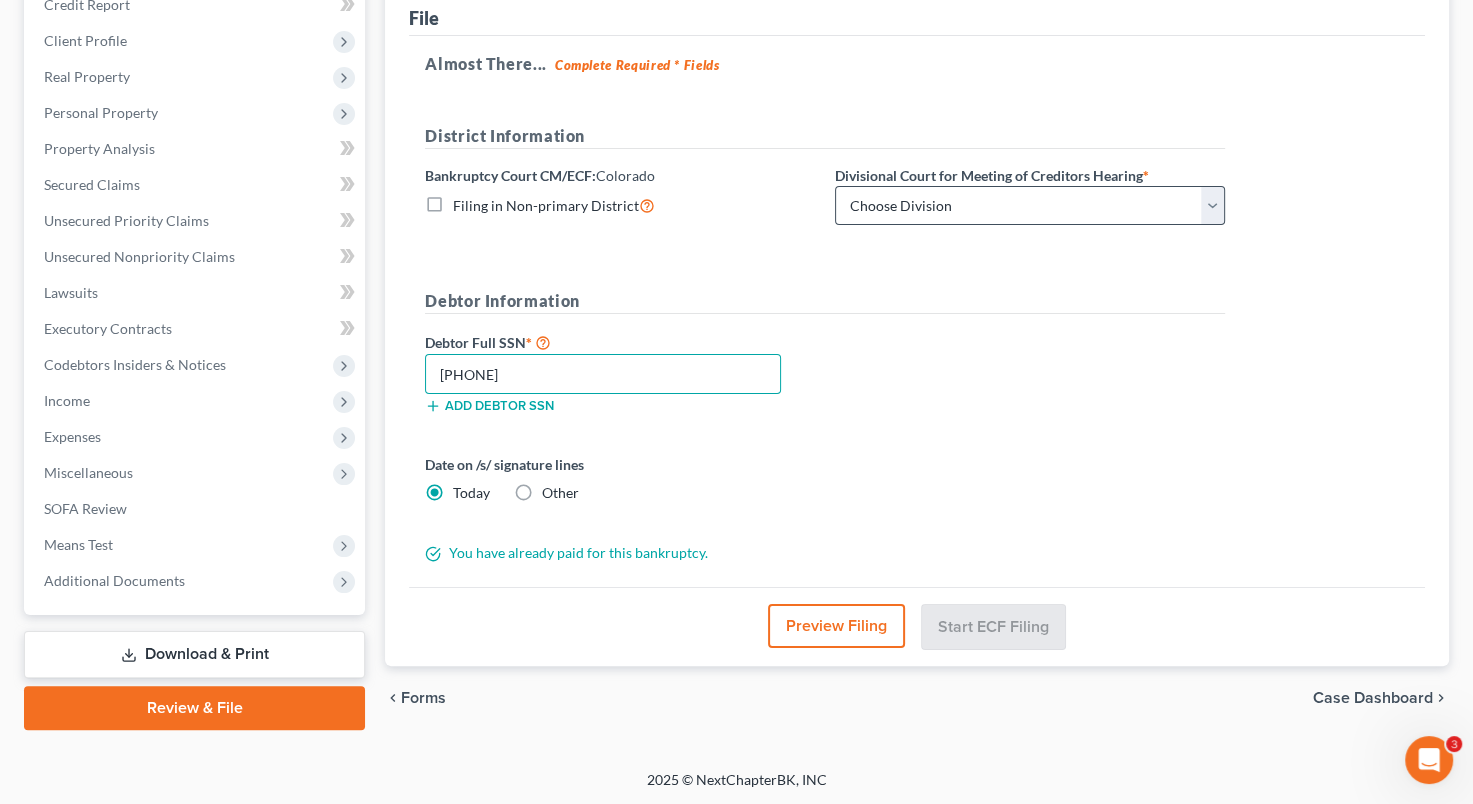 type on "[PHONE]" 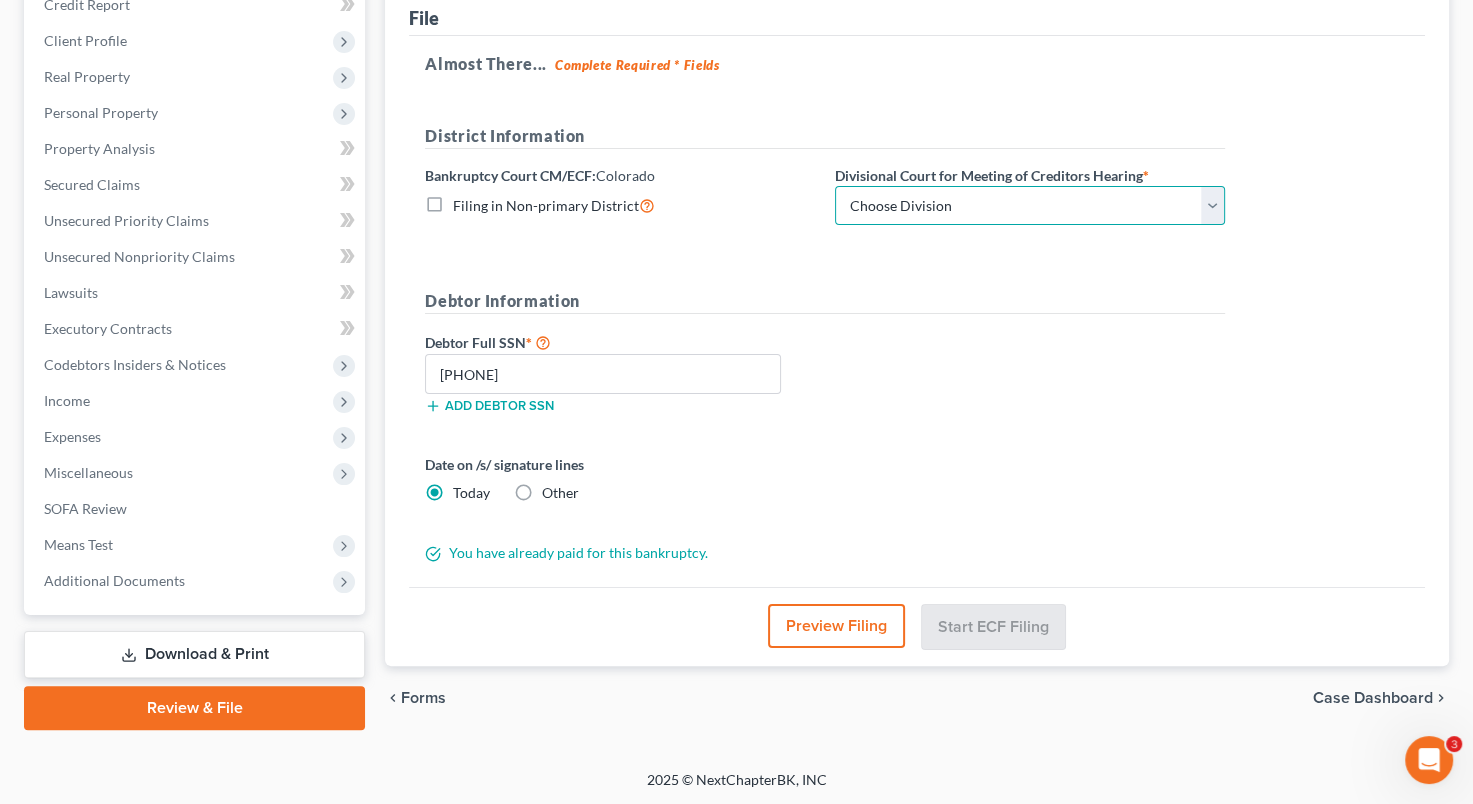 click on "Choose Division Denver" at bounding box center (1030, 206) 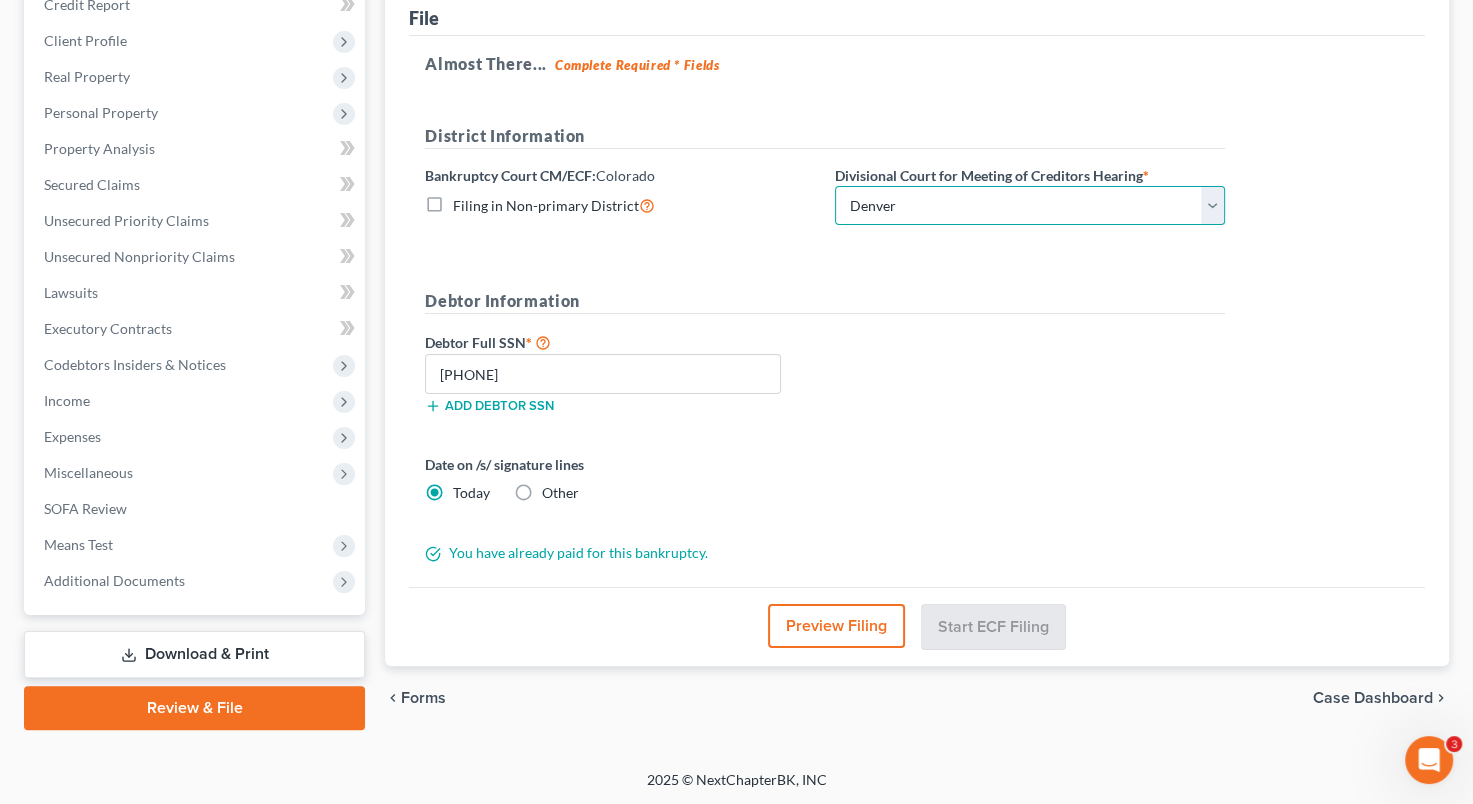 click on "Choose Division Denver" at bounding box center (1030, 206) 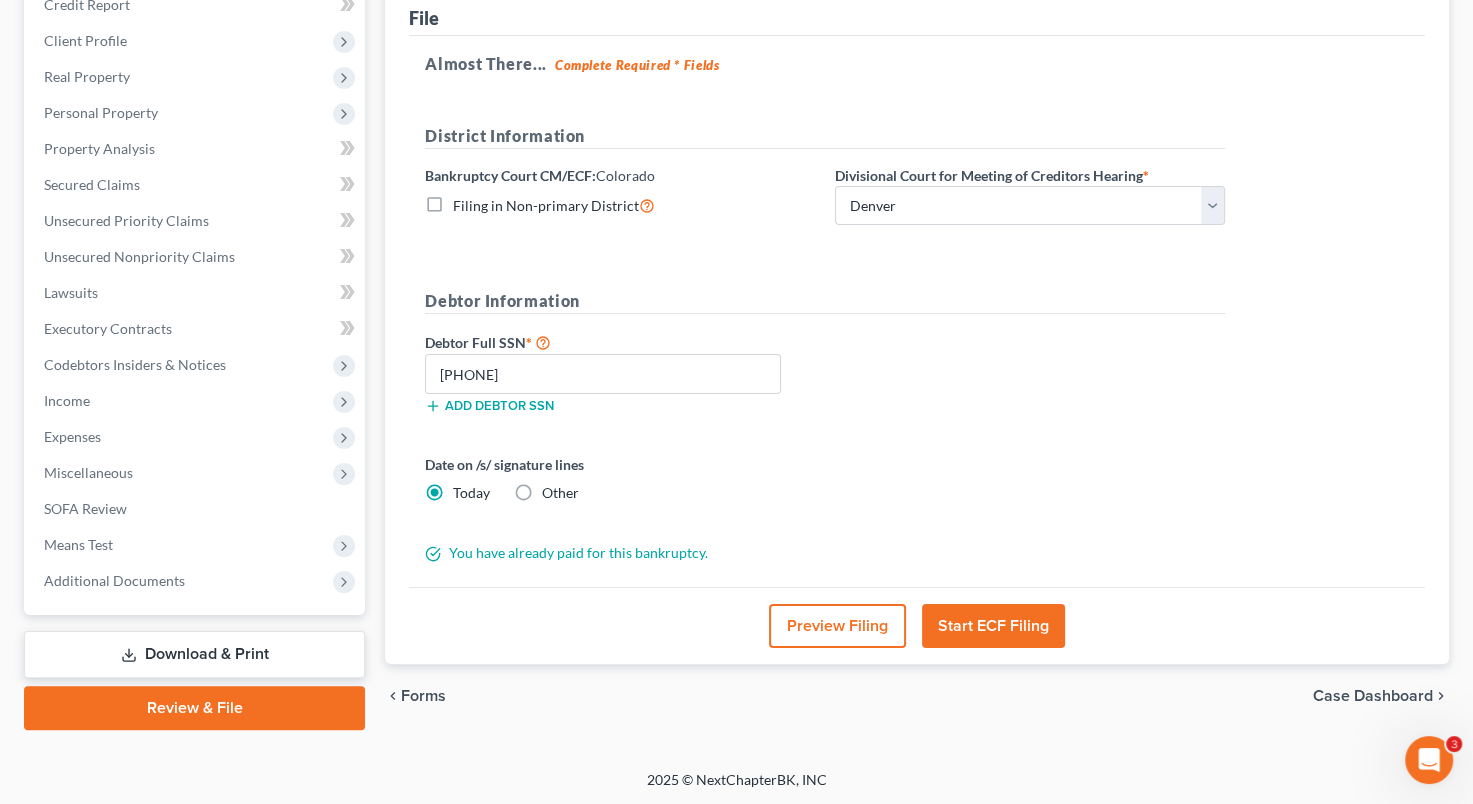 click on "Start ECF Filing" at bounding box center [993, 626] 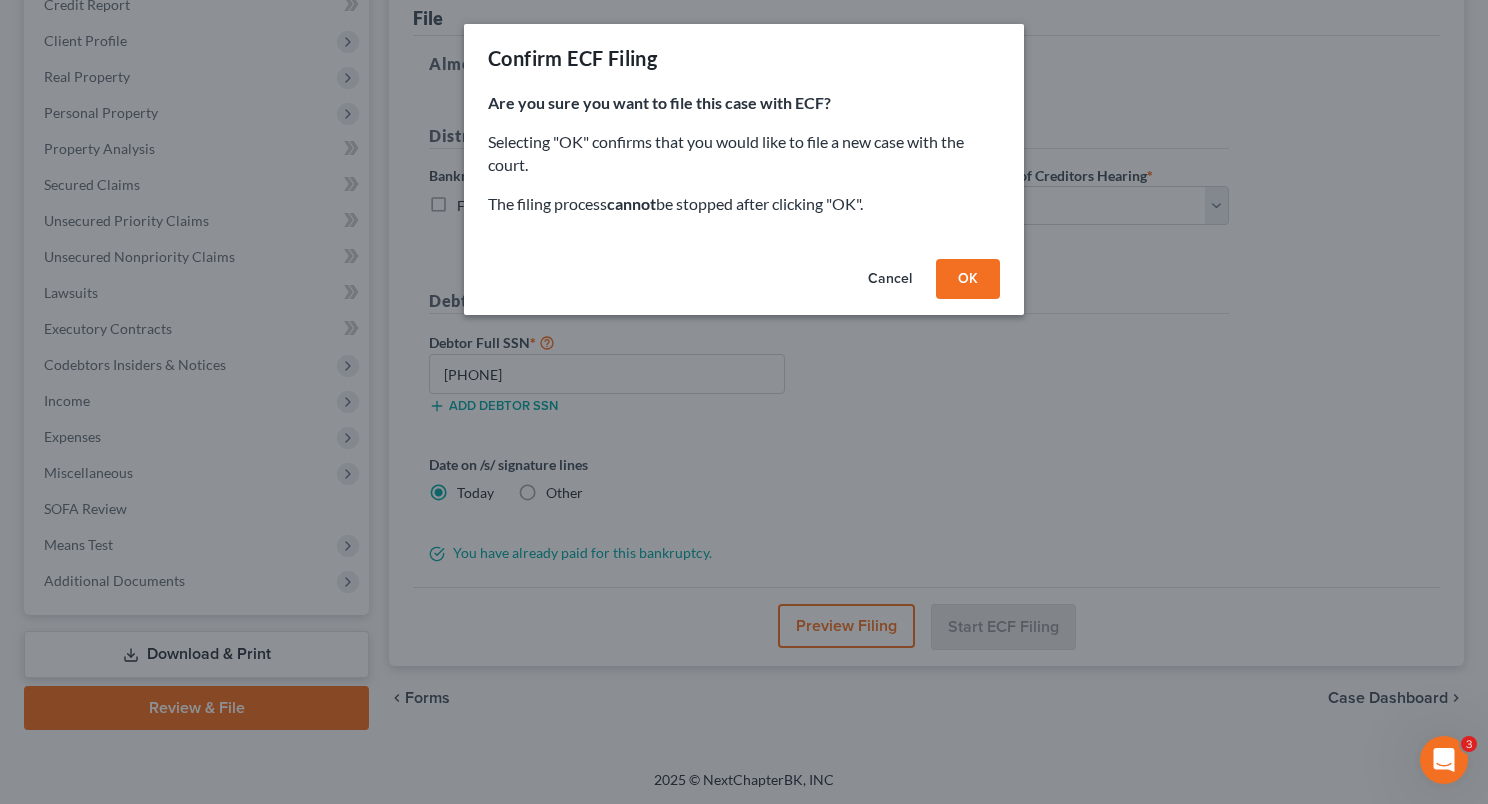 click on "OK" at bounding box center [968, 279] 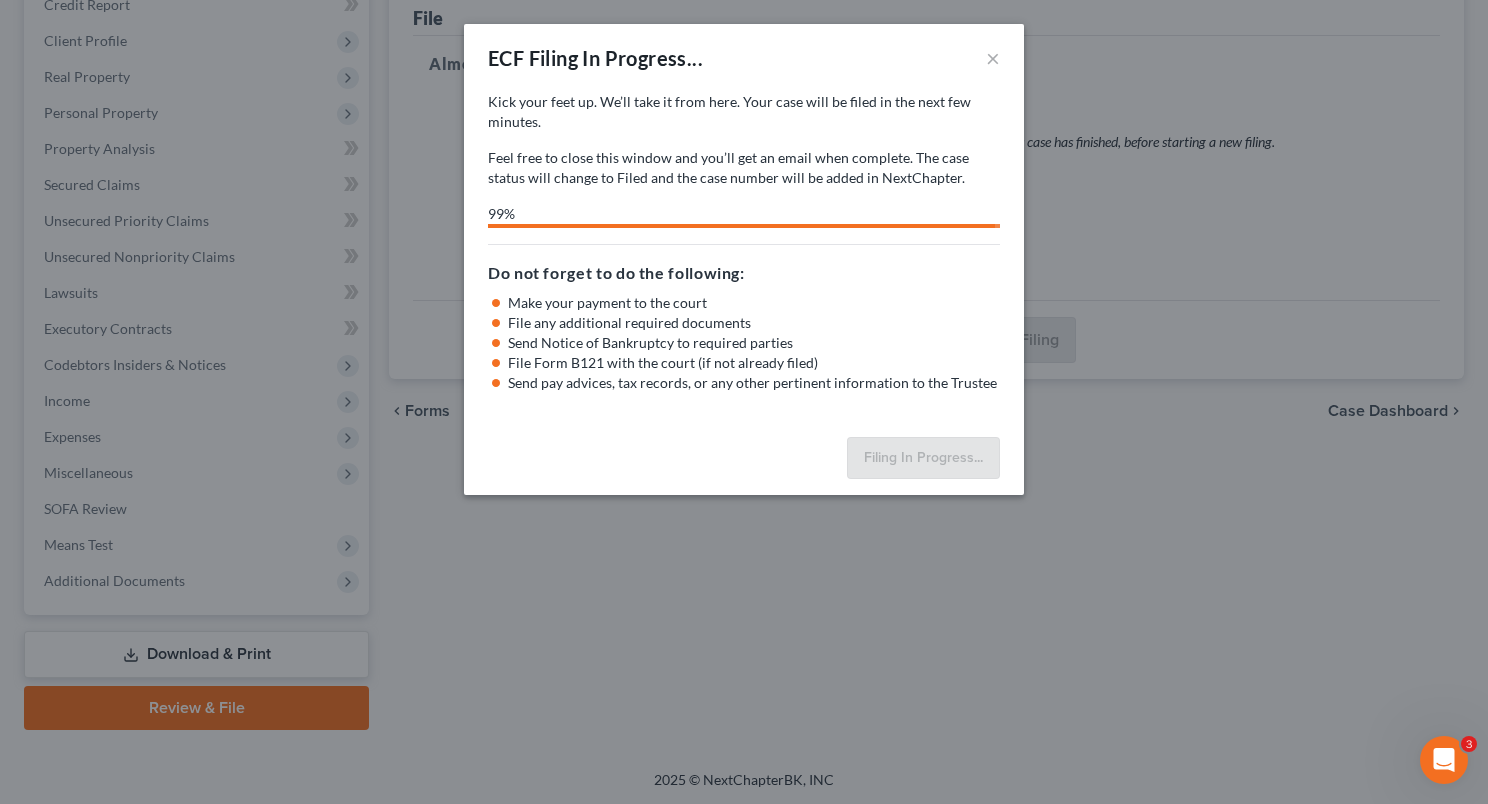 select on "0" 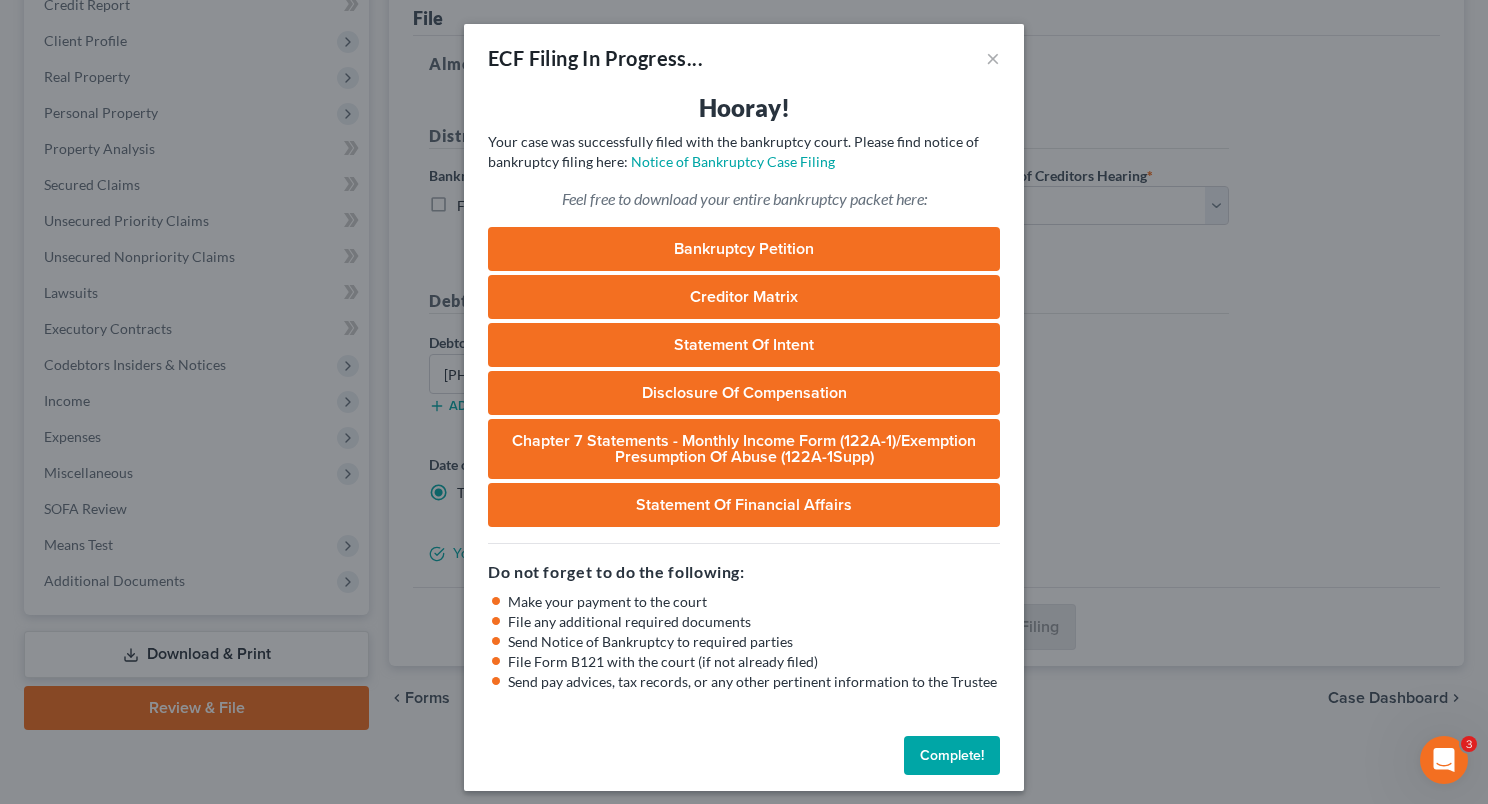 click on "Complete!" at bounding box center (952, 756) 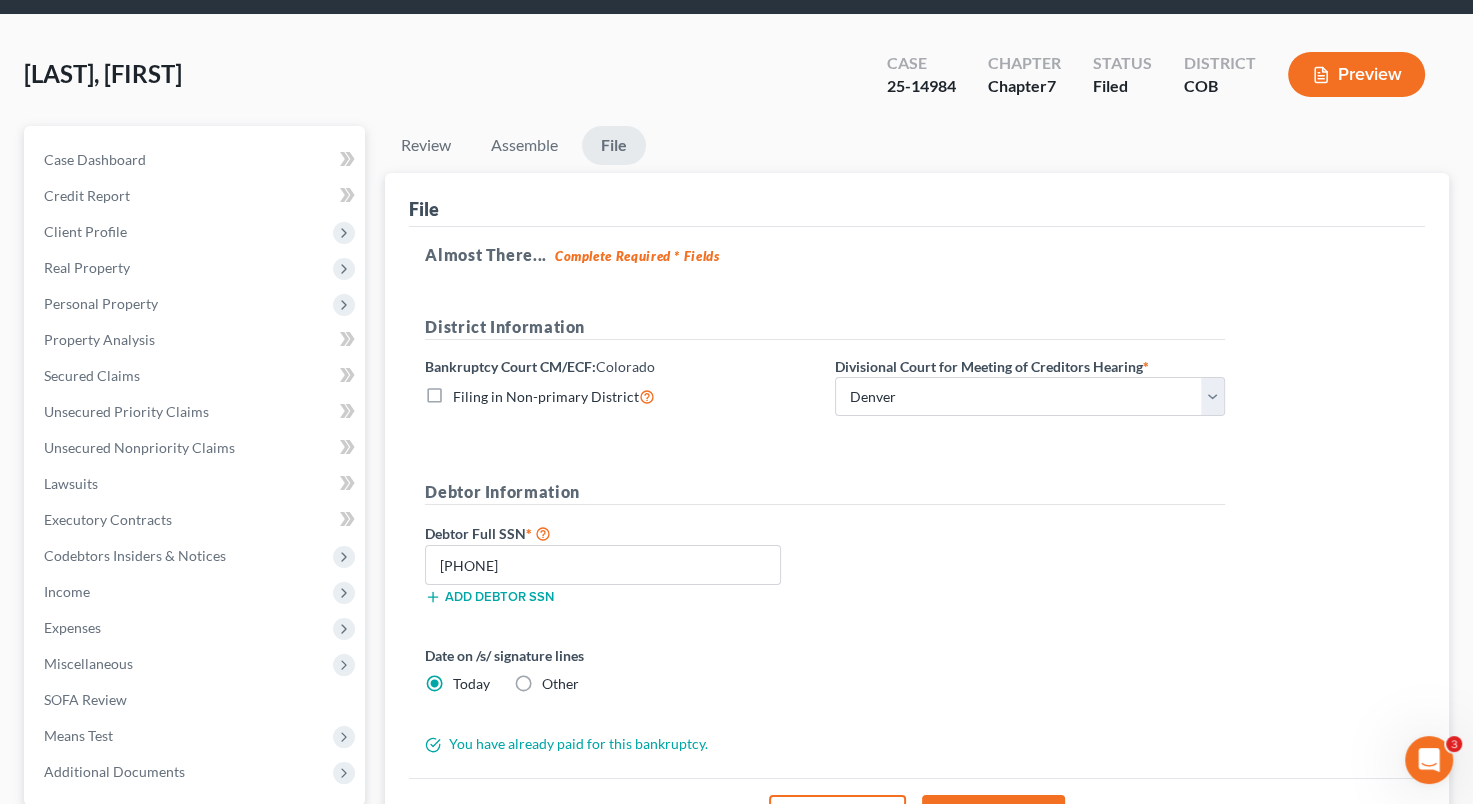 scroll, scrollTop: 2, scrollLeft: 0, axis: vertical 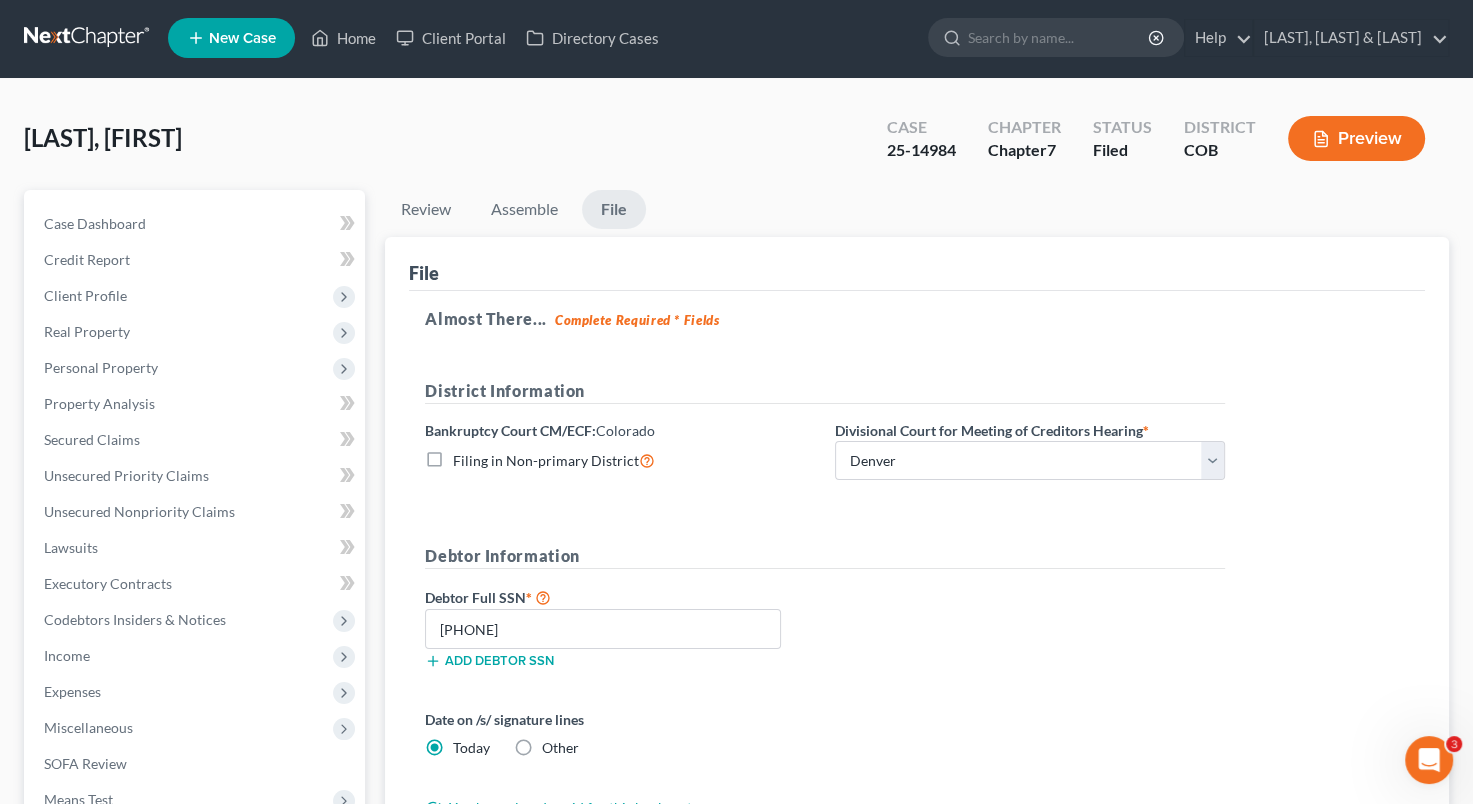 click on "Review
Assemble
File" at bounding box center (917, 213) 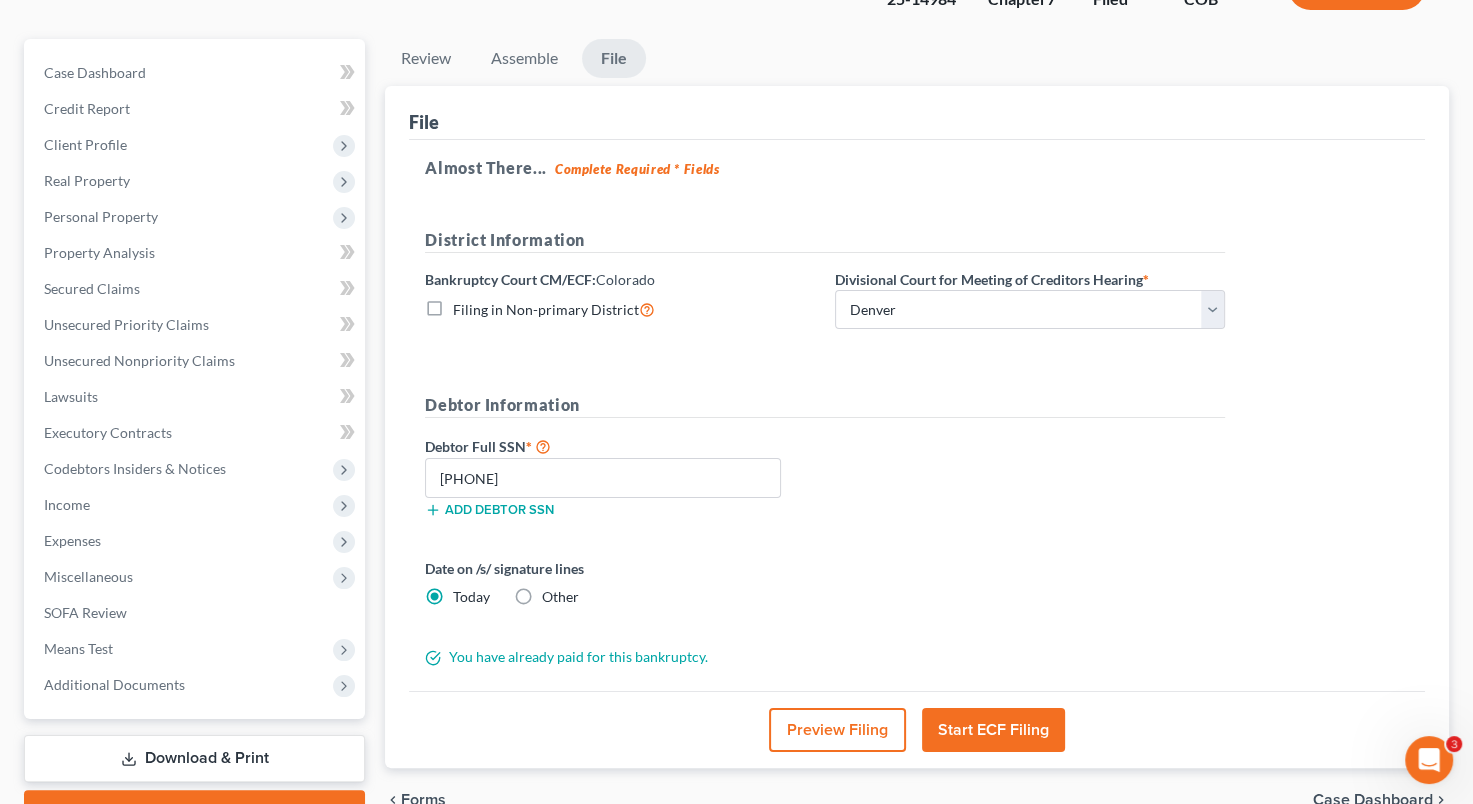 scroll, scrollTop: 159, scrollLeft: 0, axis: vertical 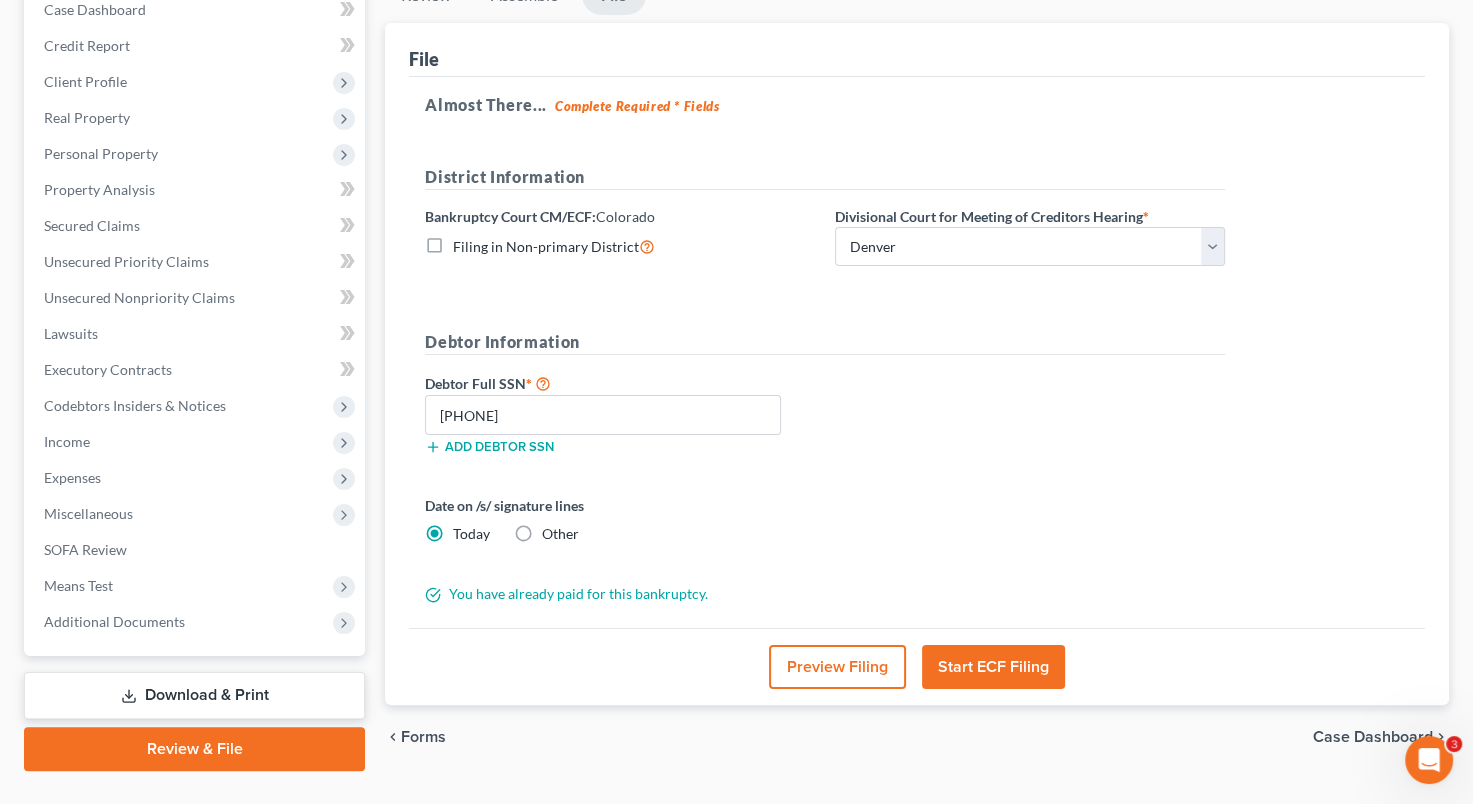 click on "Download & Print" at bounding box center [194, 695] 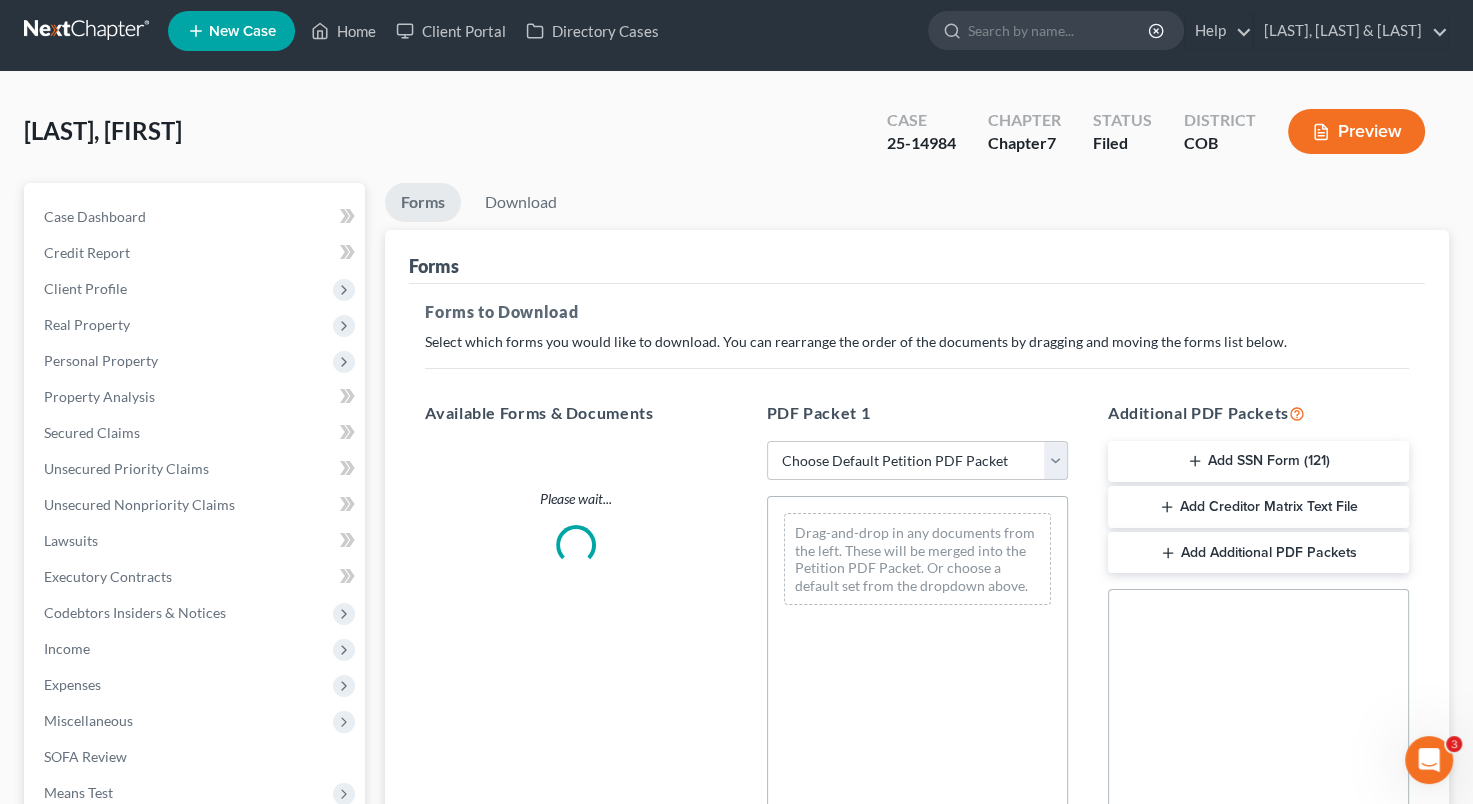 scroll, scrollTop: 0, scrollLeft: 0, axis: both 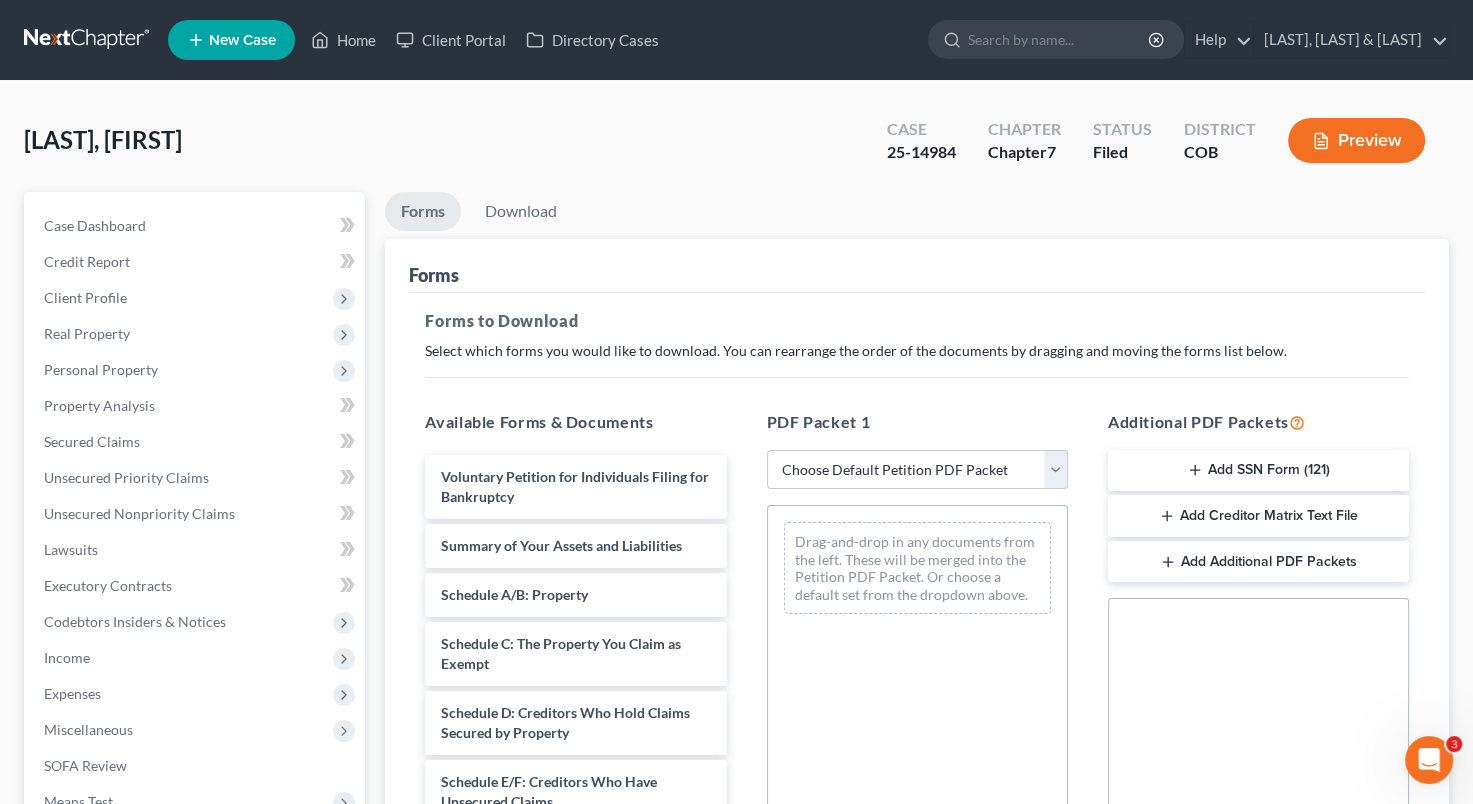 click on "Add SSN Form (121)" at bounding box center [1258, 471] 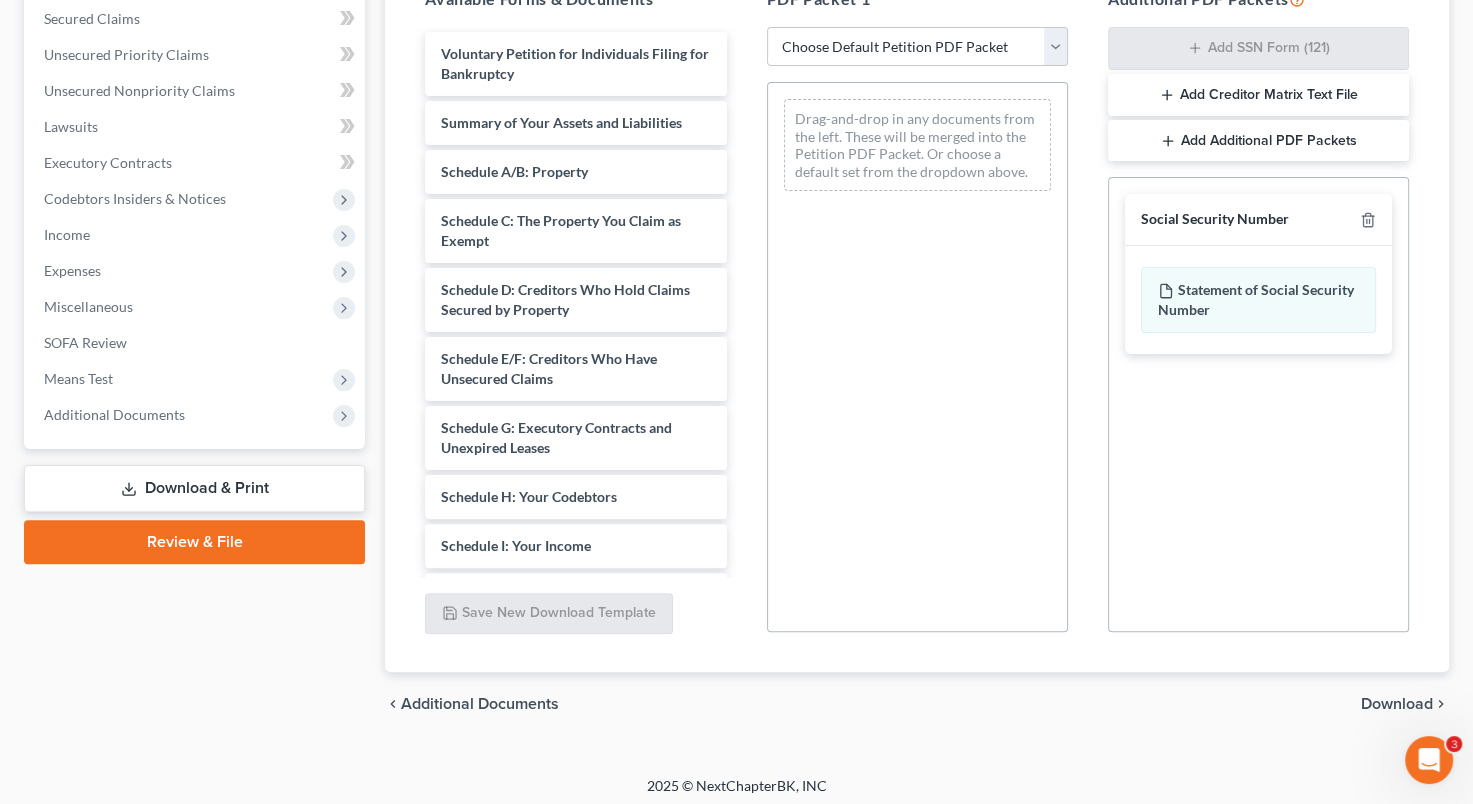 scroll, scrollTop: 429, scrollLeft: 0, axis: vertical 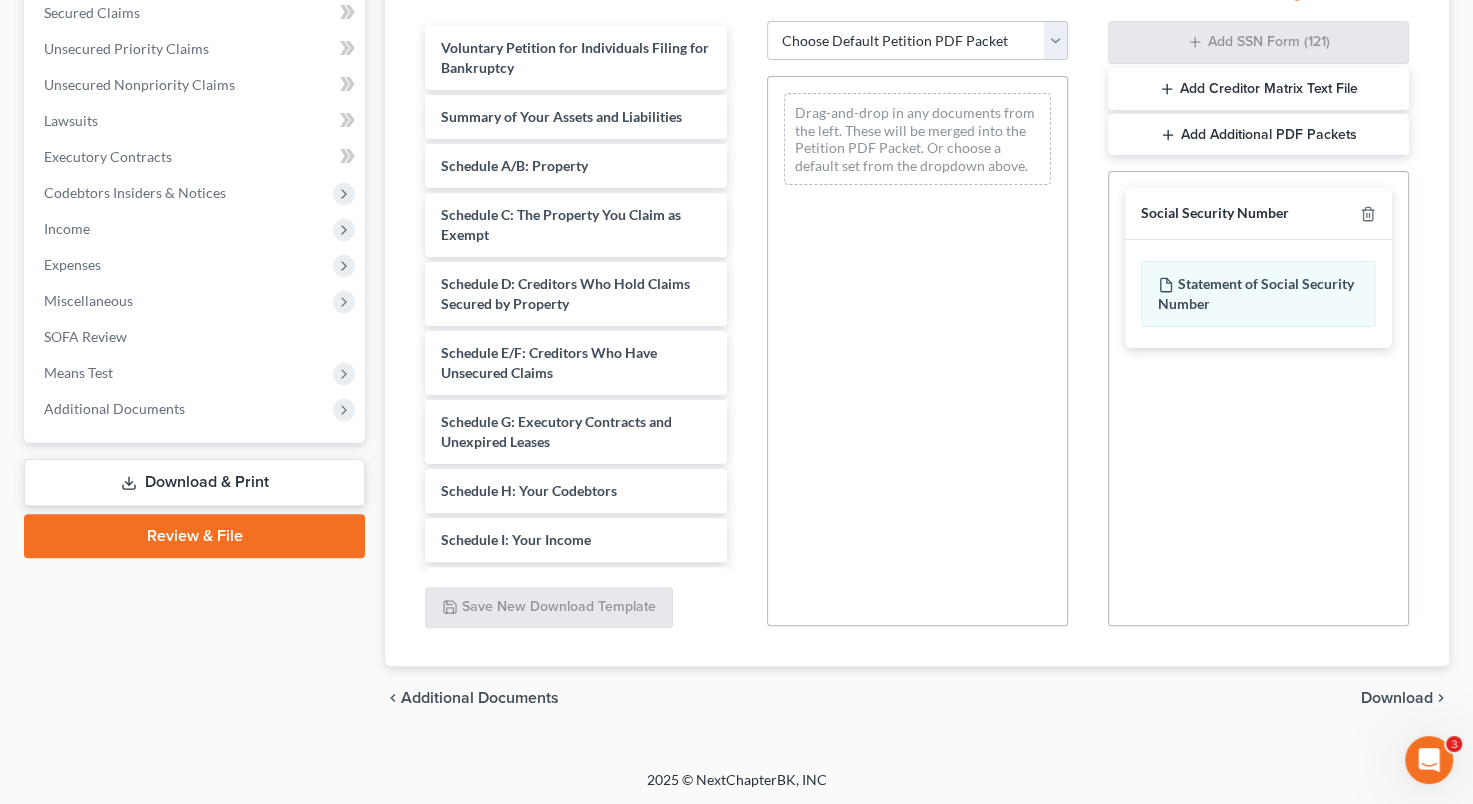 click on "Download" at bounding box center (1397, 698) 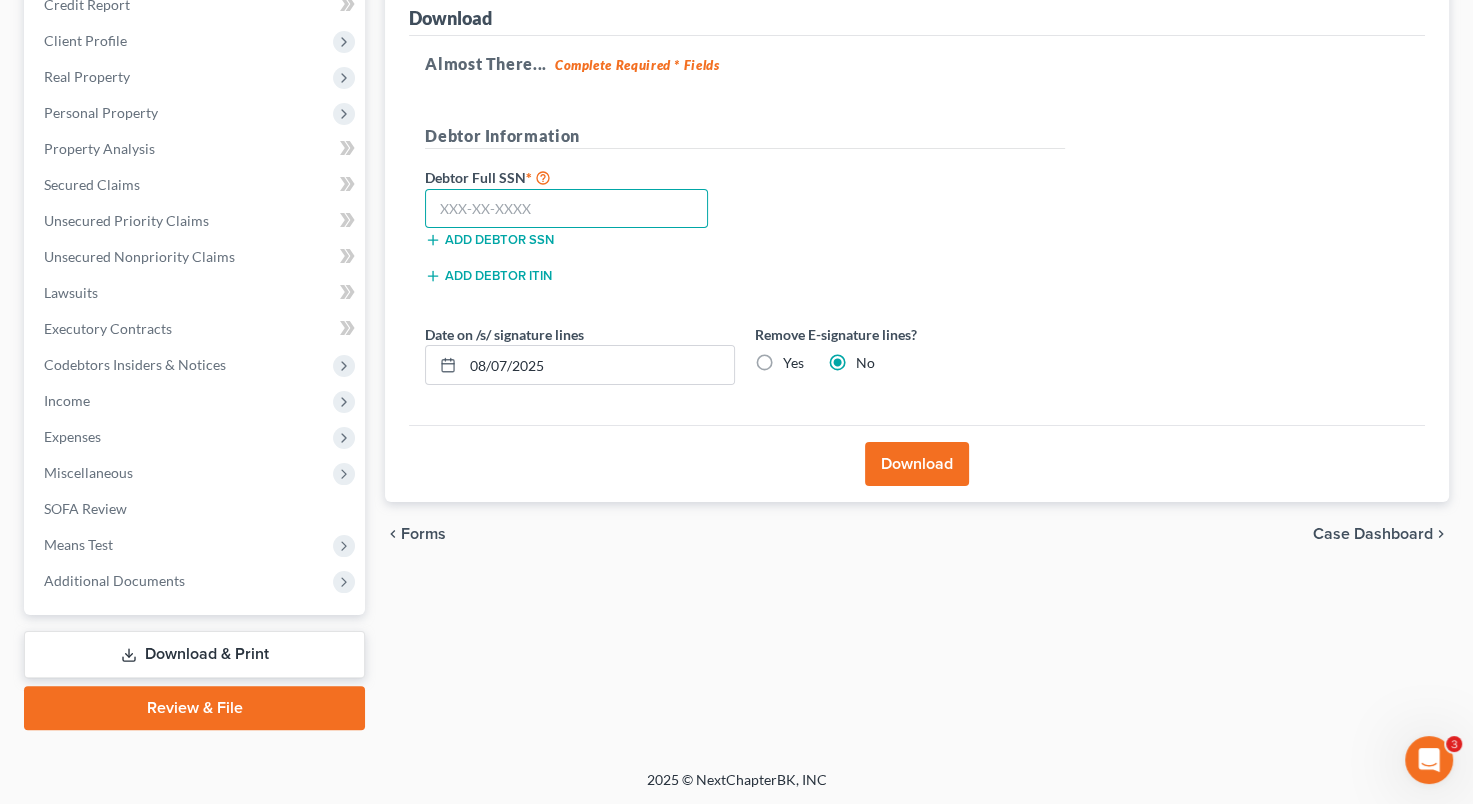 click at bounding box center [566, 209] 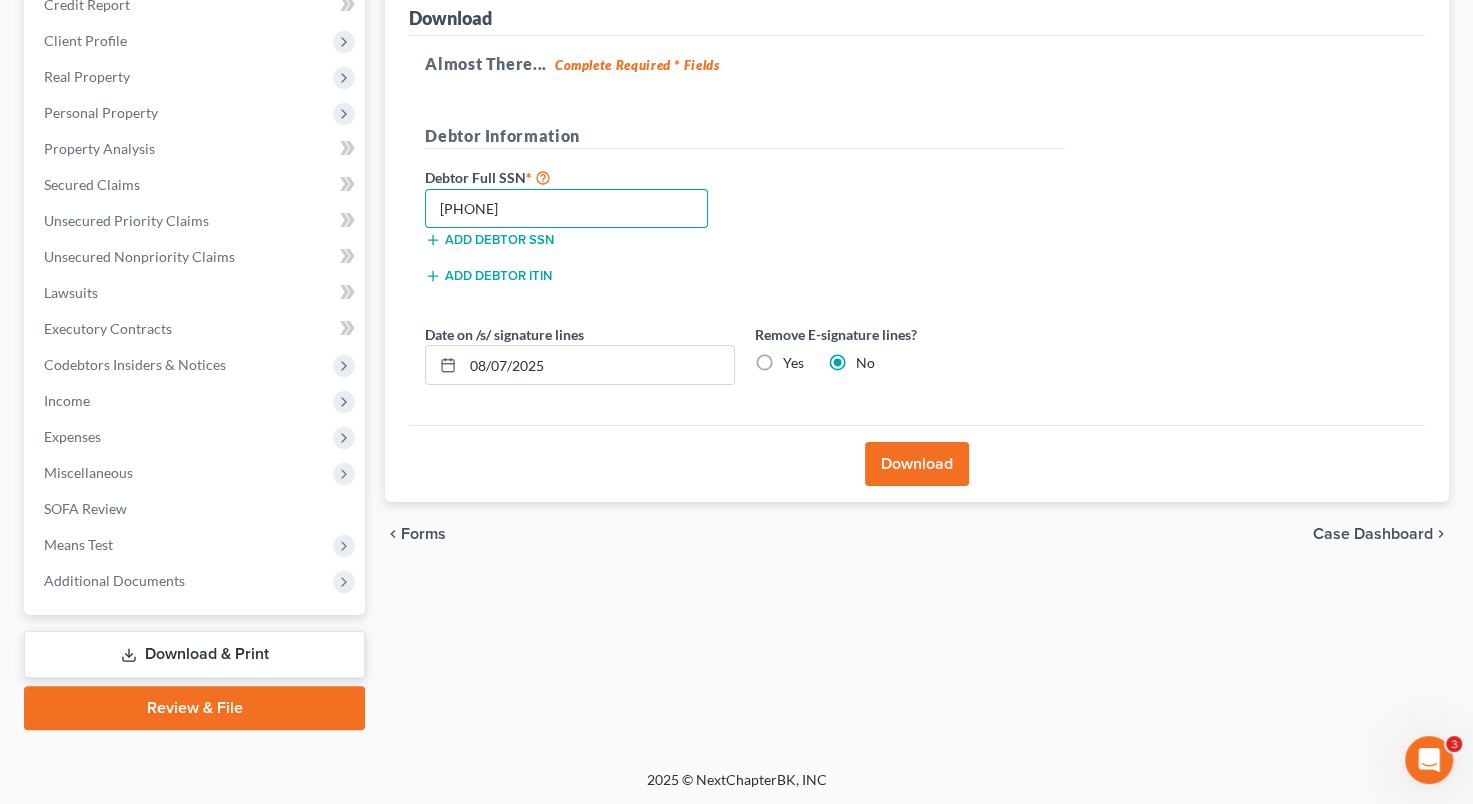 type on "[PHONE]" 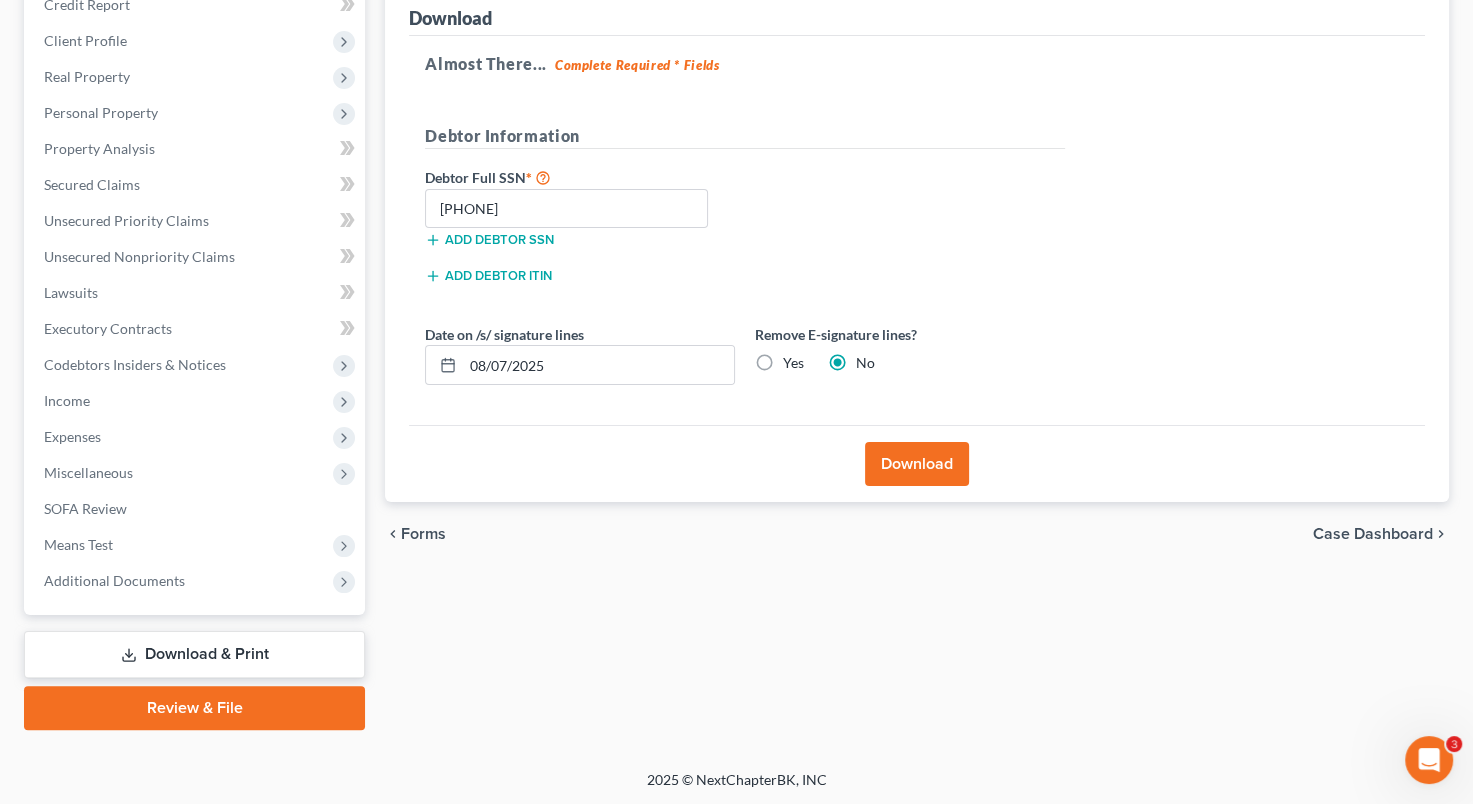 click on "Download" at bounding box center (917, 464) 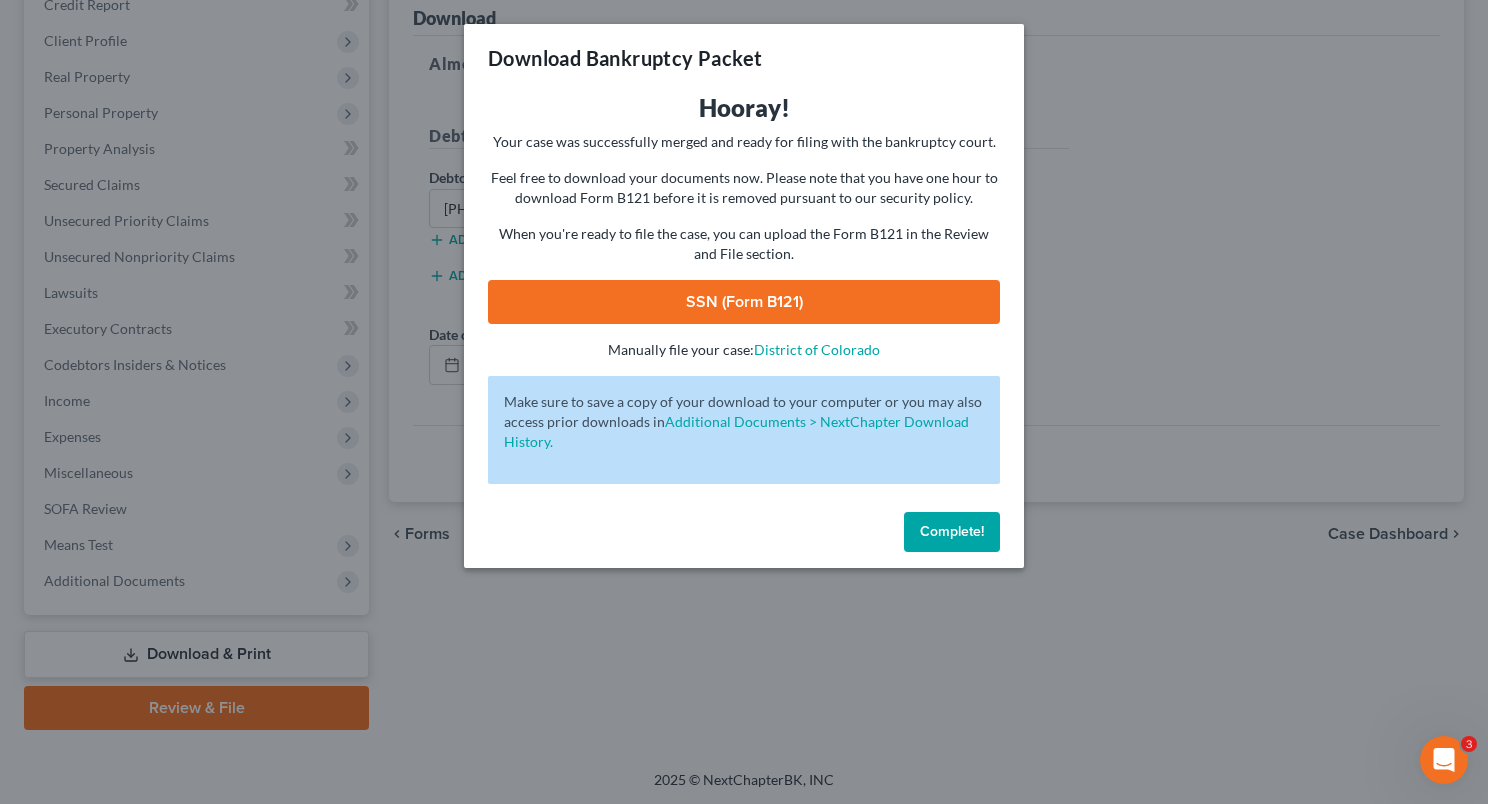 click on "SSN (Form B121)" at bounding box center [744, 302] 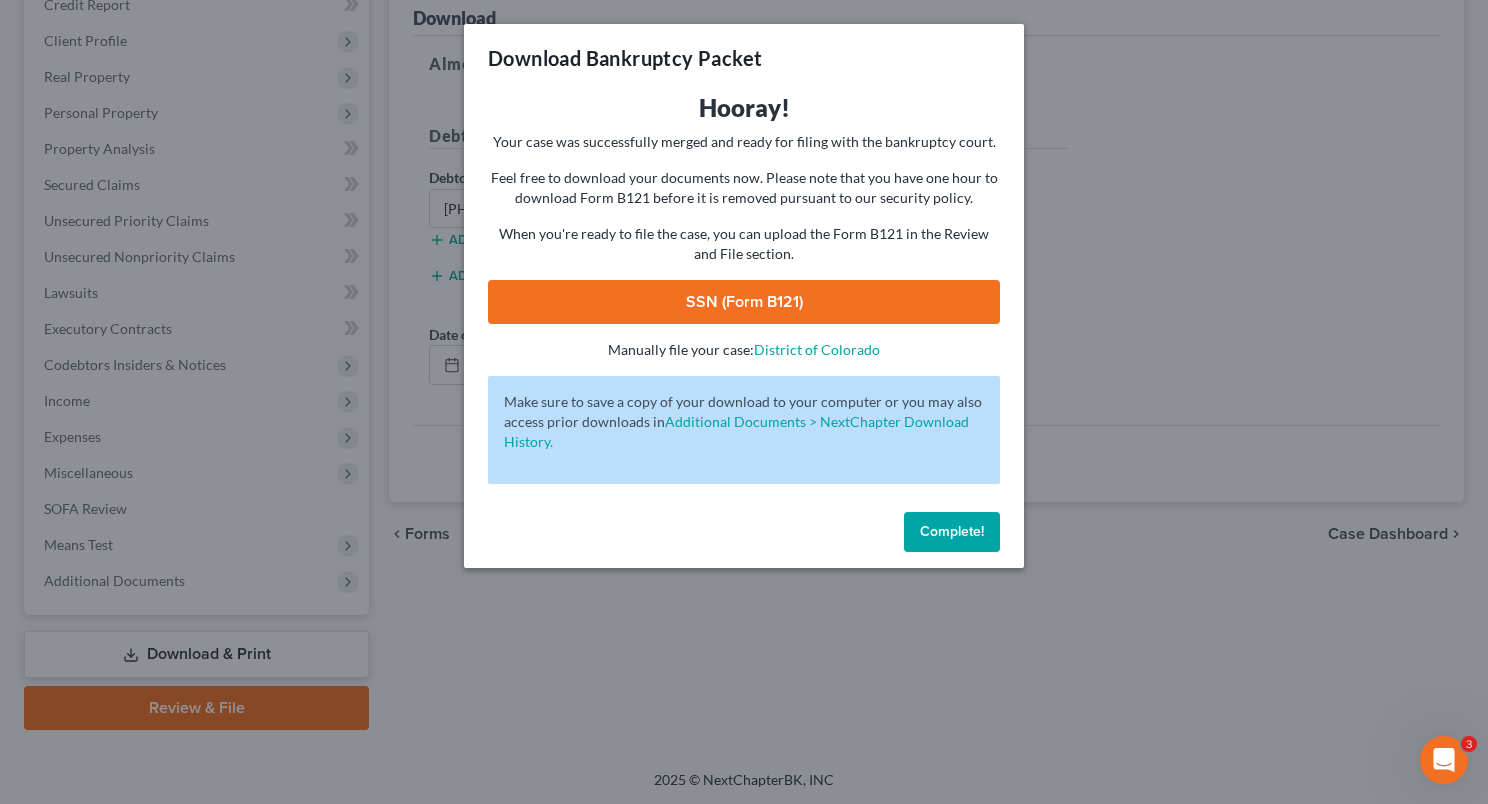 click on "Complete!" at bounding box center (952, 532) 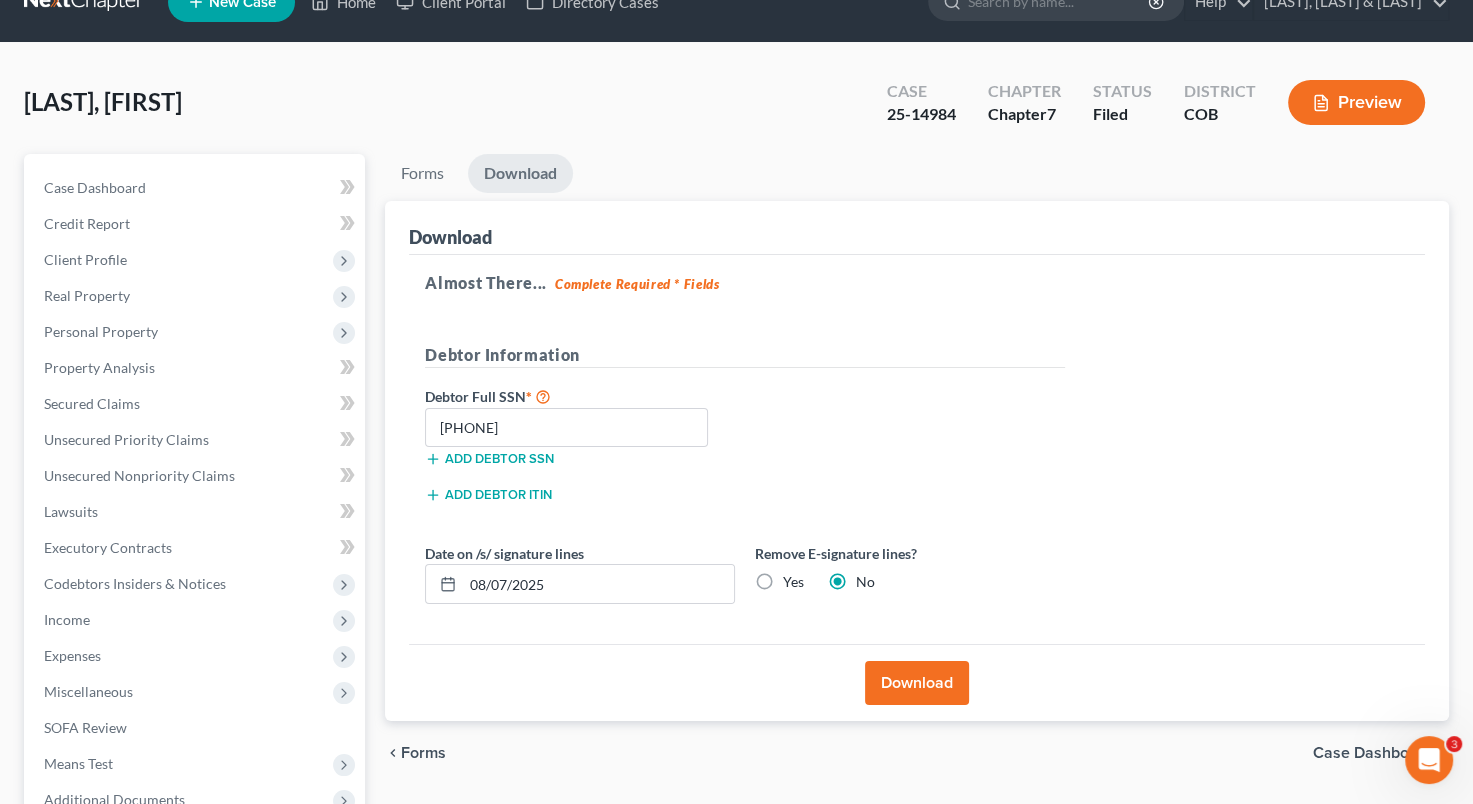 scroll, scrollTop: 8, scrollLeft: 0, axis: vertical 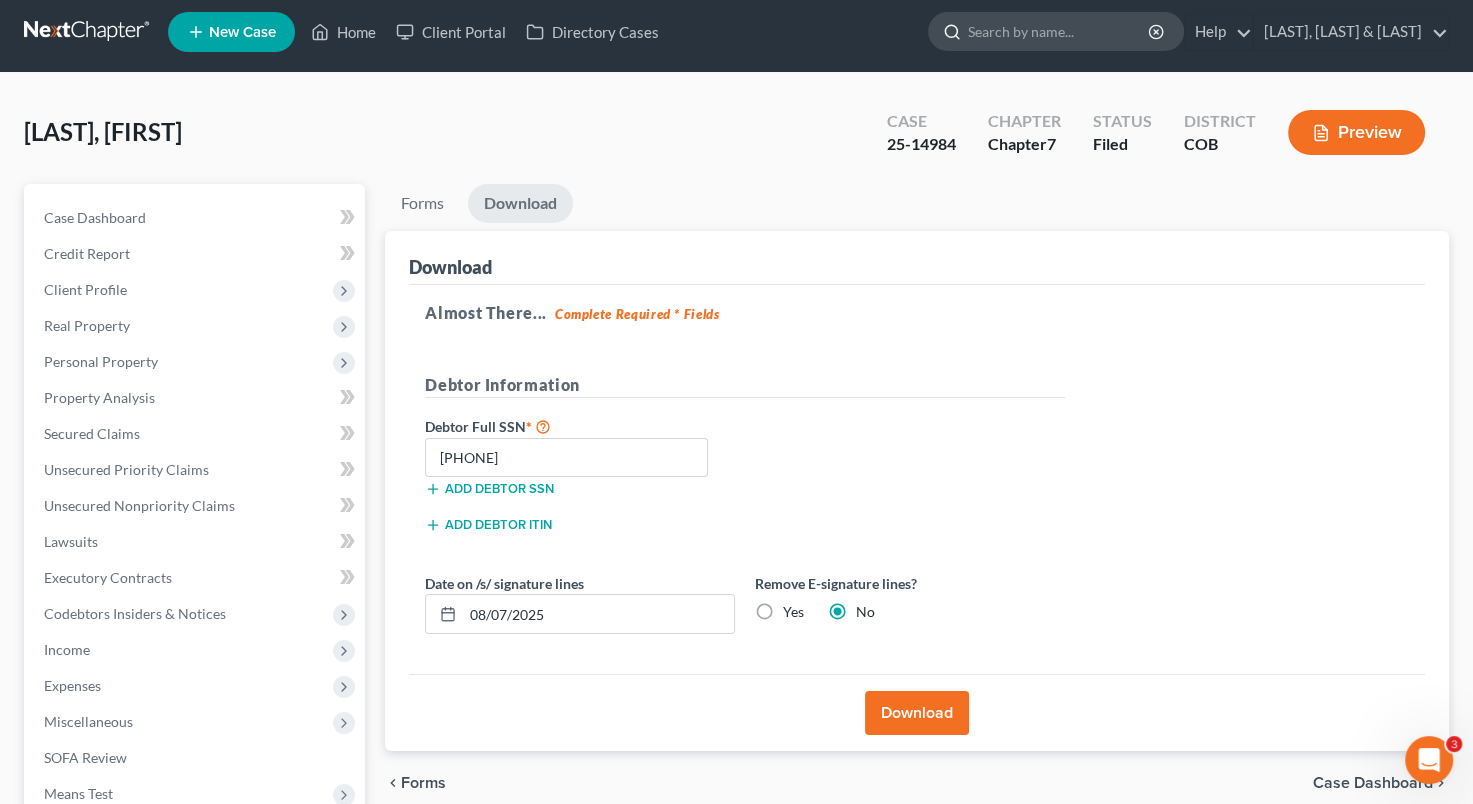 click at bounding box center (1059, 31) 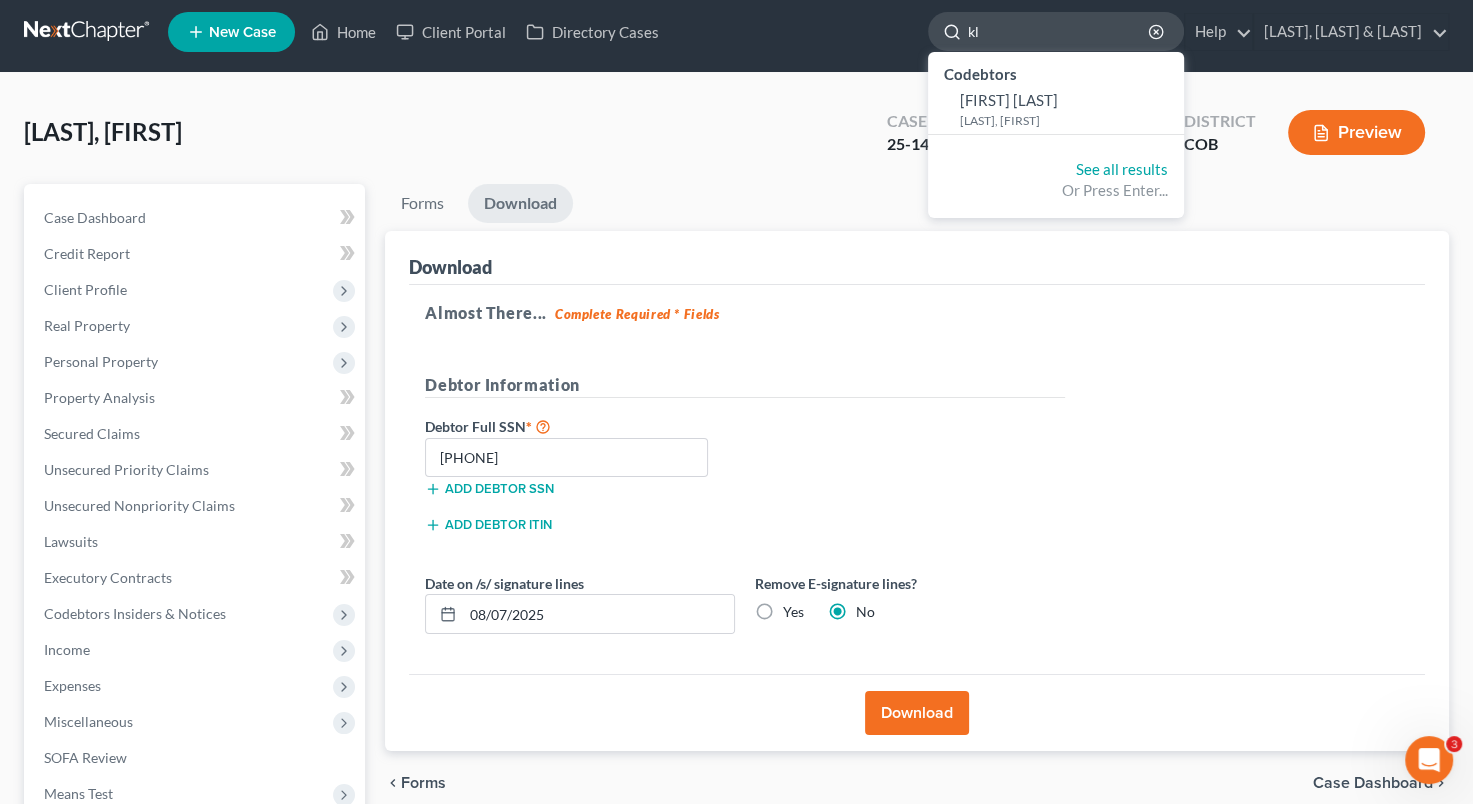 type on "k" 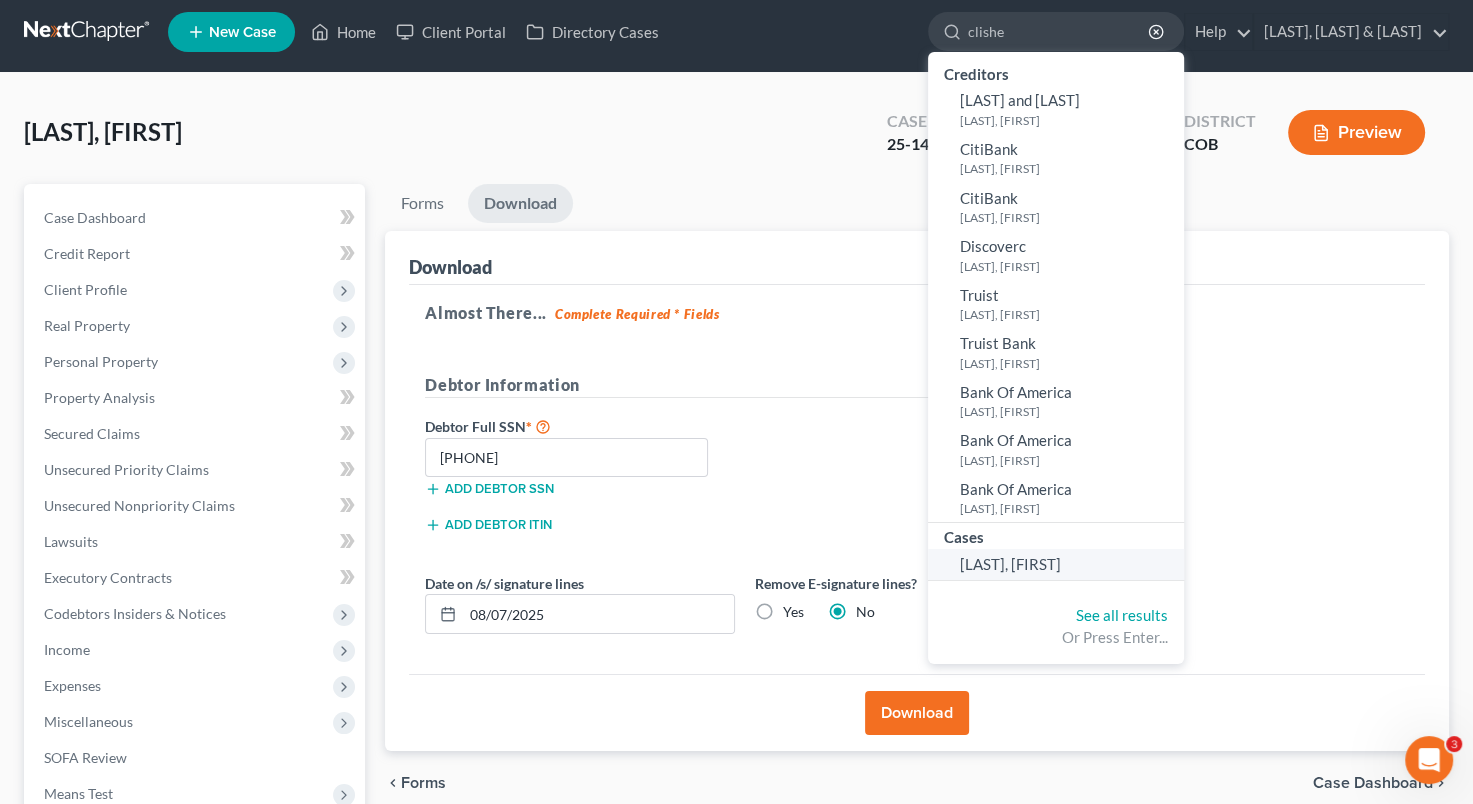 type on "clishe" 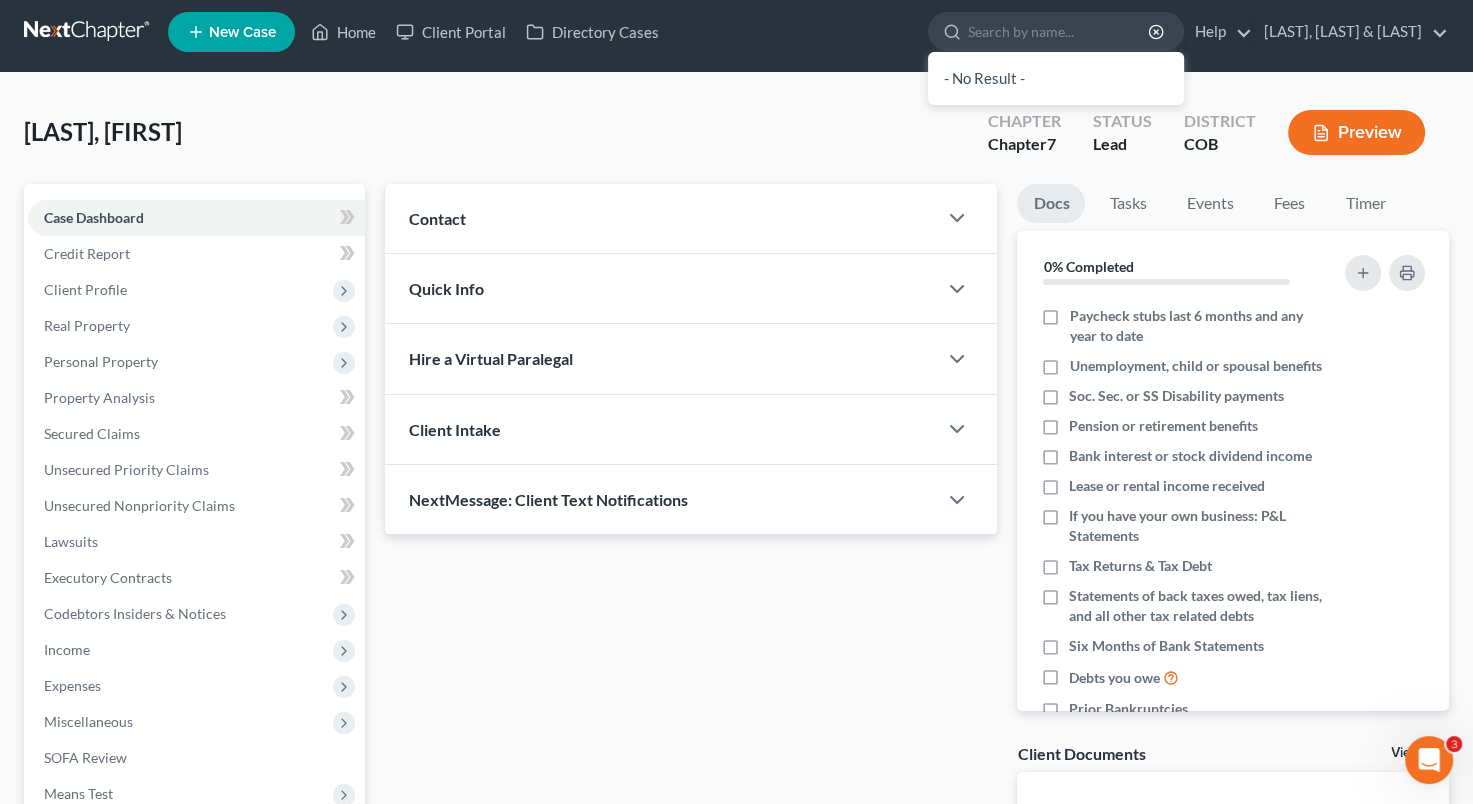 scroll, scrollTop: 0, scrollLeft: 0, axis: both 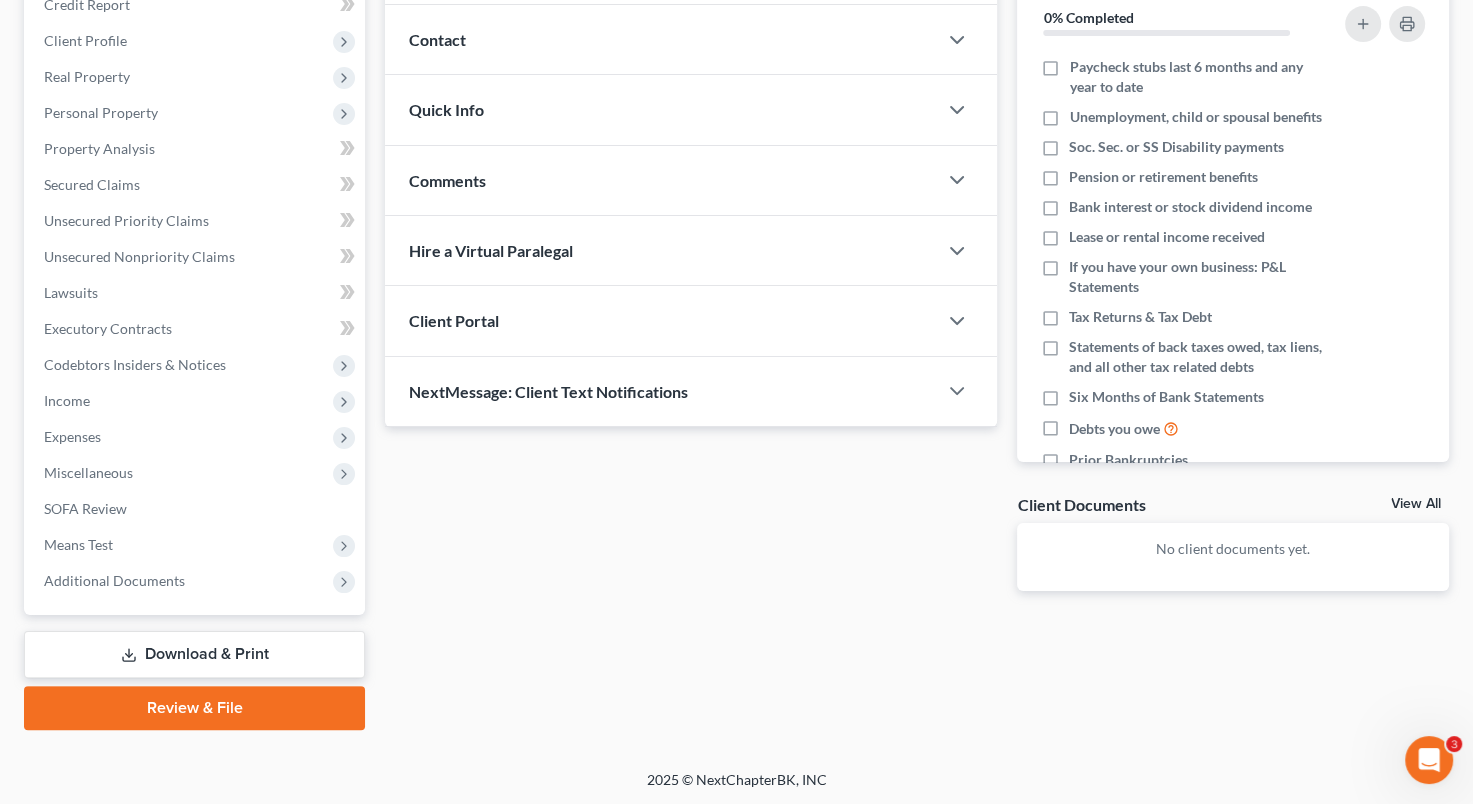 click on "Review & File" at bounding box center (194, 708) 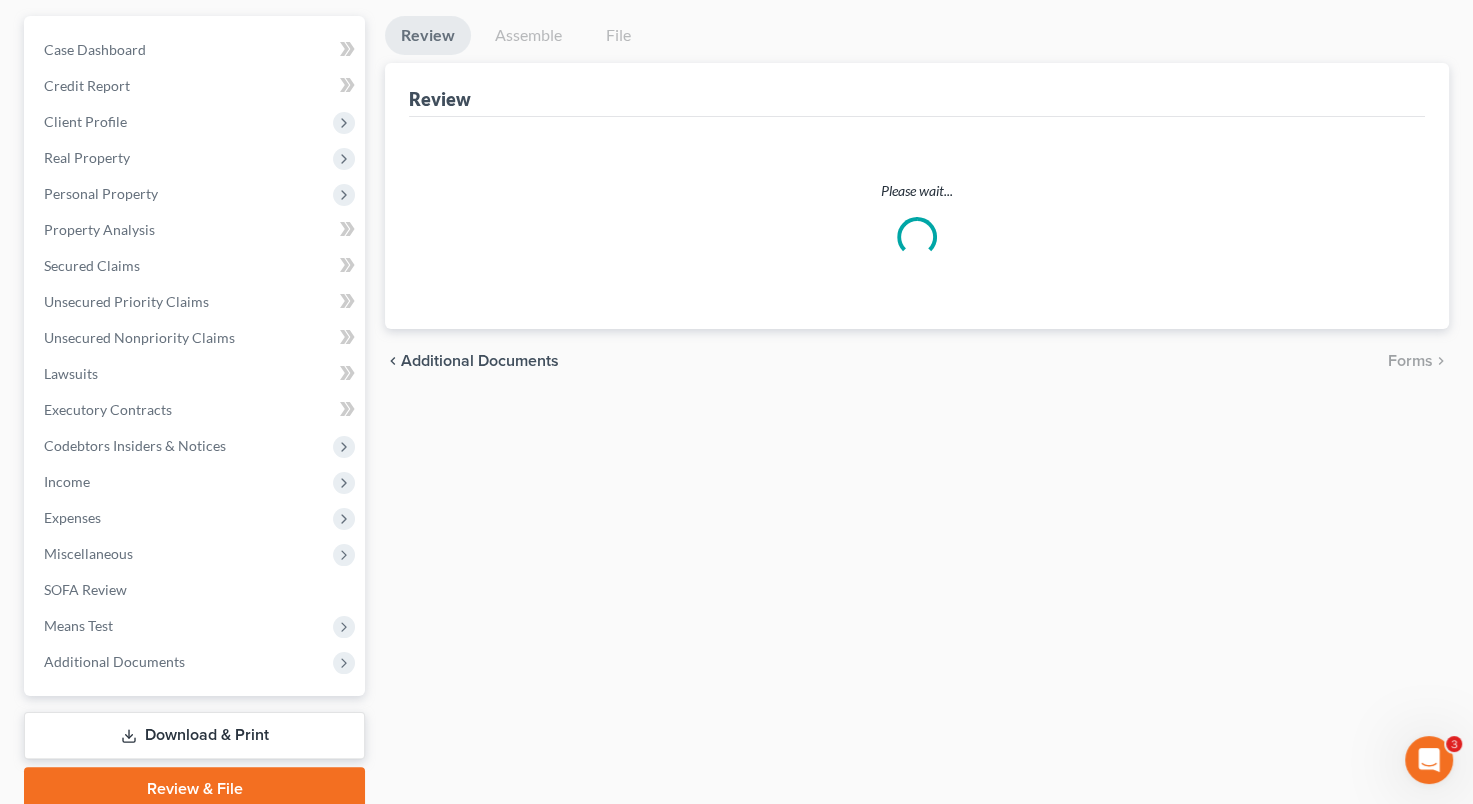 scroll, scrollTop: 0, scrollLeft: 0, axis: both 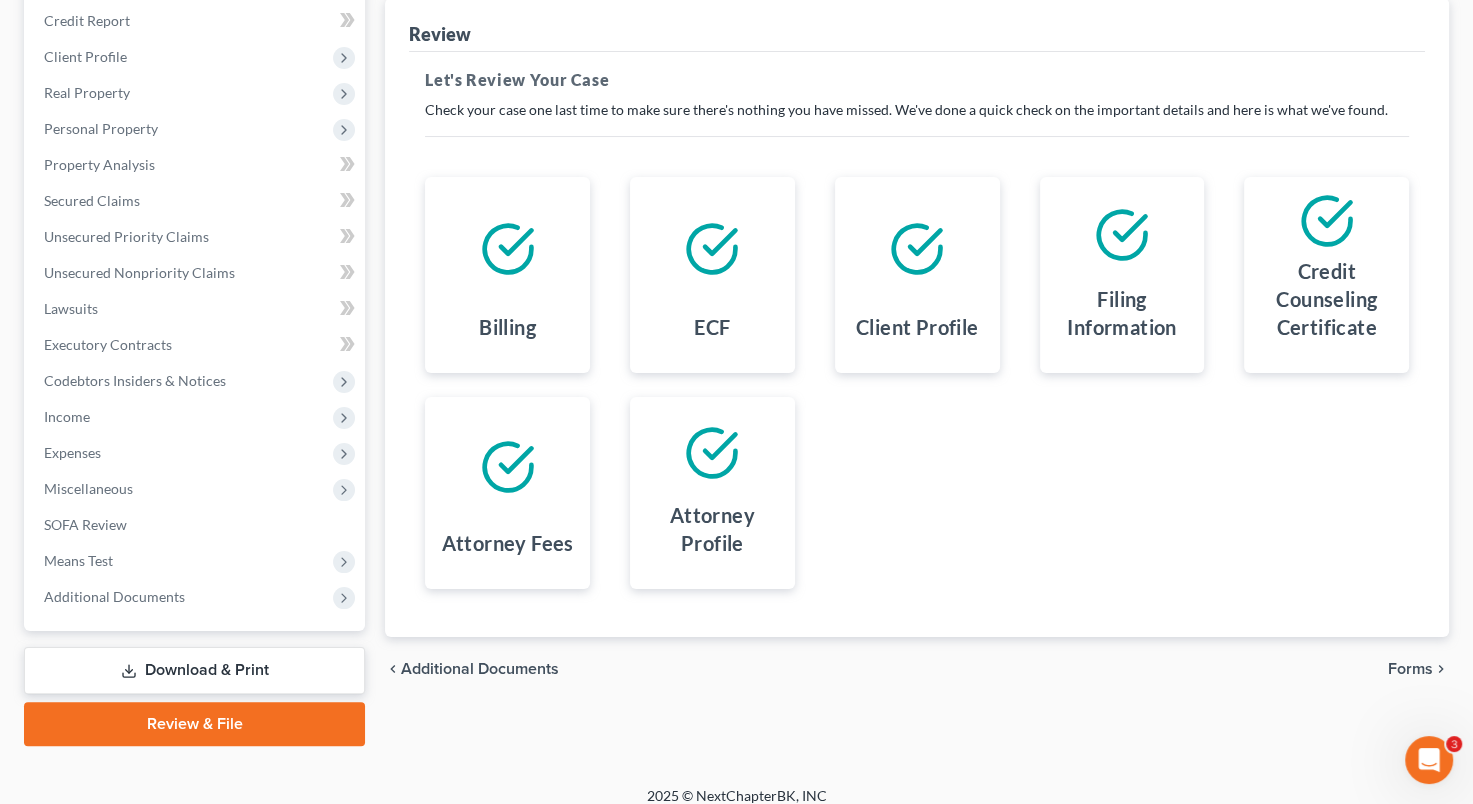 click on "Forms" at bounding box center (1410, 669) 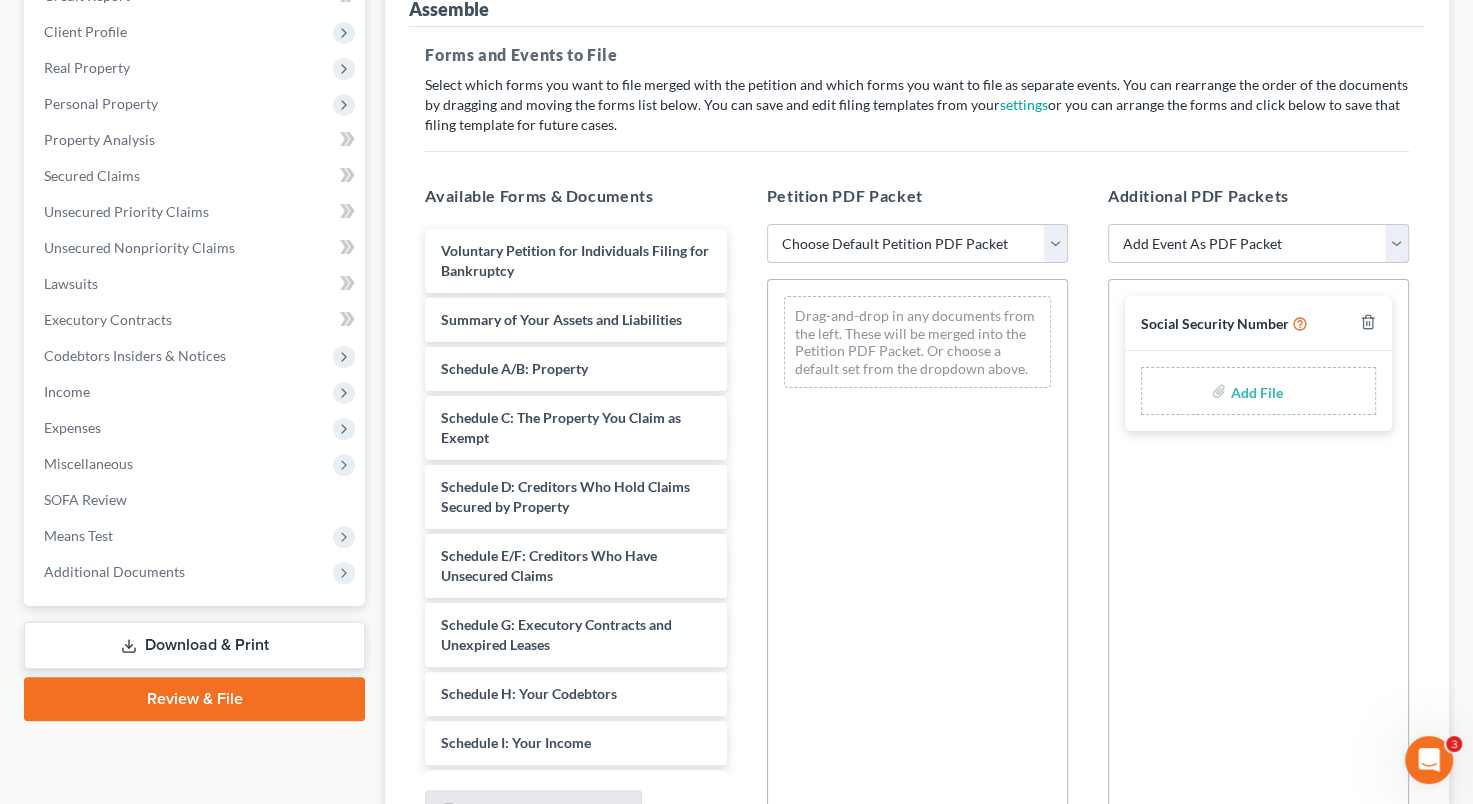 scroll, scrollTop: 270, scrollLeft: 0, axis: vertical 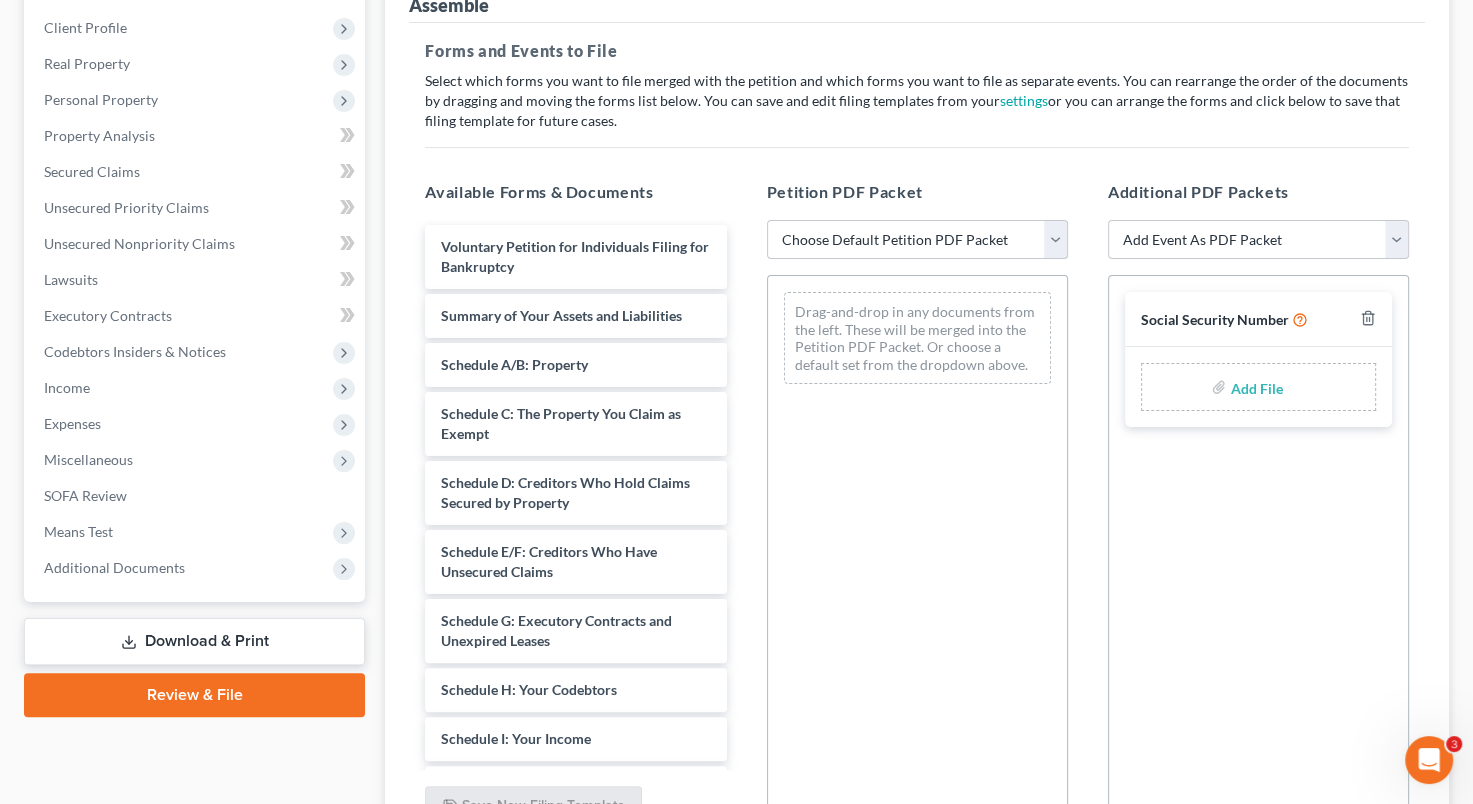click on "Choose Default Petition PDF Packet Emergency Filing (Voluntary Petition and Creditor List Only) Initial 7 Filing Chapter 7 Template Wimmer - Case As Filed 11-12-24" at bounding box center (917, 240) 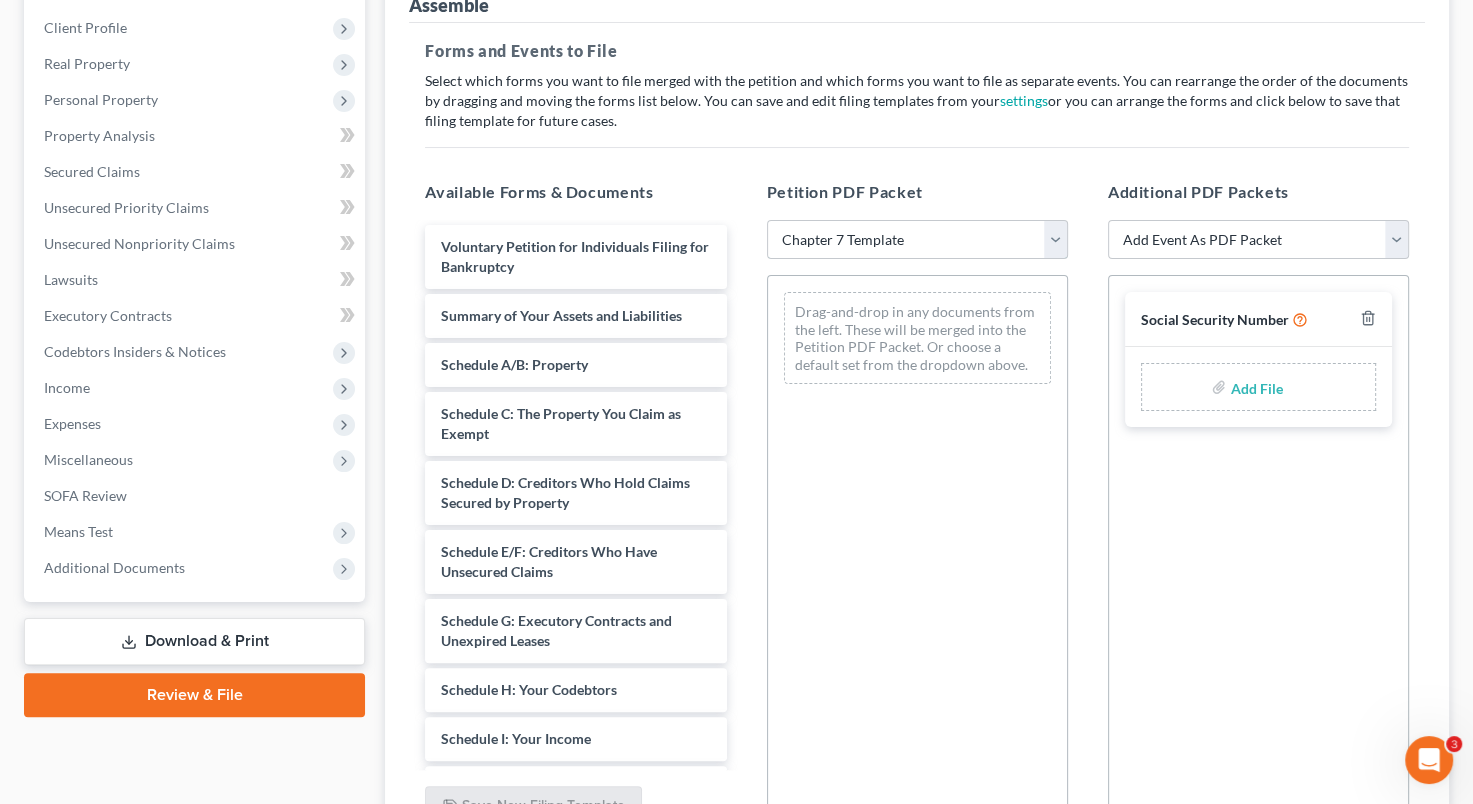 click on "Choose Default Petition PDF Packet Emergency Filing (Voluntary Petition and Creditor List Only) Initial 7 Filing Chapter 7 Template Wimmer - Case As Filed 11-12-24" at bounding box center [917, 240] 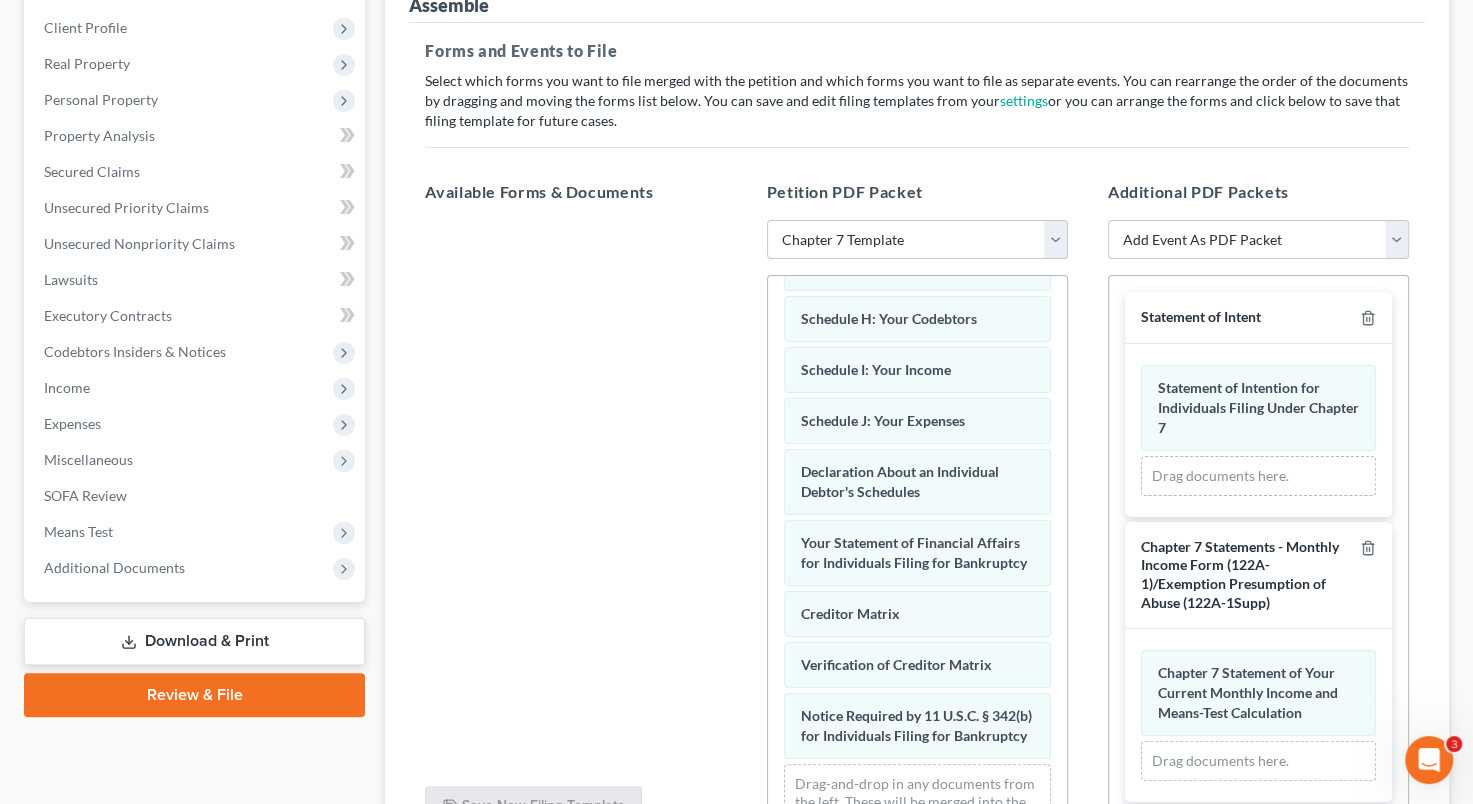scroll, scrollTop: 475, scrollLeft: 0, axis: vertical 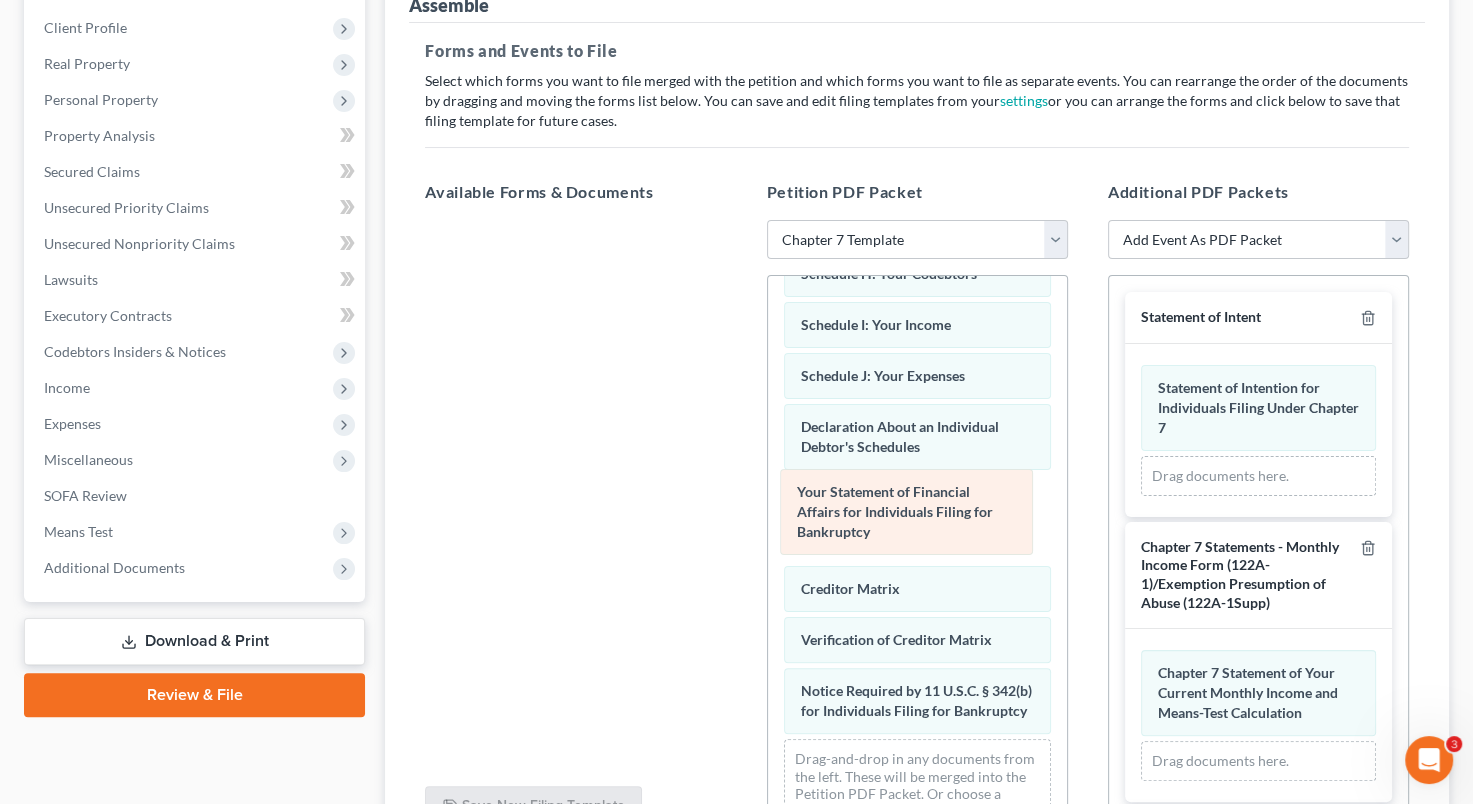 click on "Your Statement of Financial Affairs for Individuals Filing for Bankruptcy Voluntary Petition for Individuals Filing for Bankruptcy Summary of Your Assets and Liabilities Schedule A/B: Property Schedule C: The Property You Claim as Exempt Schedule D: Creditors Who Hold Claims Secured by Property Schedule E/F: Creditors Who Have Unsecured Claims Schedule G: Executory Contracts and Unexpired Leases Schedule H: Your Codebtors Schedule I: Your Income Schedule J: Your Expenses Declaration About an Individual Debtor's Schedules Your Statement of Financial Affairs for Individuals Filing for Bankruptcy Your Statement of Financial Affairs for Individuals Filing for Bankruptcy Creditor Matrix Verification of Creditor Matrix Notice Required by 11 U.S.C. § 342(b) for Individuals Filing for Bankruptcy Drag-and-drop in any documents from the left. These will be merged into the Petition PDF Packet. Or choose a default set from the dropdown above." at bounding box center (917, 302) 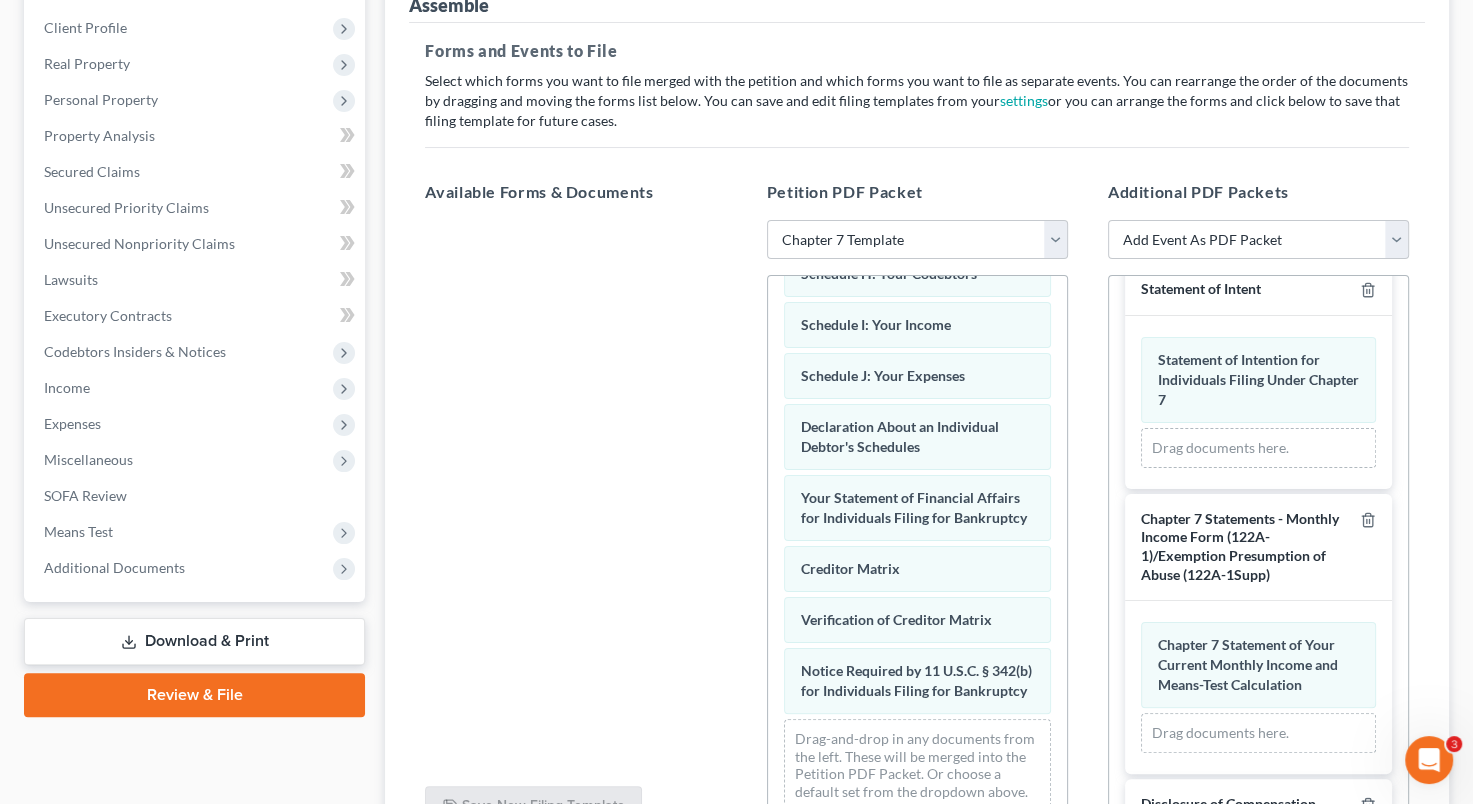 scroll, scrollTop: 0, scrollLeft: 0, axis: both 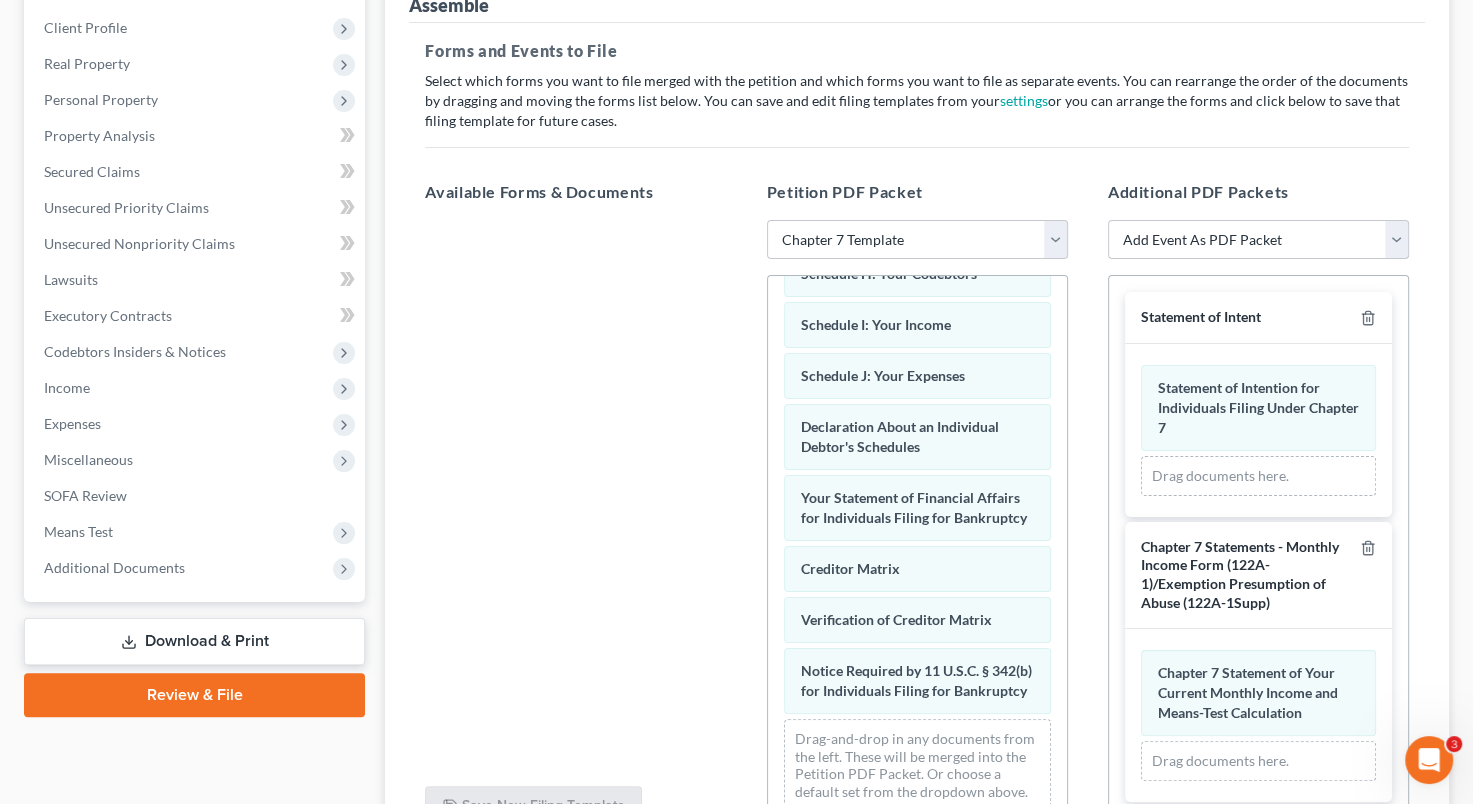 click on "Add Event As PDF Packet 1009-1.1 Notice of Amendments Amended Voluntary Petition Certificate of Budget and Credit Counseling Course Chapter 7 Means Test Calculation Form (122A-2) Chapter 7 Statements - Monthly Income Form (122A-1)/Exemption Presumption of Abuse (122A-1Supp) Cover Sheet Debtor Repayment Plan Debtor's Rebuttal of Presumption of Abuse Debtor's Statement of Good Faith Filing Debtor's Tax Documents Declaration Re: Corporation/Partnership Debtor's Schedules Declaration Re: Individual Debtor's Schedules Declaration Under Penalty of Perjury for Individual/Non-Individual Debtor's Disclosure of Compensation Domestic Support Obligations Employee Pay Advice/Income Record and/or Statement Concerning No Employee Income Record Exigent Circumstances re: Credit Counseling Financial Management Course Certificate Initial Statement Re: Eviction Judgment List of Creditors (Matrix) With Verification Monthly Report of Operations Pay Filing Fee in Installments (Individual Debtors Only) Schedule A/B Schedule C" at bounding box center (1258, 240) 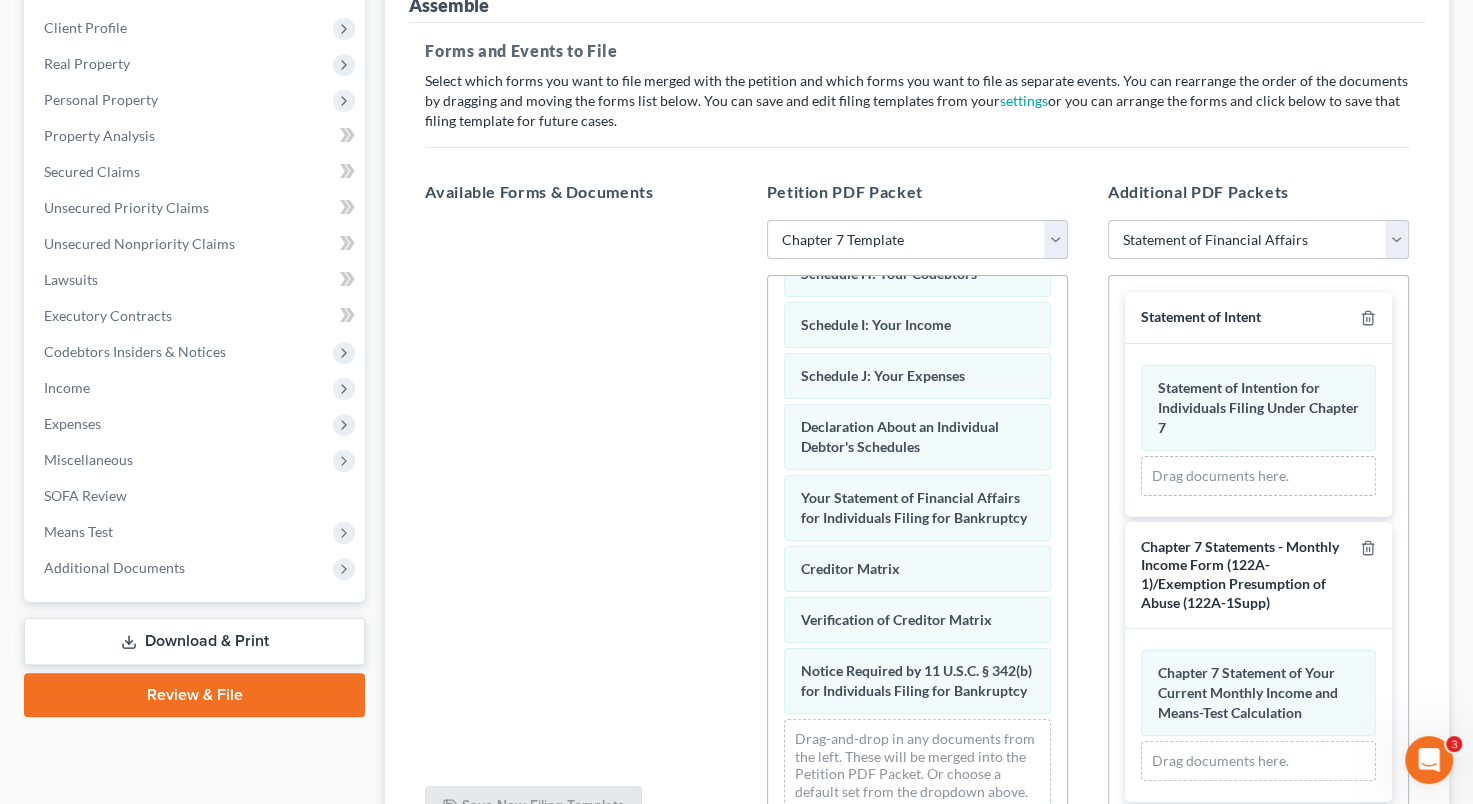 click on "Add Event As PDF Packet 1009-1.1 Notice of Amendments Amended Voluntary Petition Certificate of Budget and Credit Counseling Course Chapter 7 Means Test Calculation Form (122A-2) Chapter 7 Statements - Monthly Income Form (122A-1)/Exemption Presumption of Abuse (122A-1Supp) Cover Sheet Debtor Repayment Plan Debtor's Rebuttal of Presumption of Abuse Debtor's Statement of Good Faith Filing Debtor's Tax Documents Declaration Re: Corporation/Partnership Debtor's Schedules Declaration Re: Individual Debtor's Schedules Declaration Under Penalty of Perjury for Individual/Non-Individual Debtor's Disclosure of Compensation Domestic Support Obligations Employee Pay Advice/Income Record and/or Statement Concerning No Employee Income Record Exigent Circumstances re: Credit Counseling Financial Management Course Certificate Initial Statement Re: Eviction Judgment List of Creditors (Matrix) With Verification Monthly Report of Operations Pay Filing Fee in Installments (Individual Debtors Only) Schedule A/B Schedule C" at bounding box center [1258, 240] 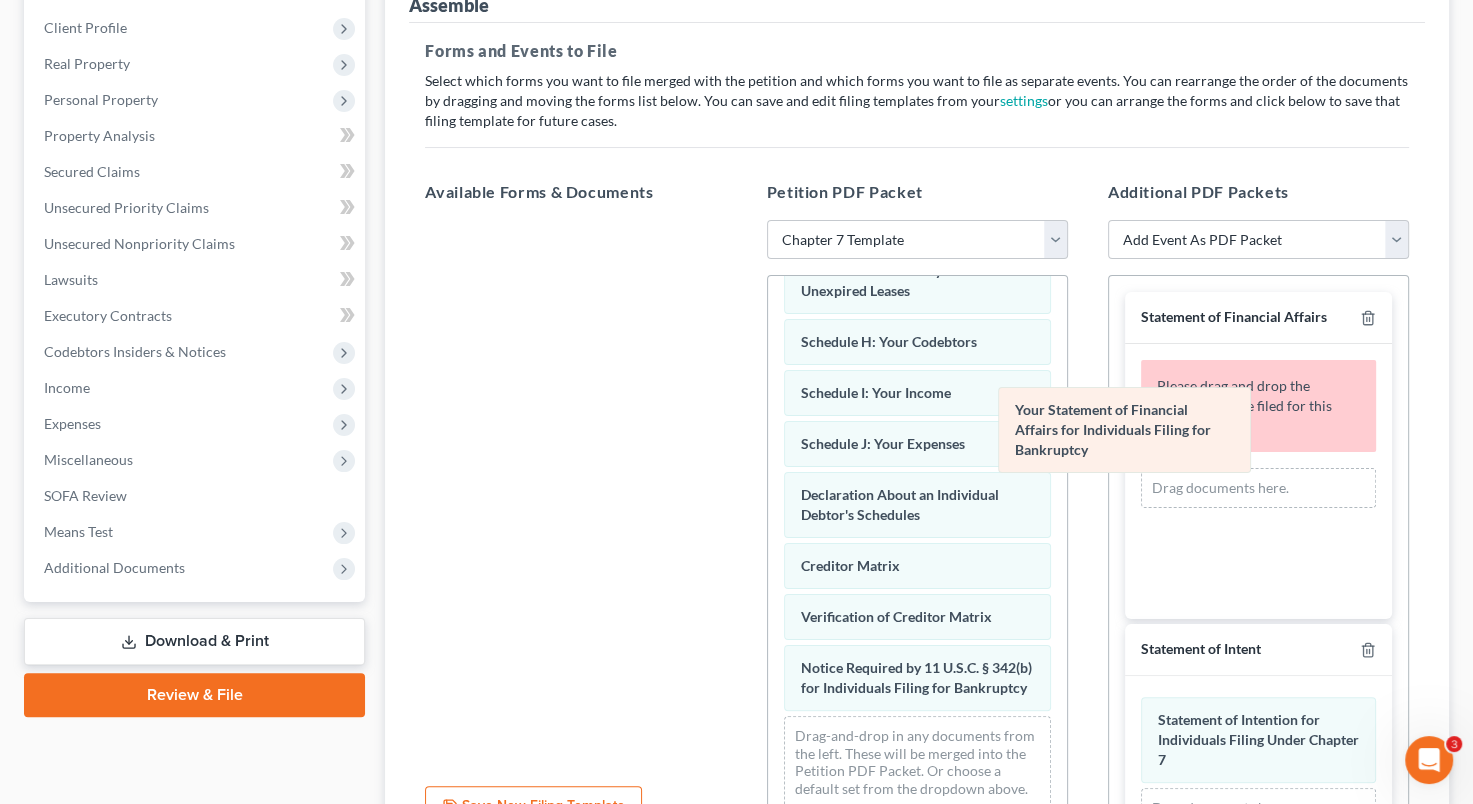scroll, scrollTop: 480, scrollLeft: 0, axis: vertical 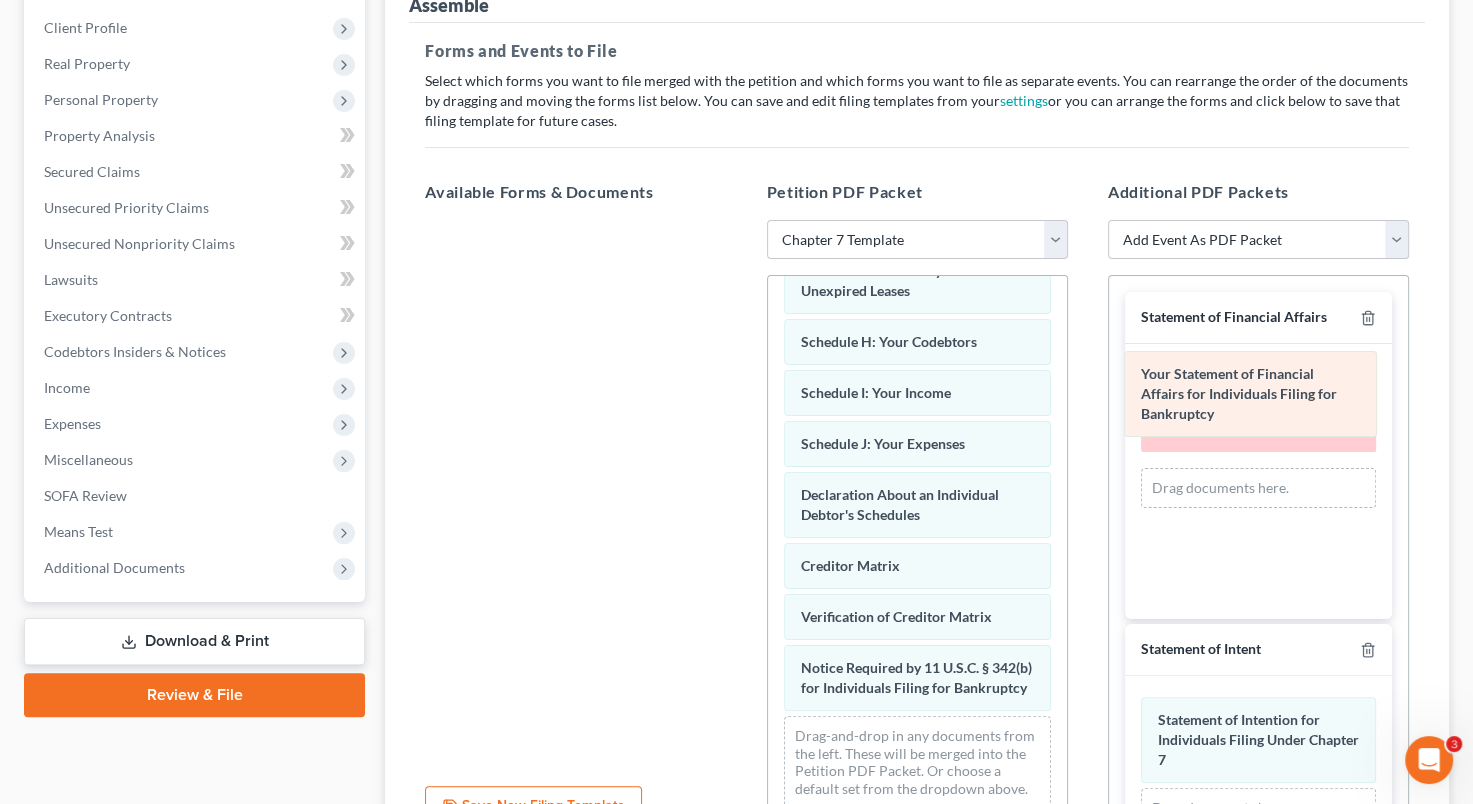 drag, startPoint x: 898, startPoint y: 521, endPoint x: 1239, endPoint y: 404, distance: 360.51352 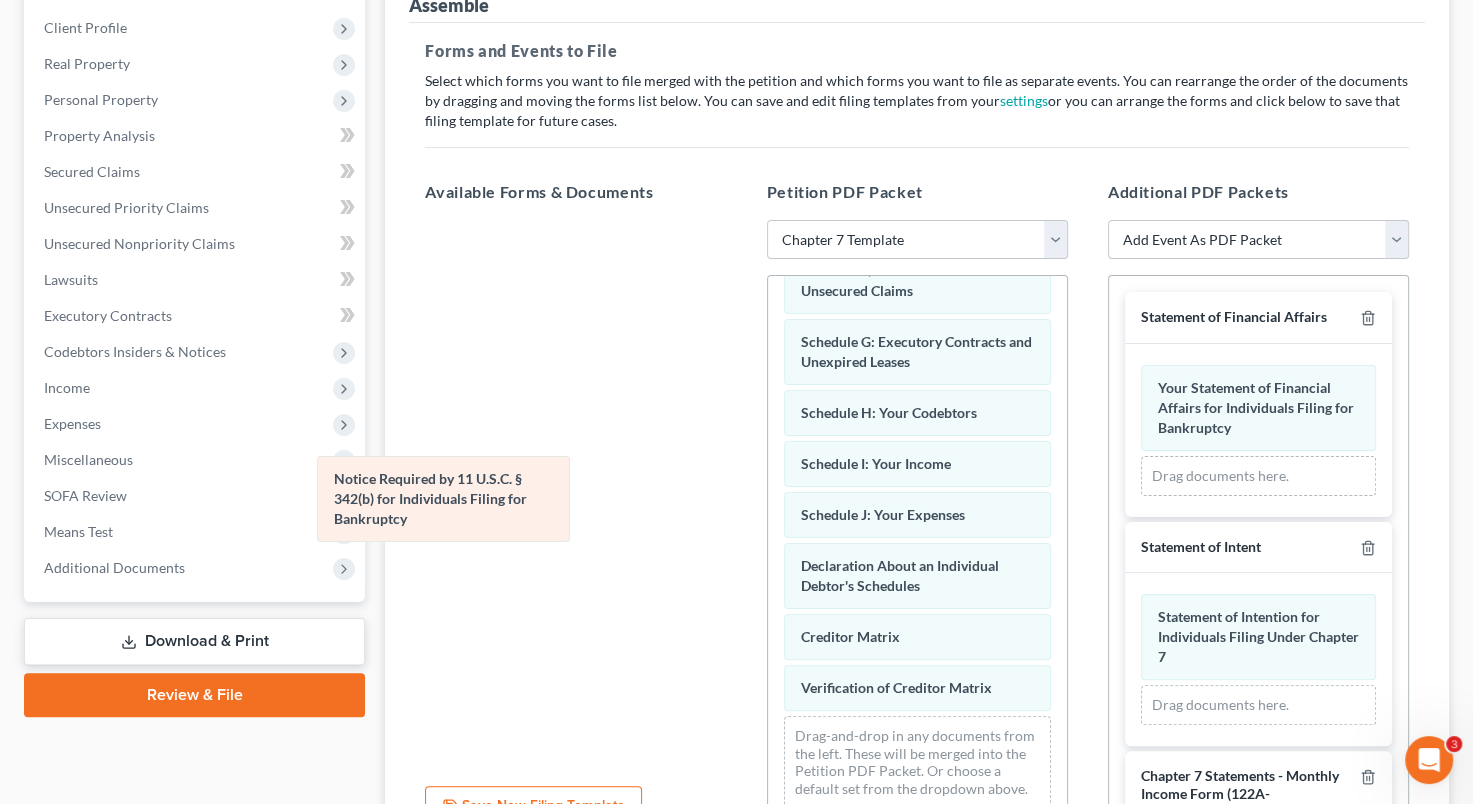 scroll, scrollTop: 390, scrollLeft: 0, axis: vertical 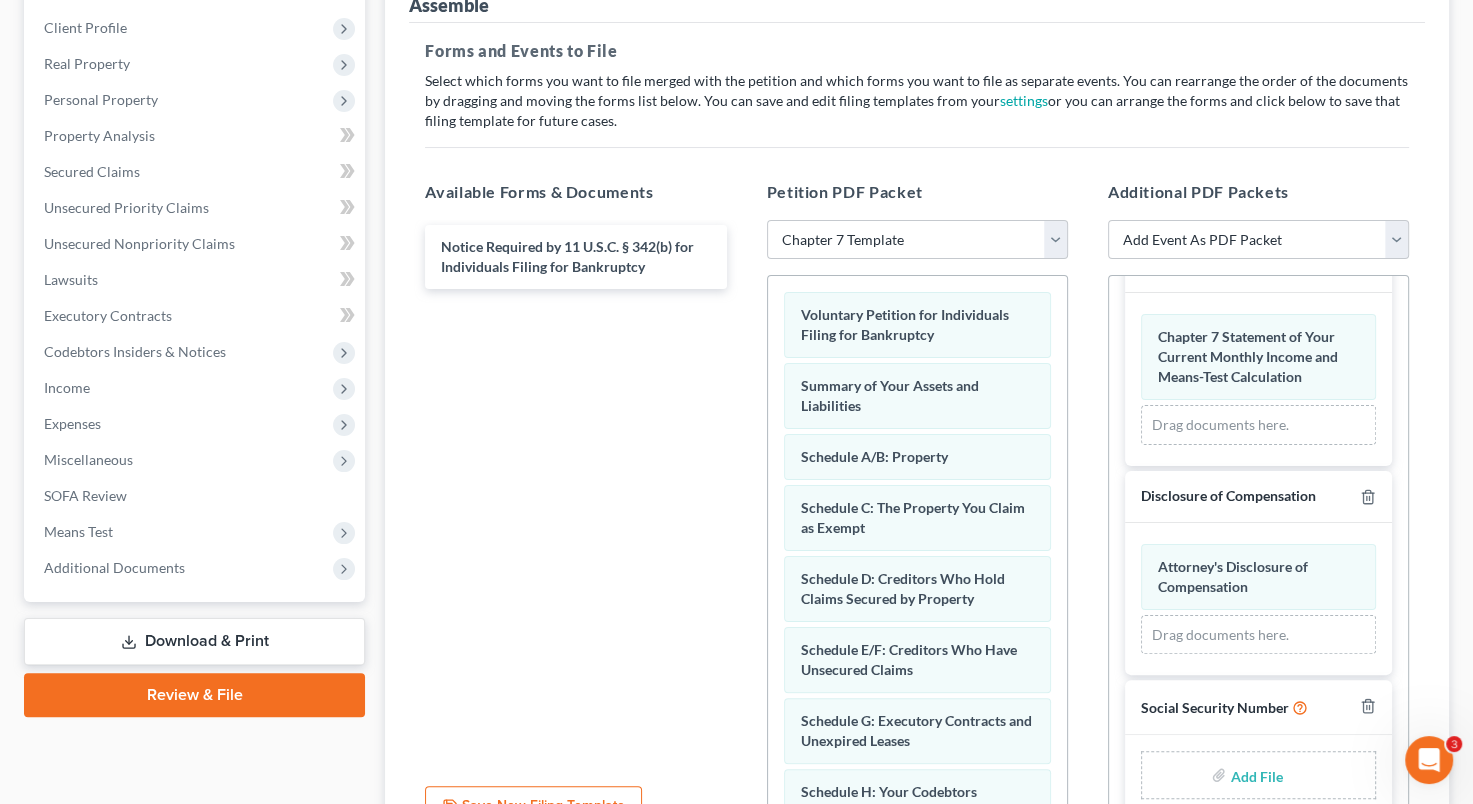 click at bounding box center [1364, 707] 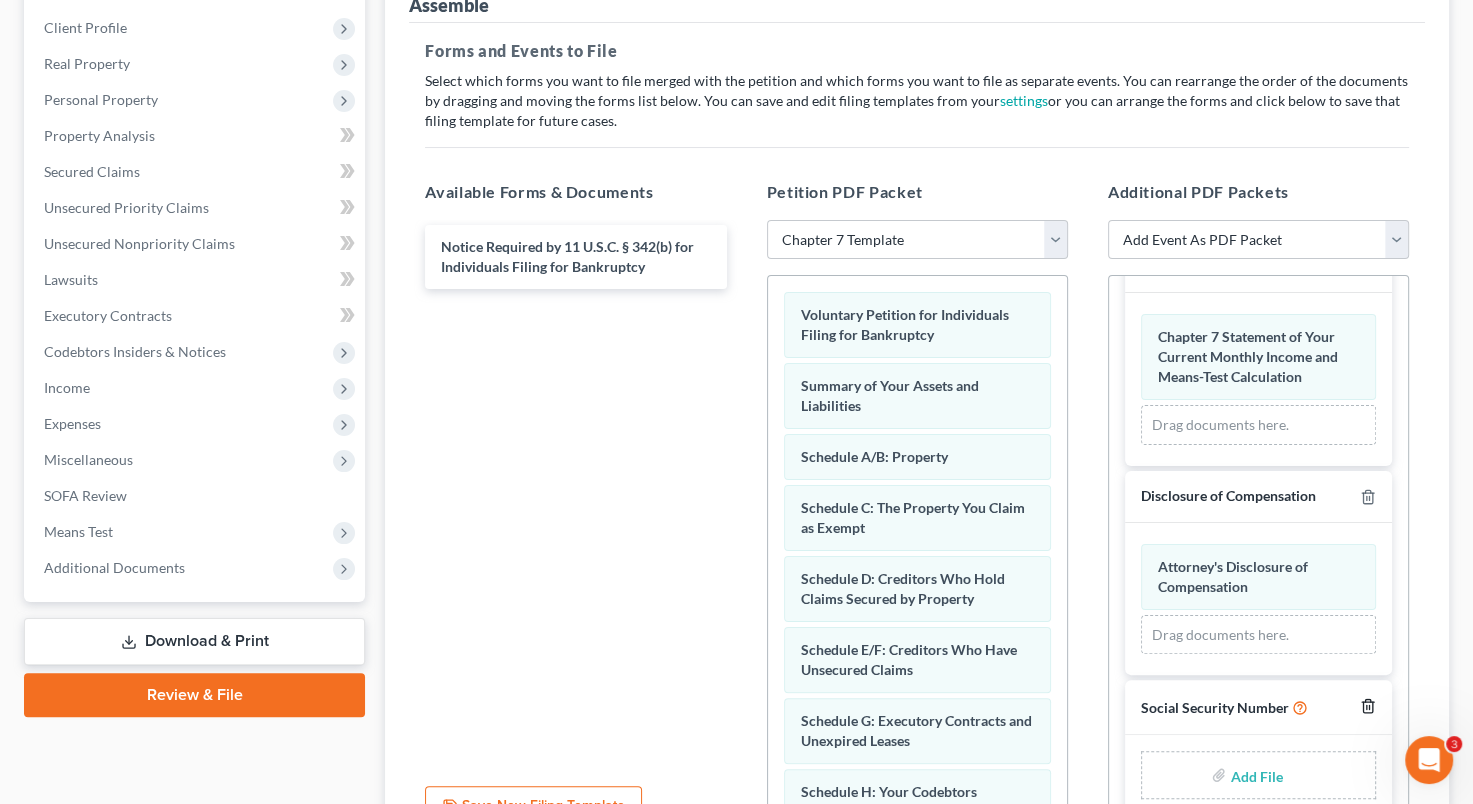click 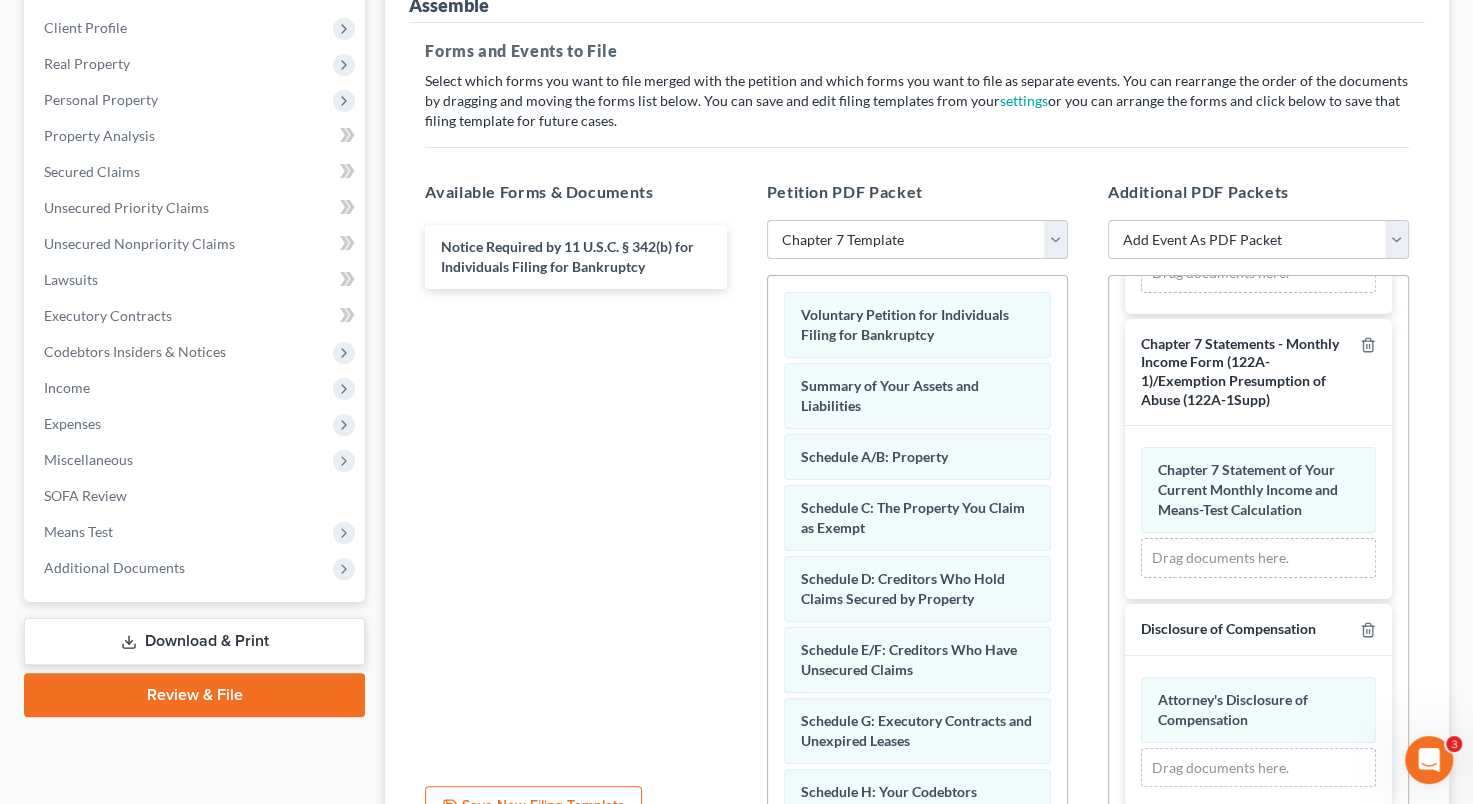 scroll, scrollTop: 427, scrollLeft: 0, axis: vertical 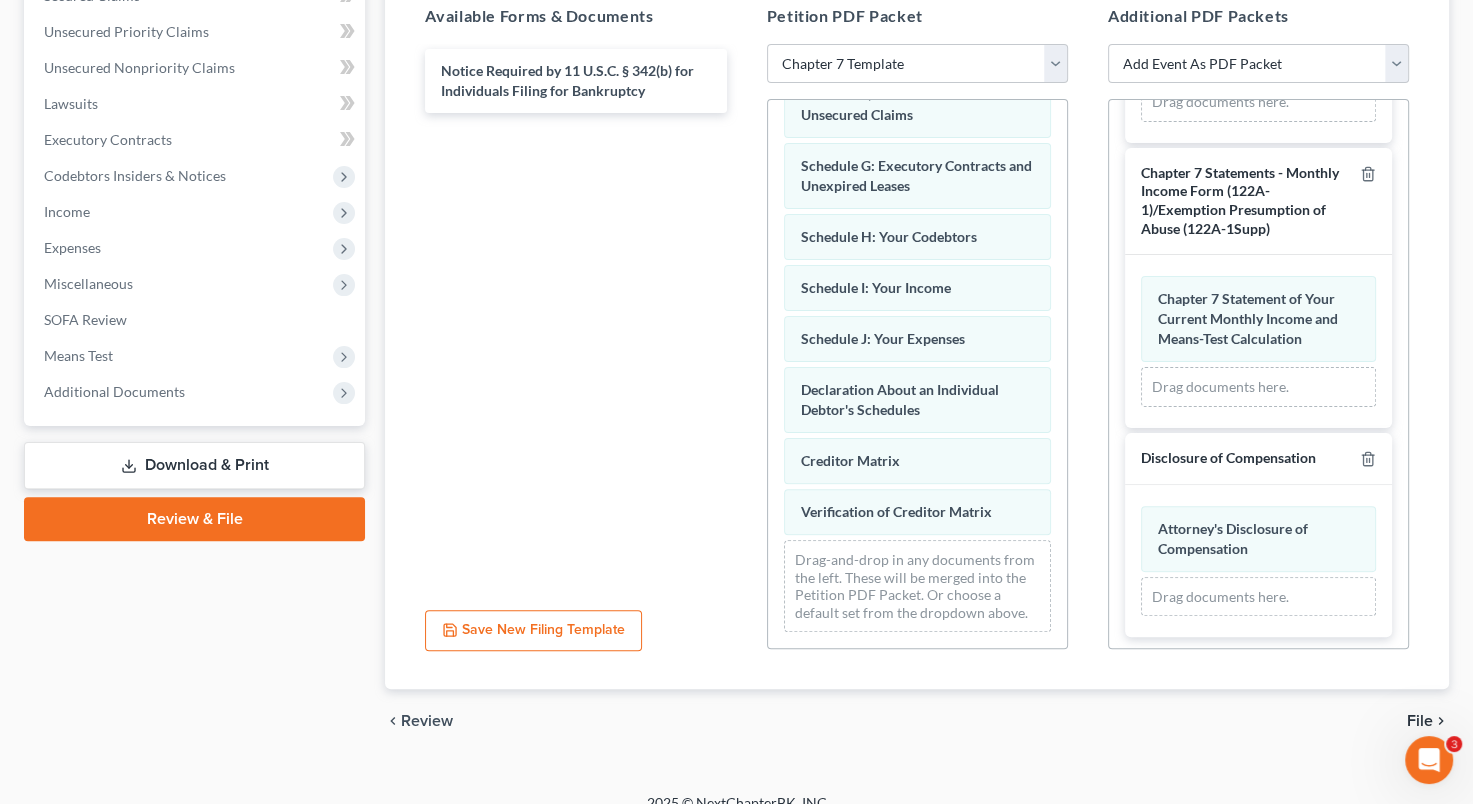 click on "File" at bounding box center [1420, 721] 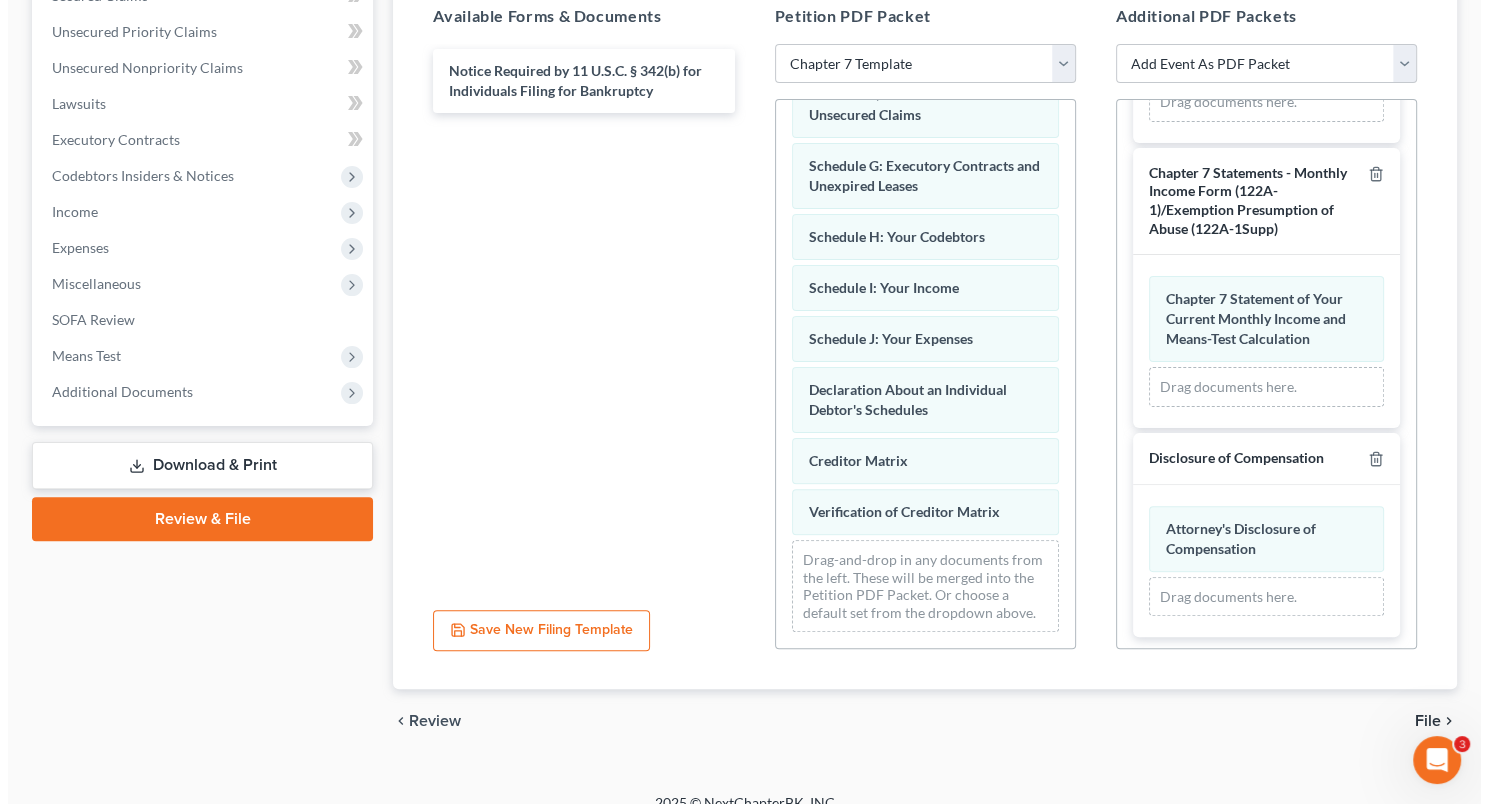 scroll, scrollTop: 257, scrollLeft: 0, axis: vertical 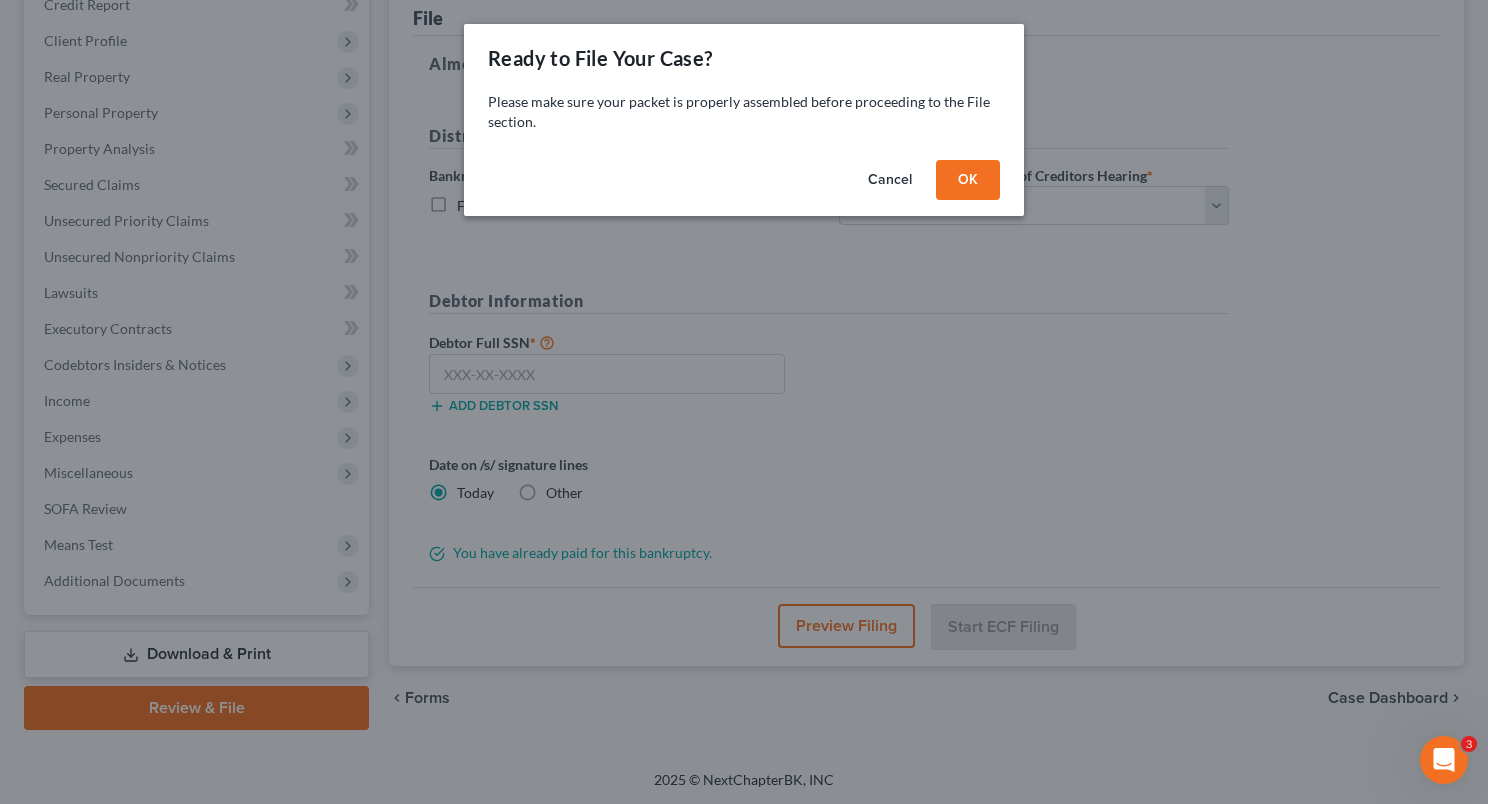 click on "OK" at bounding box center (968, 180) 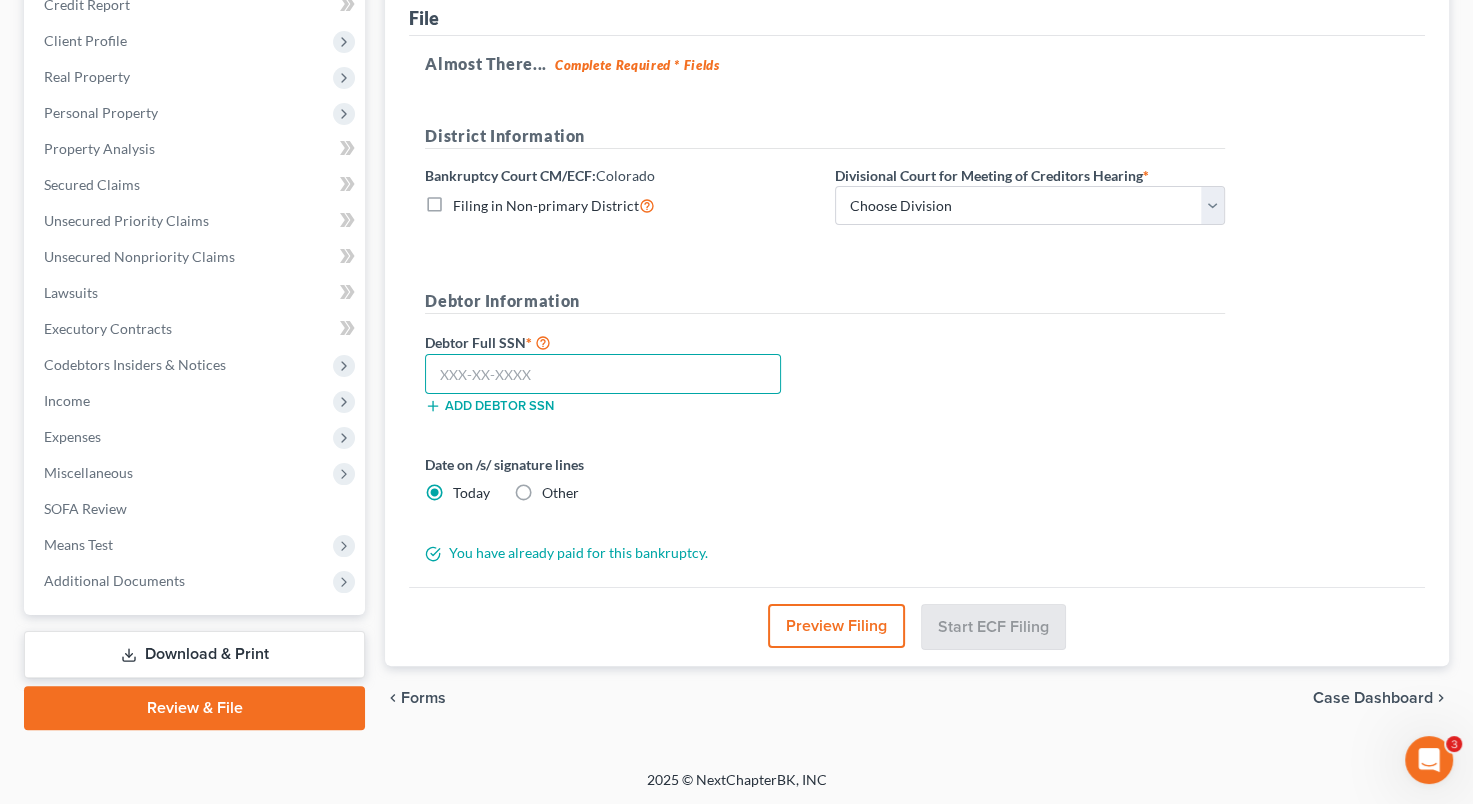 click at bounding box center (603, 374) 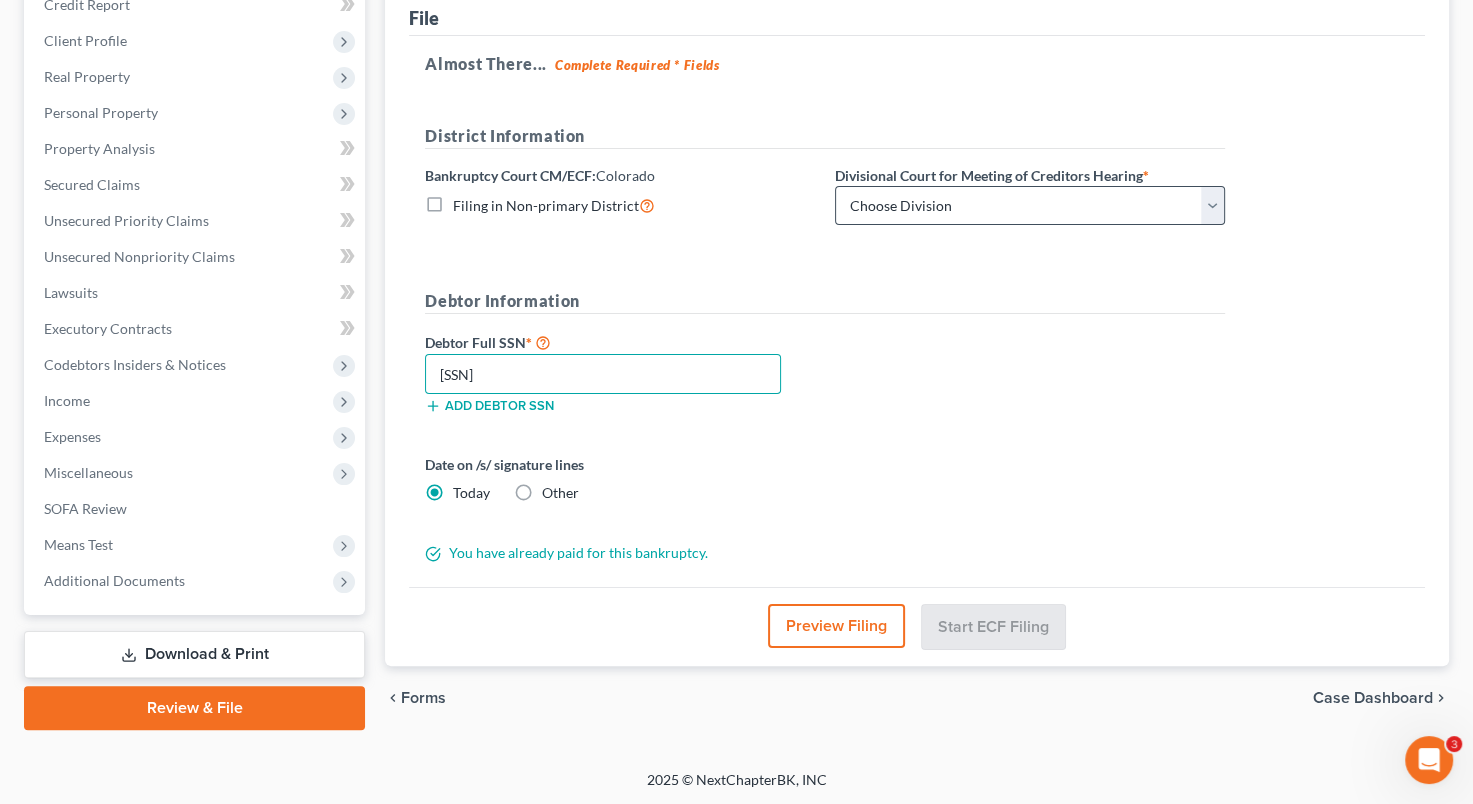type on "[SSN]" 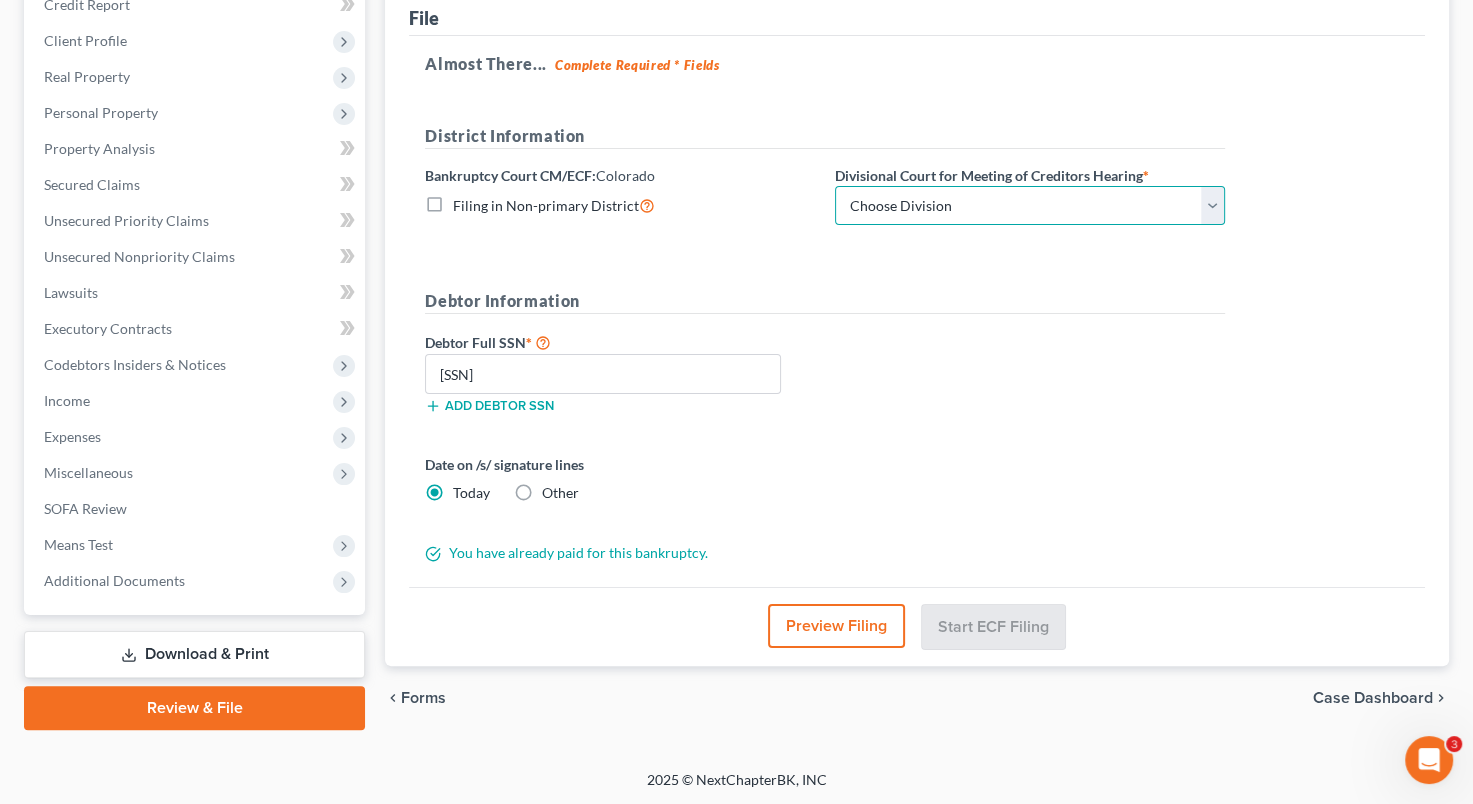 click on "Choose Division Denver" at bounding box center [1030, 206] 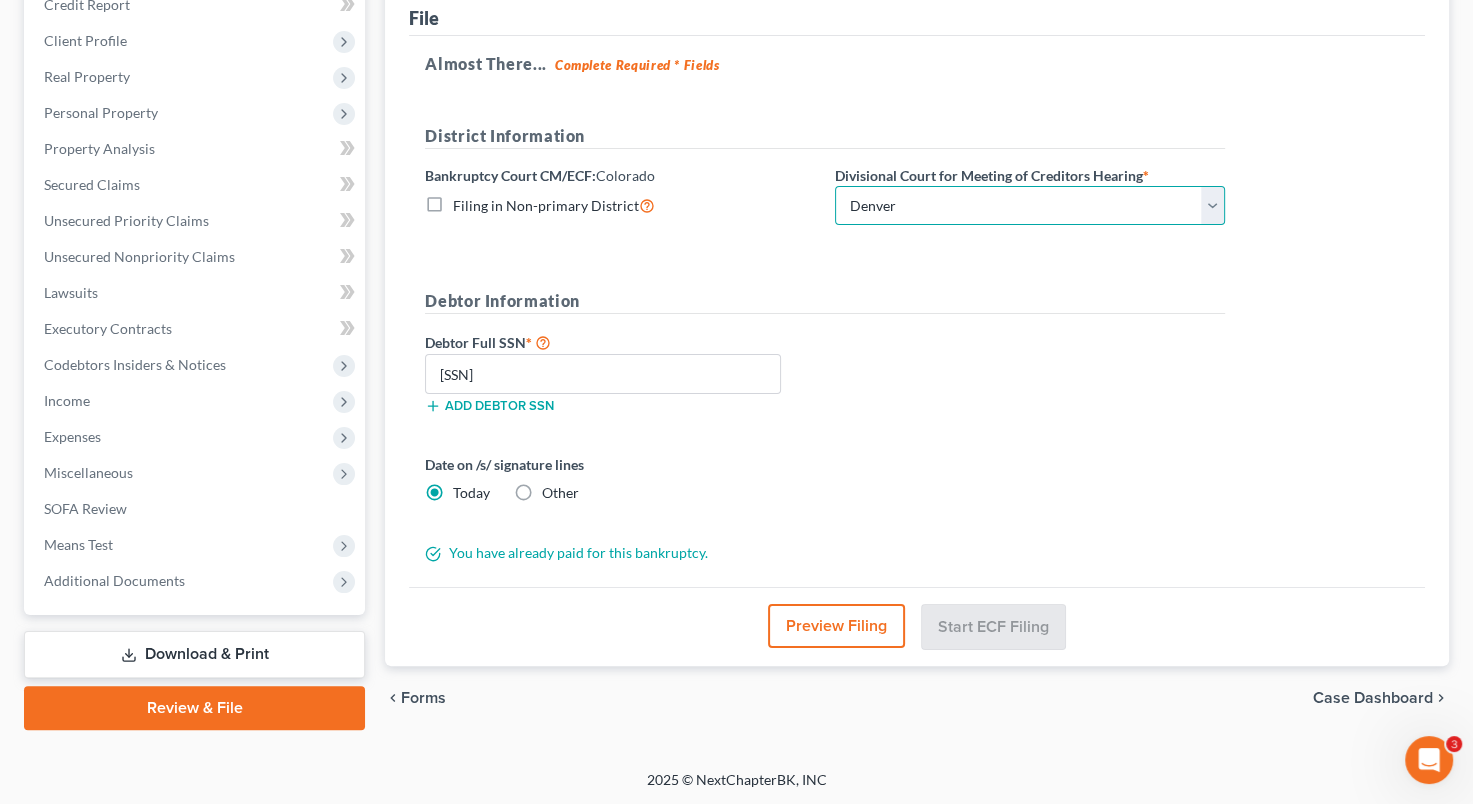 click on "Choose Division Denver" at bounding box center [1030, 206] 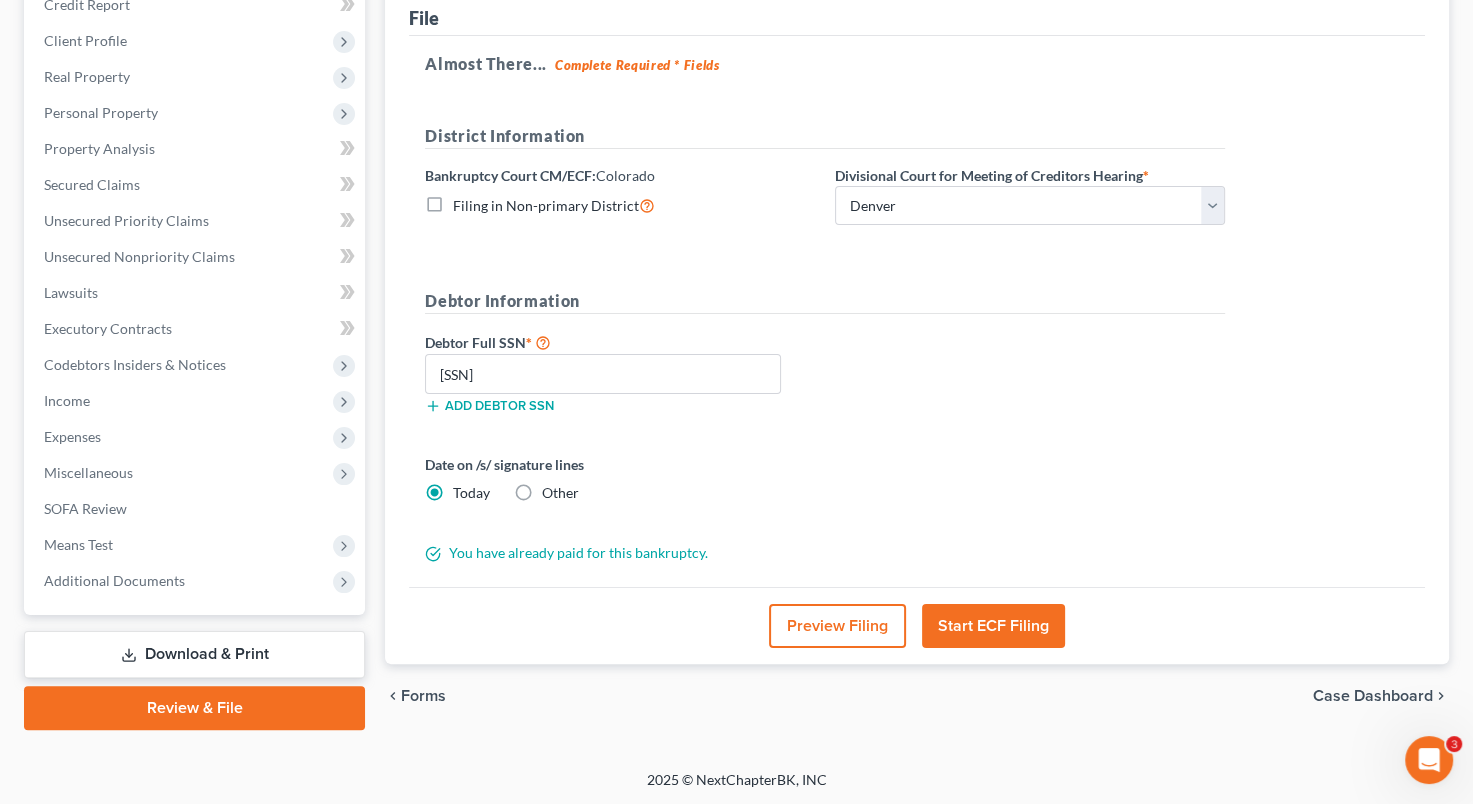 click on "Start ECF Filing" at bounding box center [993, 626] 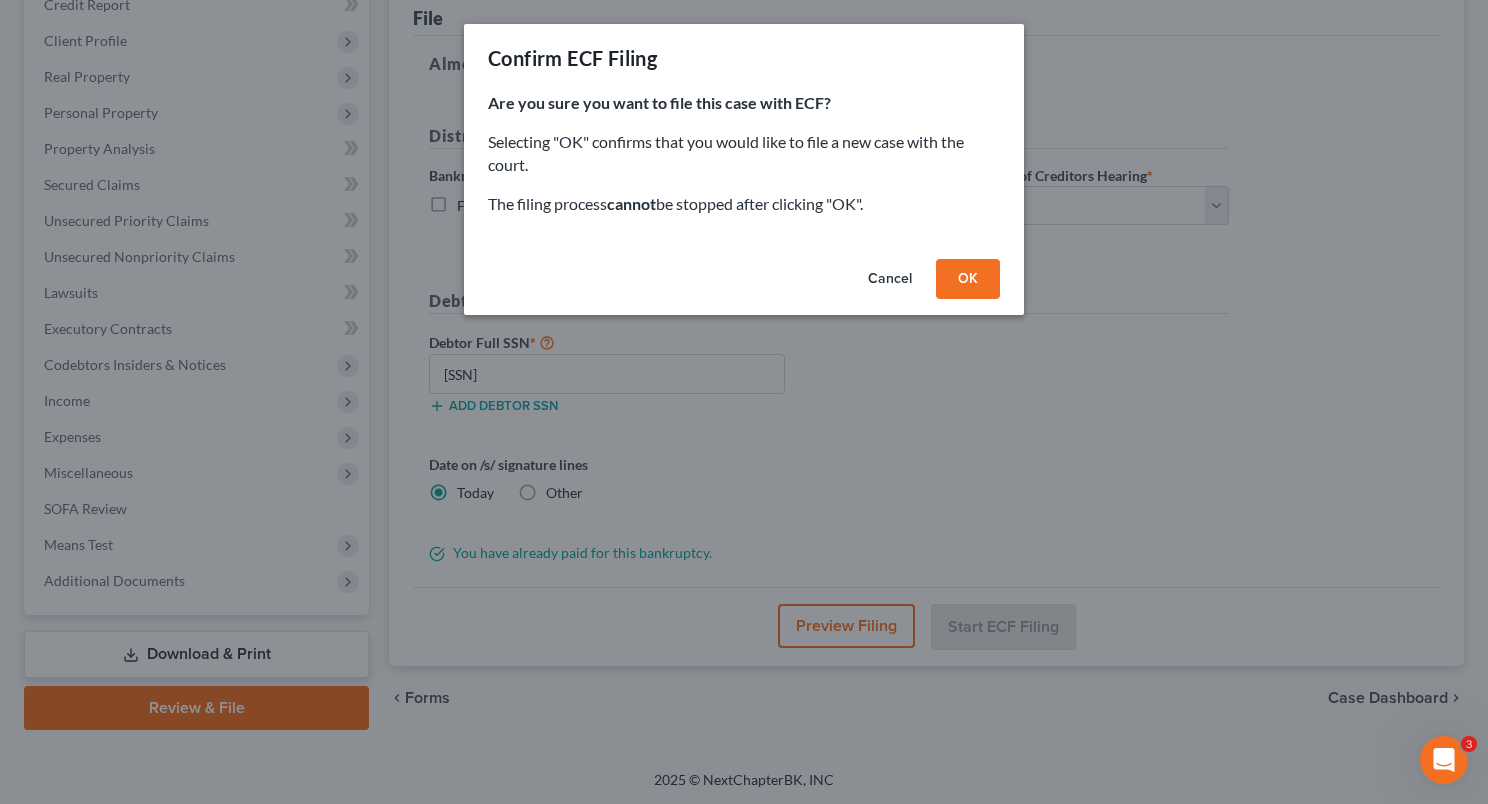 click on "OK" at bounding box center [968, 279] 